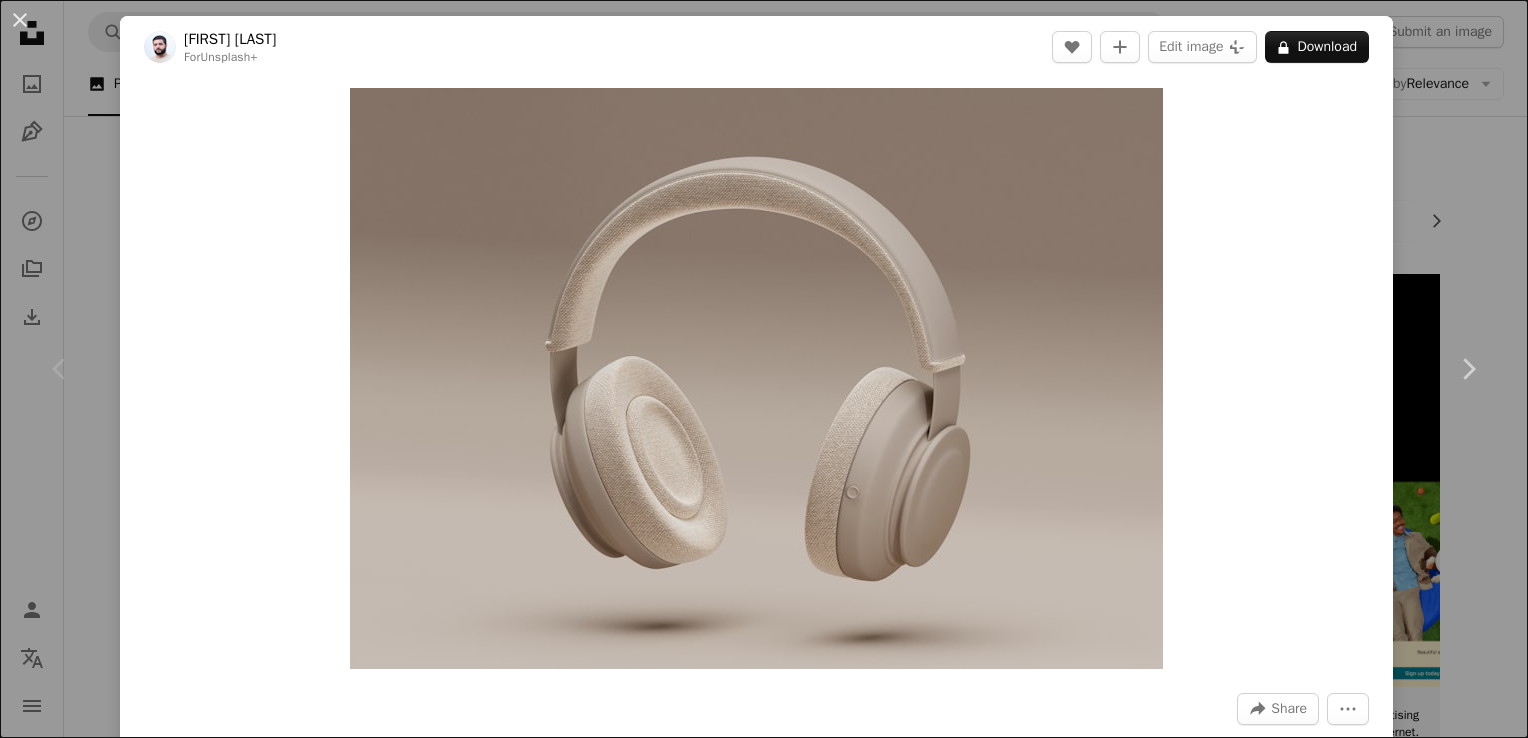 scroll, scrollTop: 148, scrollLeft: 0, axis: vertical 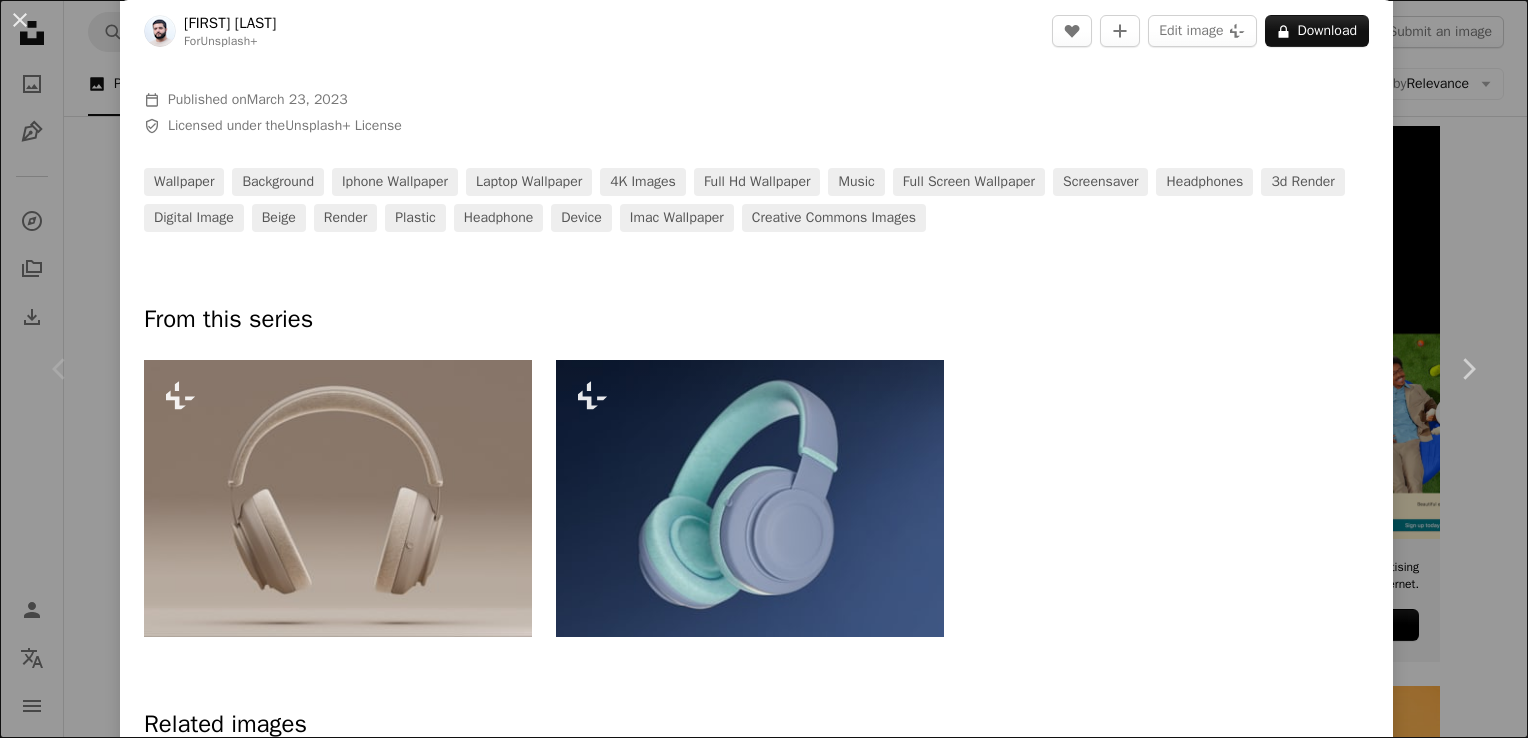 click at bounding box center [750, 498] 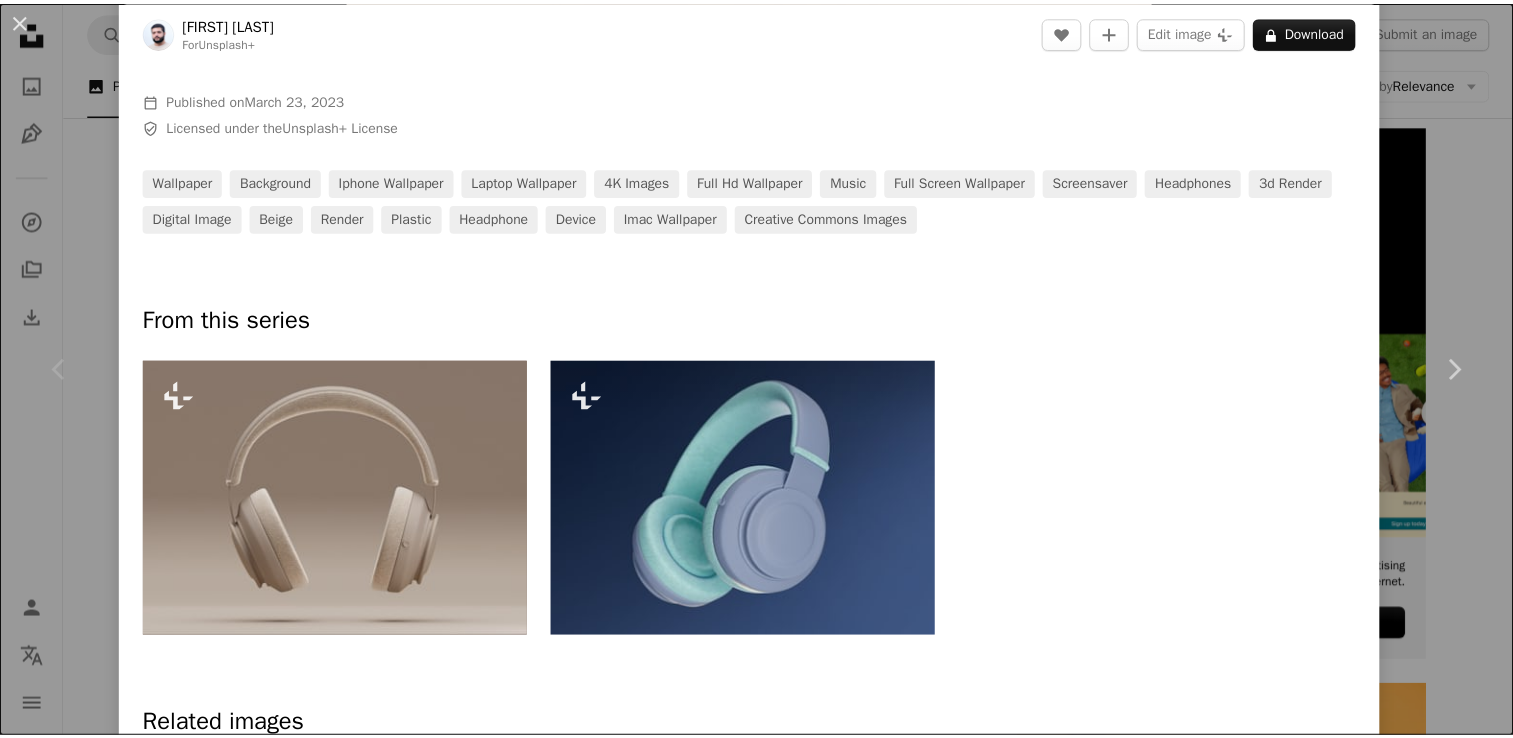scroll, scrollTop: 0, scrollLeft: 0, axis: both 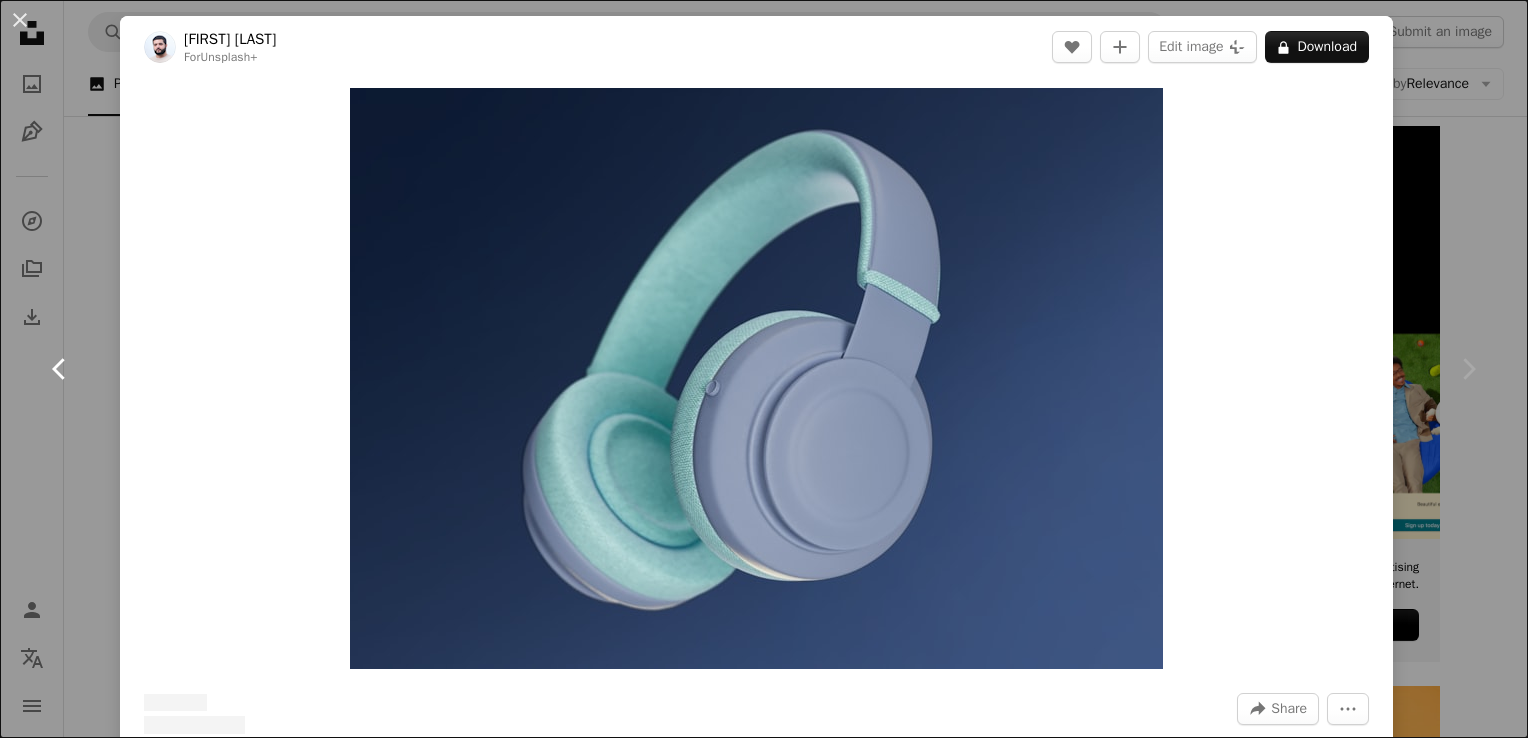 click on "Chevron left" at bounding box center (60, 369) 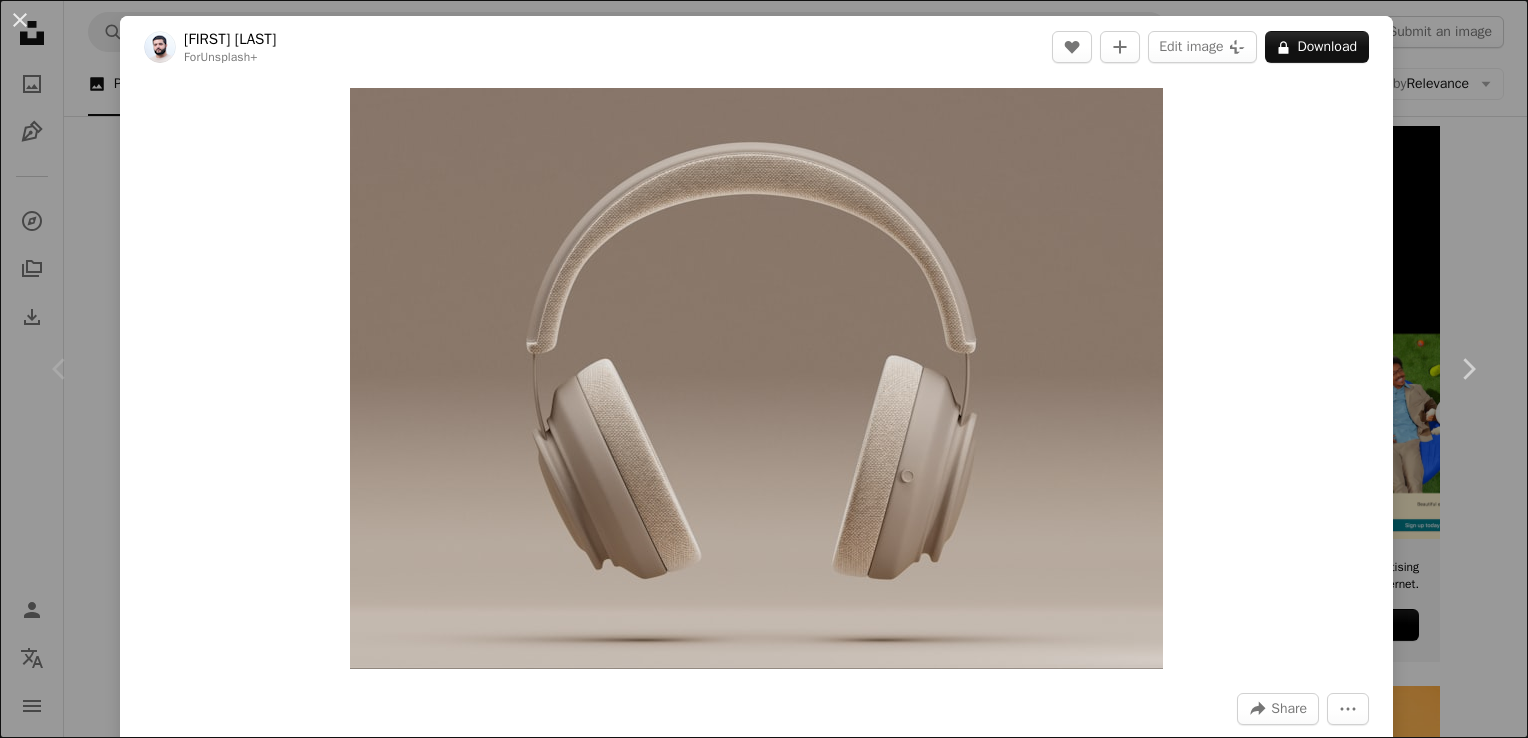 click on "Chevron left" at bounding box center [60, 369] 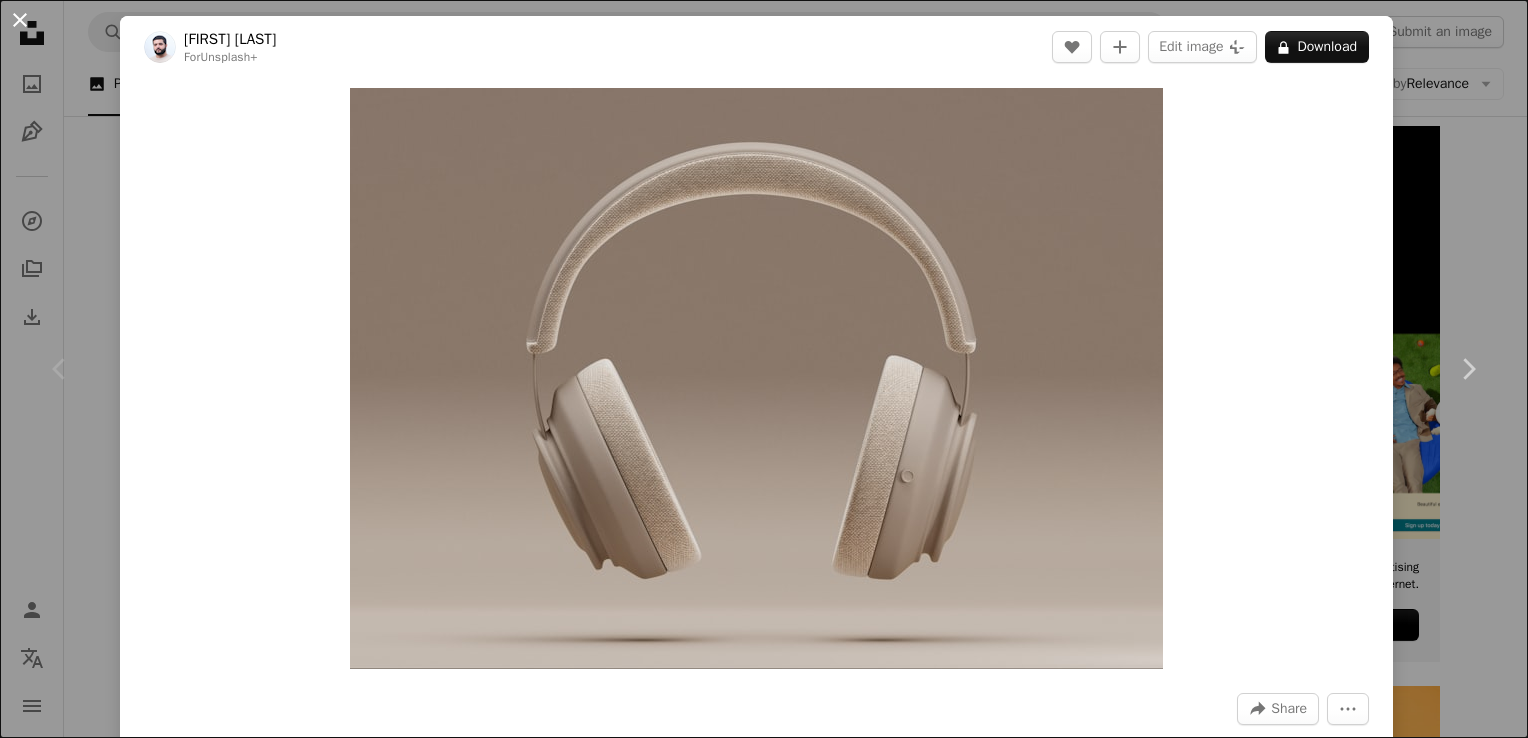 click on "An X shape" at bounding box center [20, 20] 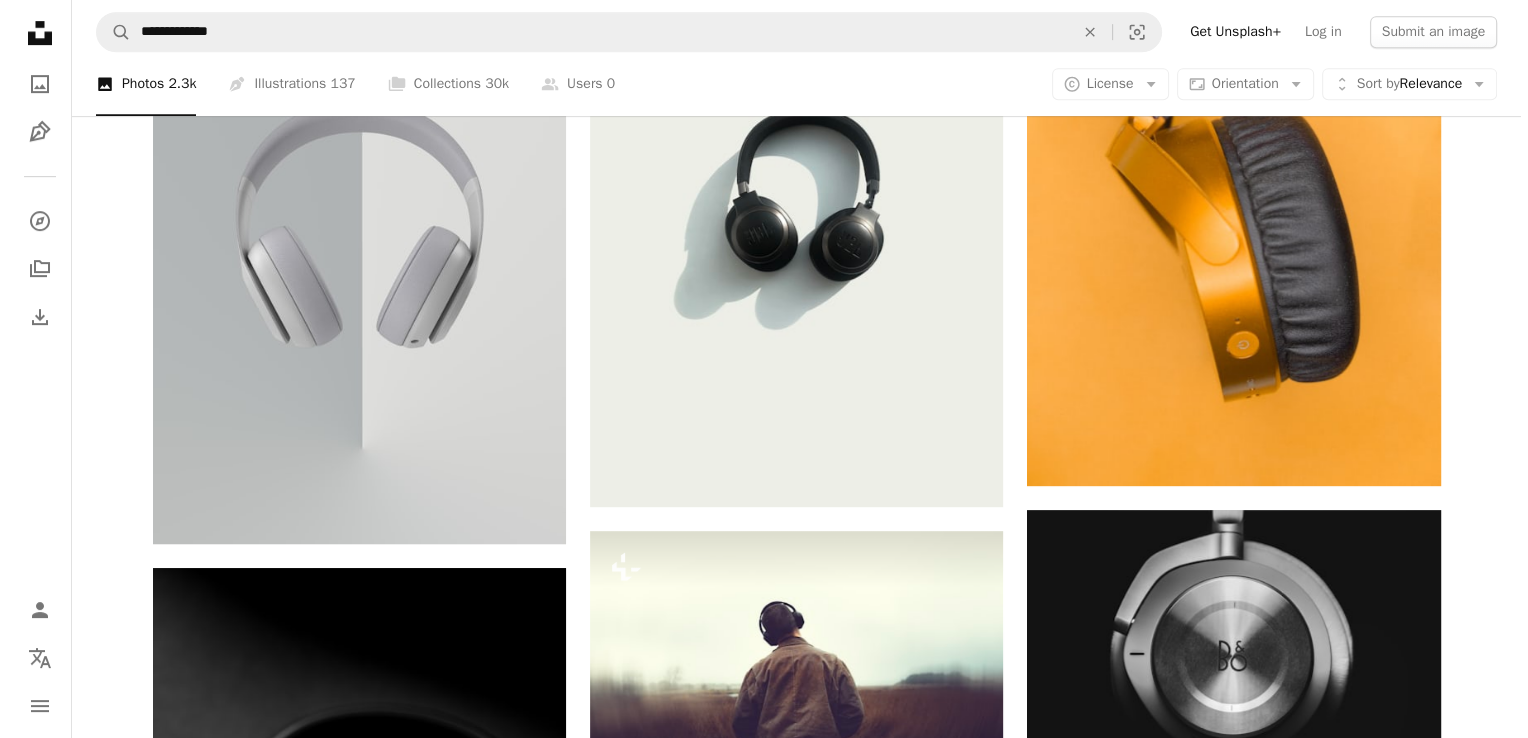 scroll, scrollTop: 964, scrollLeft: 0, axis: vertical 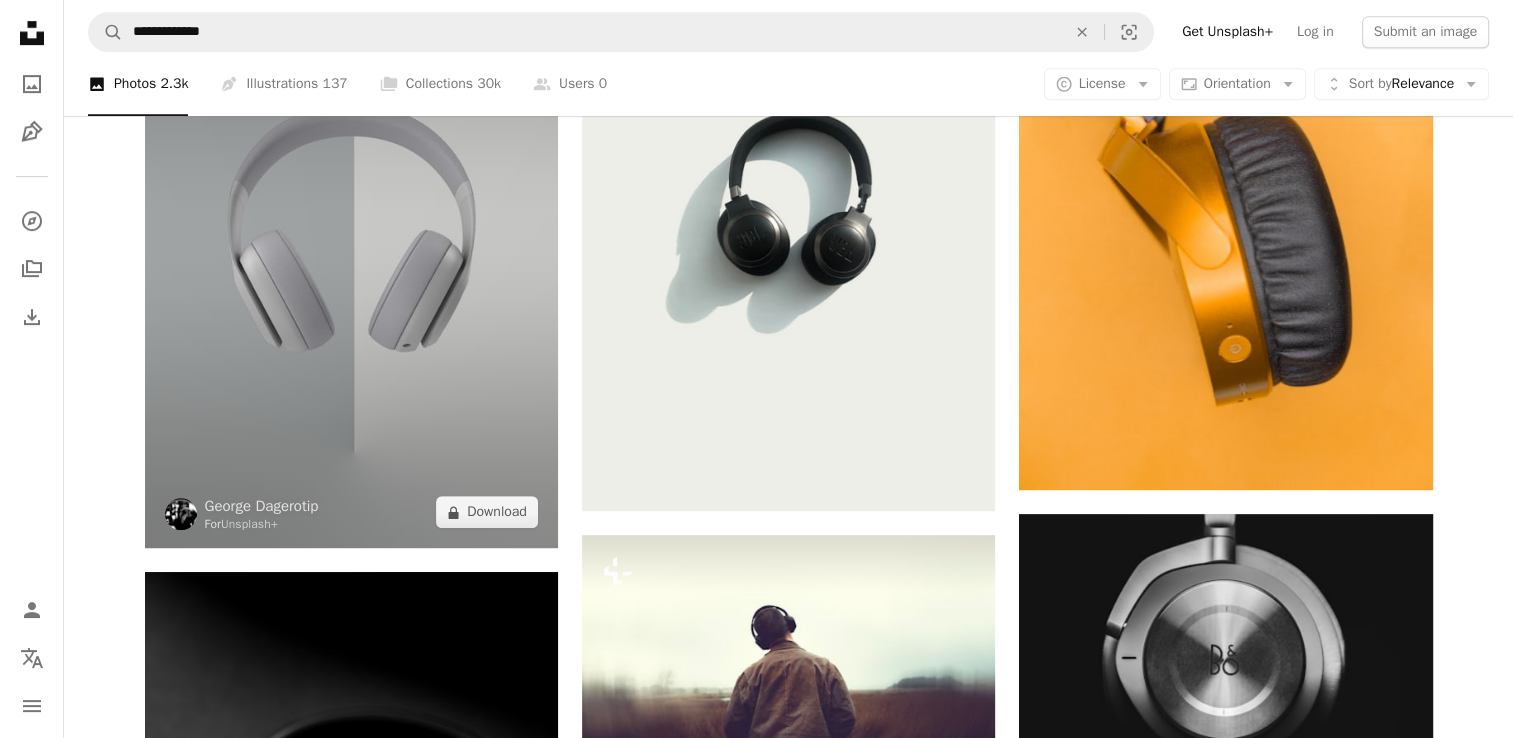 click at bounding box center (351, 238) 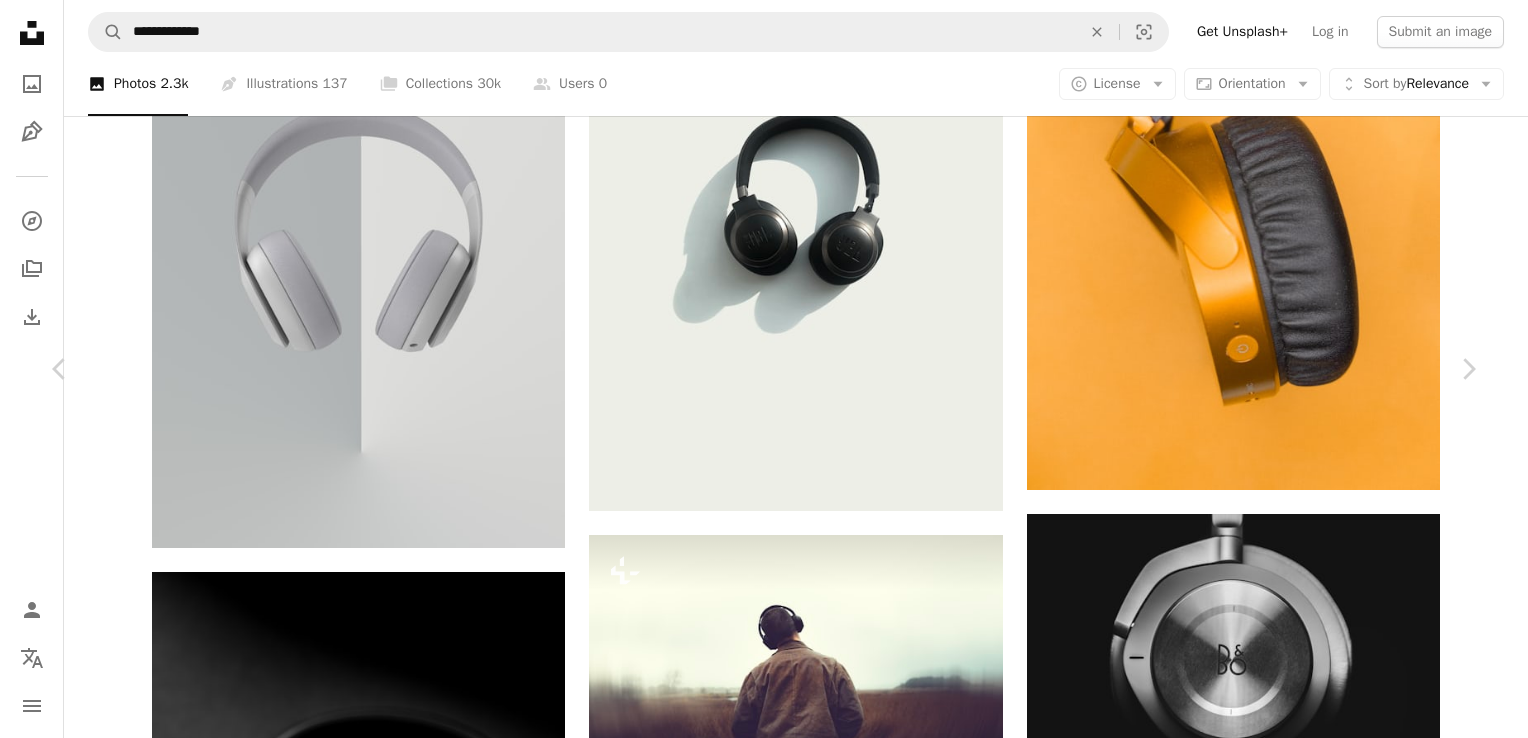 scroll, scrollTop: 0, scrollLeft: 0, axis: both 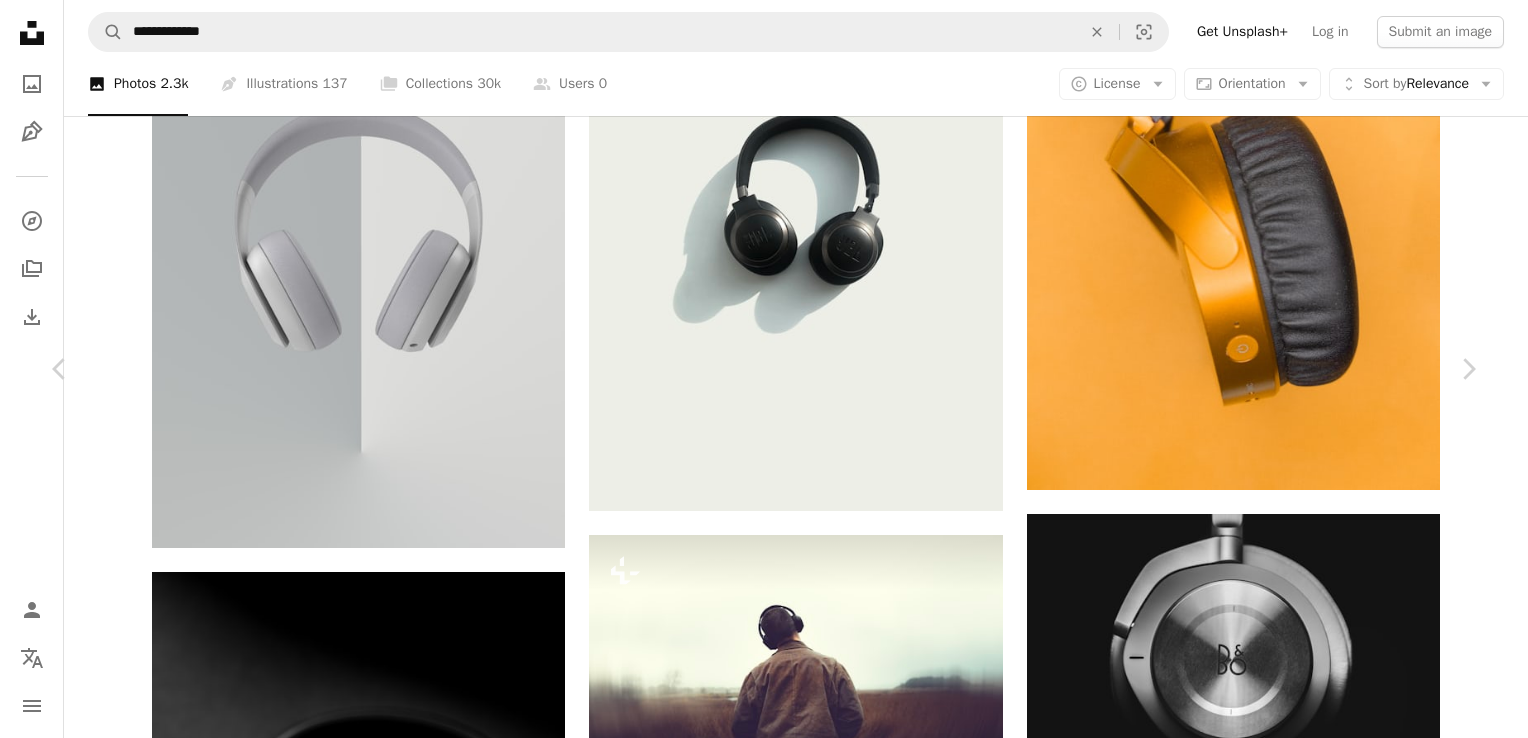 click on "A lock   Download" at bounding box center (1317, 3581) 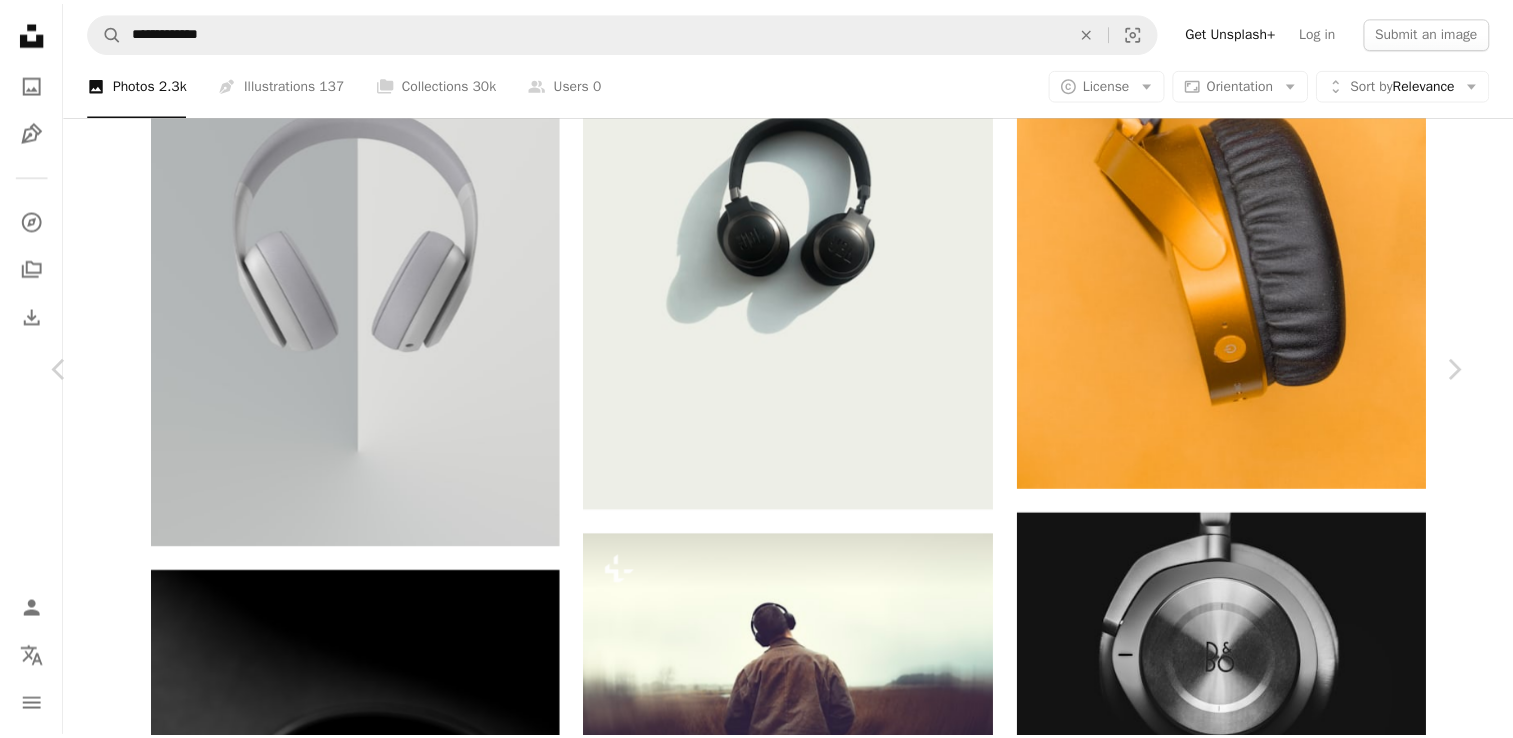scroll, scrollTop: 75, scrollLeft: 0, axis: vertical 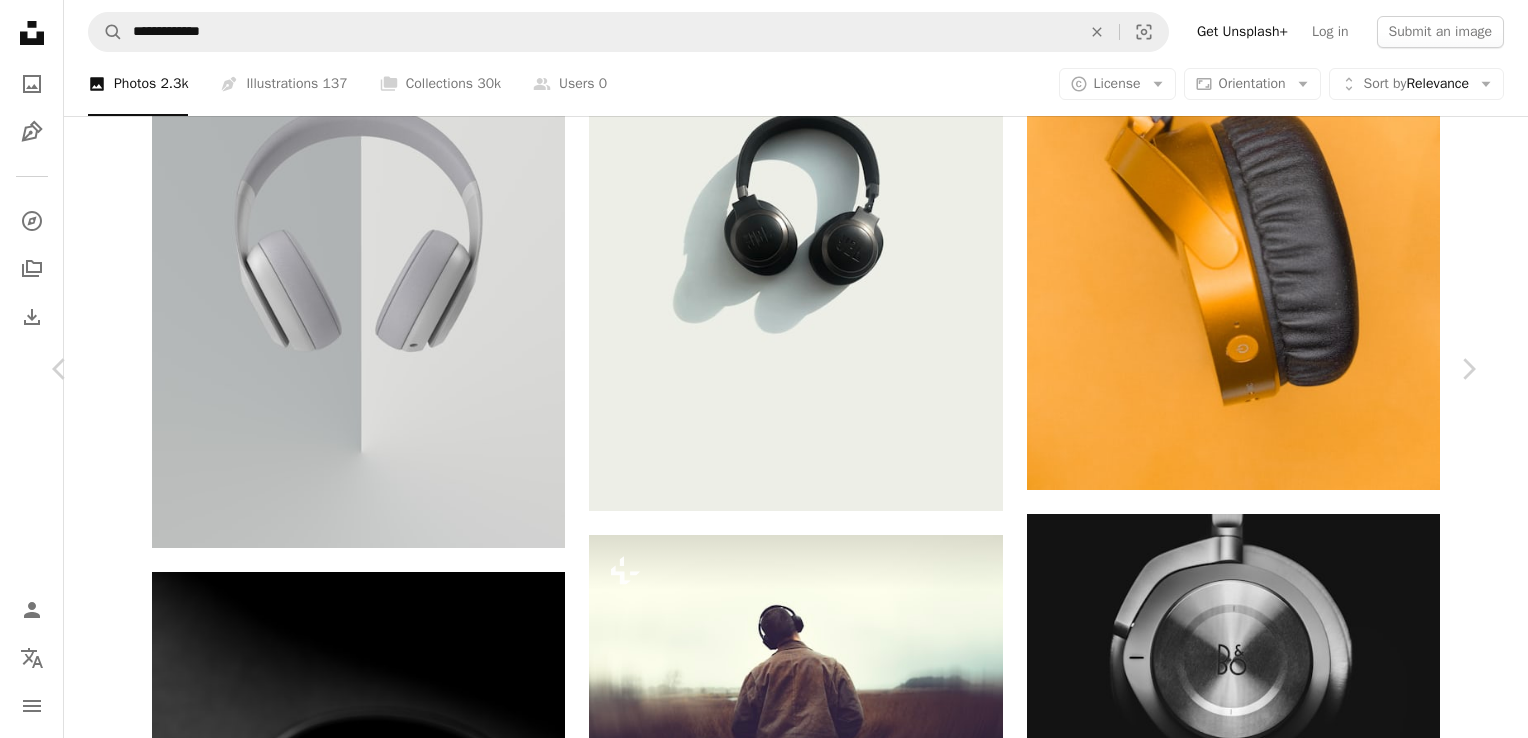 click on "An X shape" at bounding box center [20, 20] 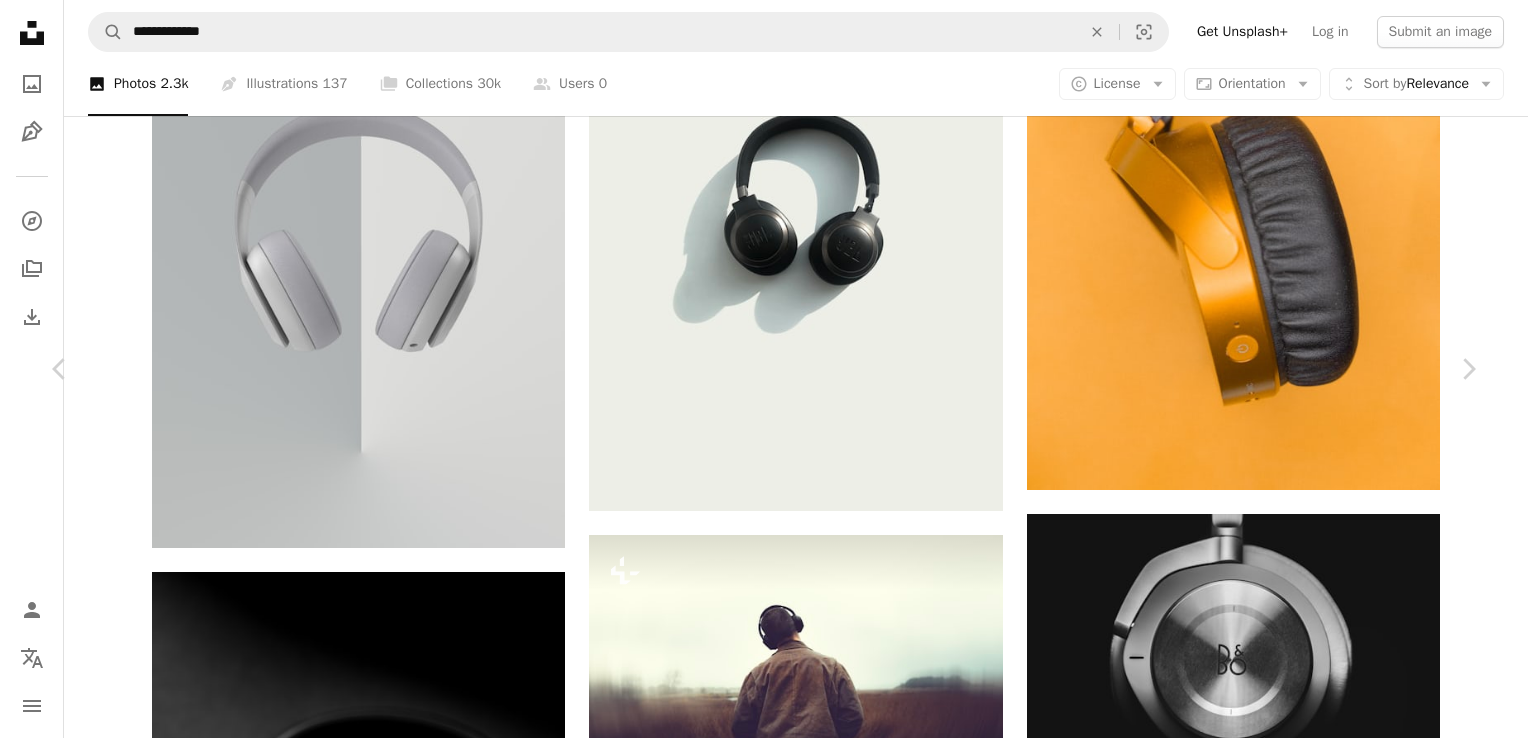 click on "An X shape" at bounding box center [20, 20] 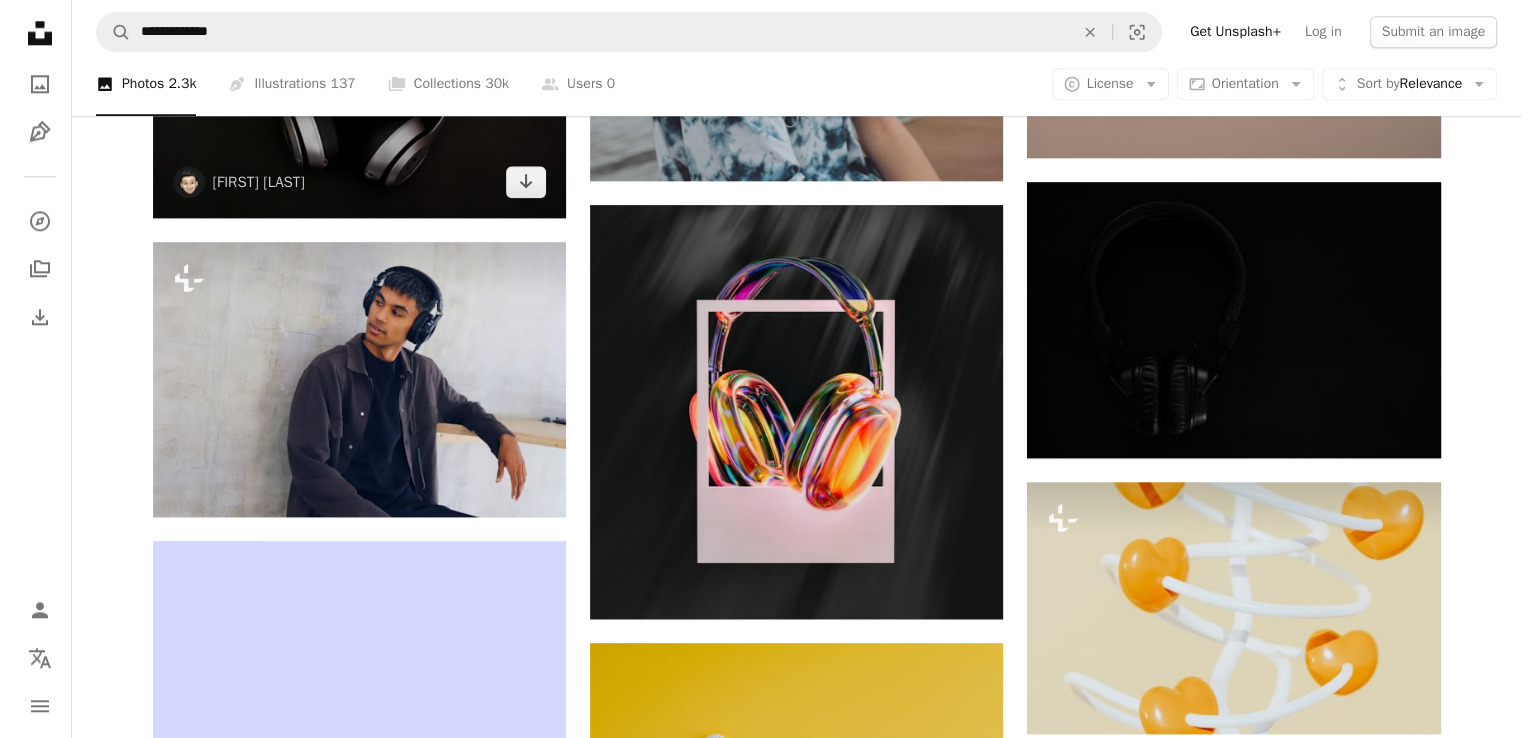 scroll, scrollTop: 2076, scrollLeft: 0, axis: vertical 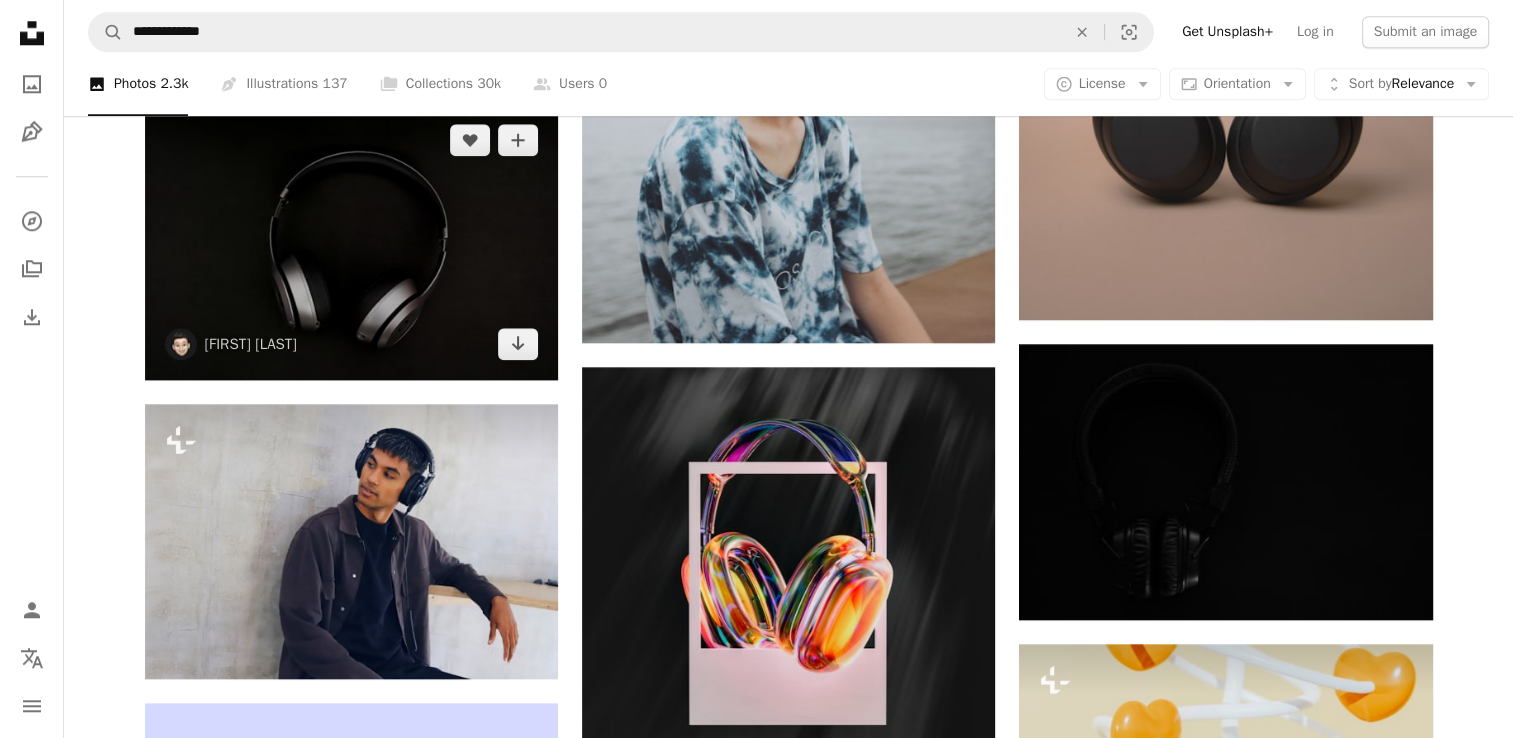 click at bounding box center [351, 241] 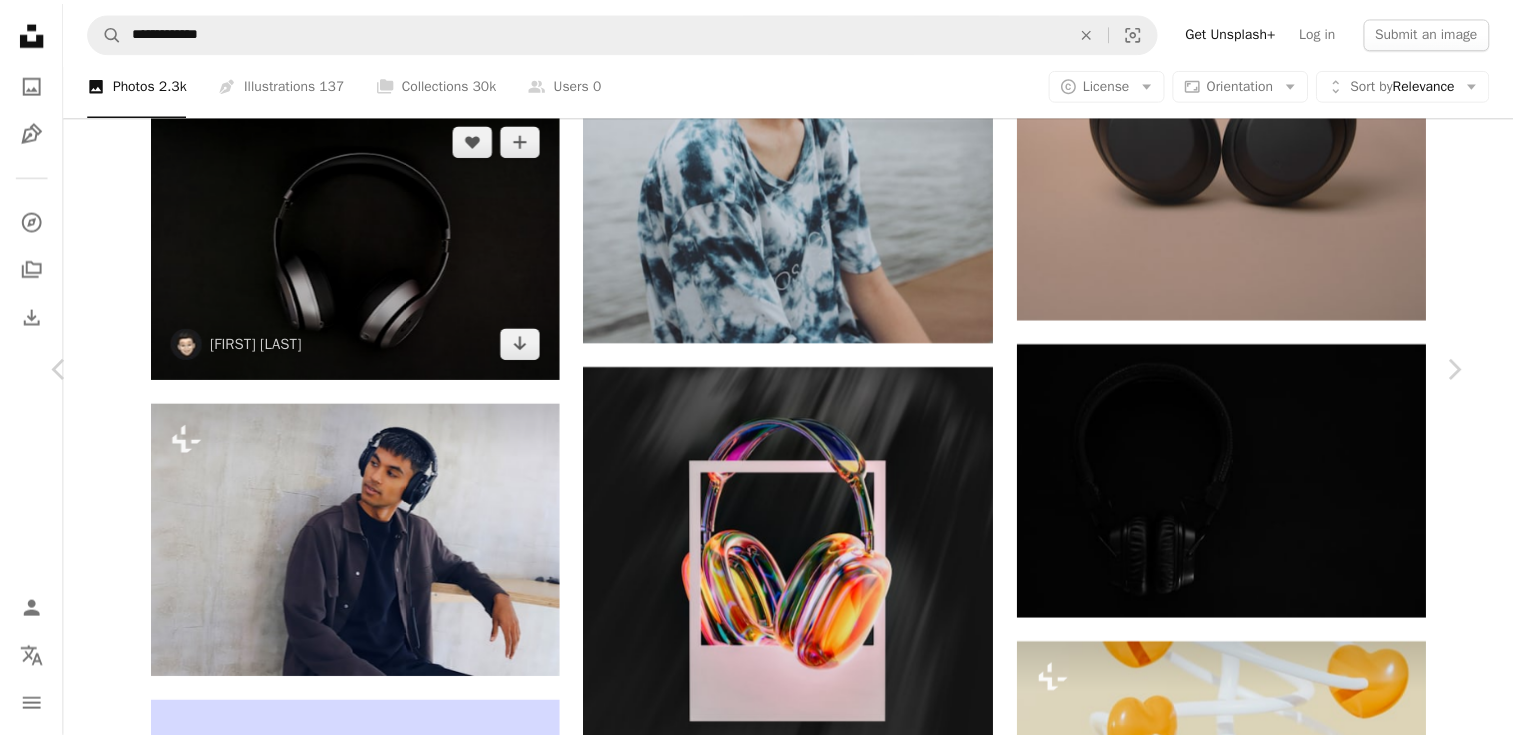 scroll, scrollTop: 484, scrollLeft: 0, axis: vertical 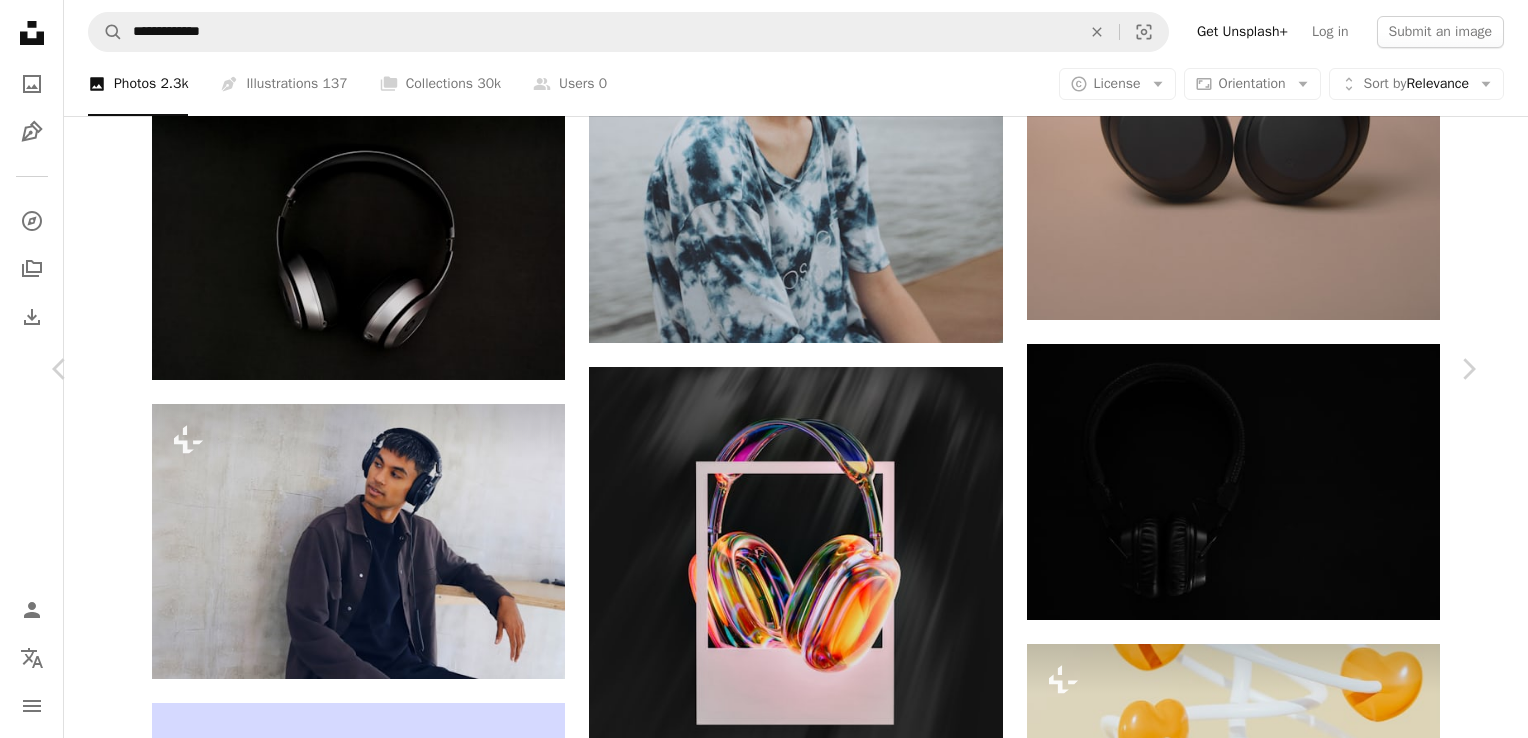click on "An X shape" at bounding box center (20, 20) 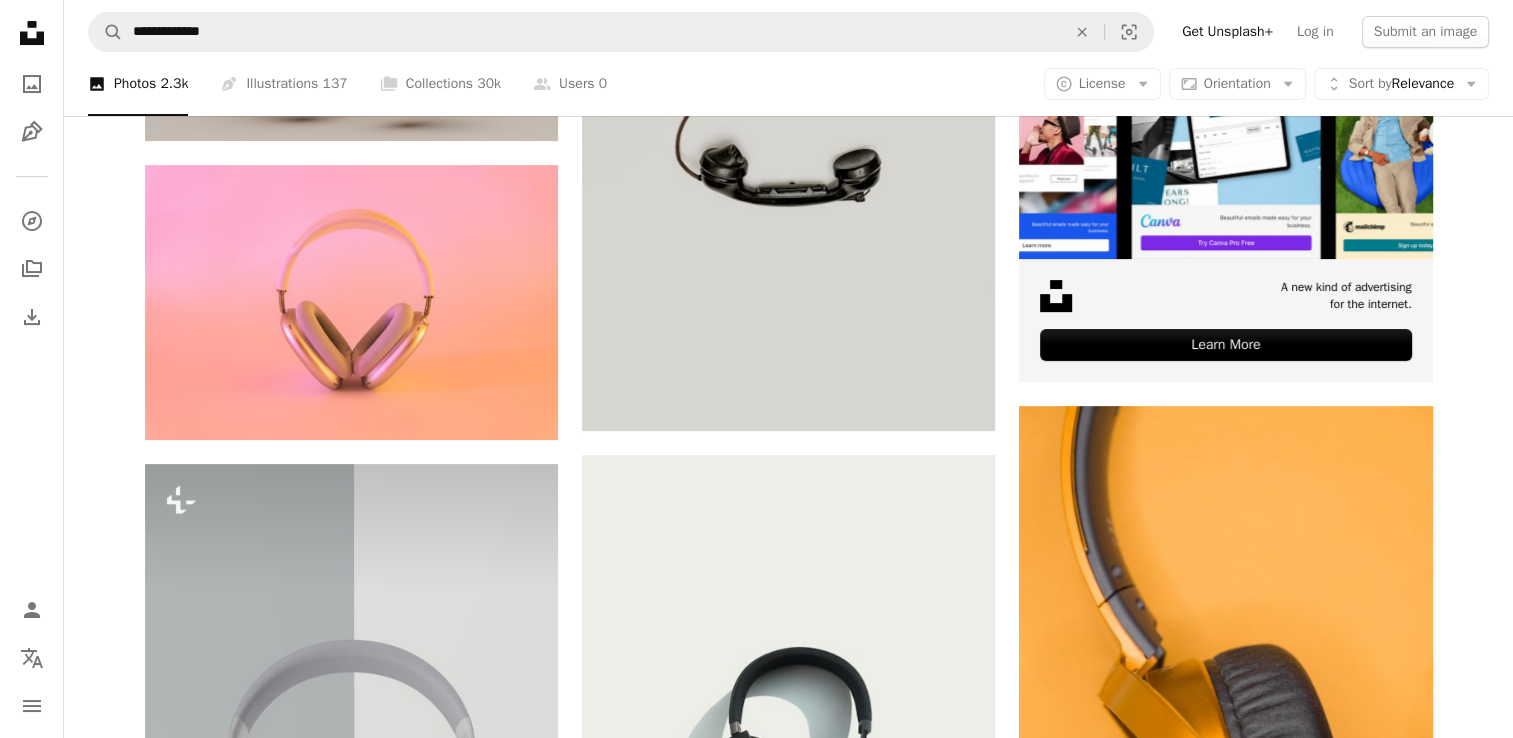 scroll, scrollTop: 0, scrollLeft: 0, axis: both 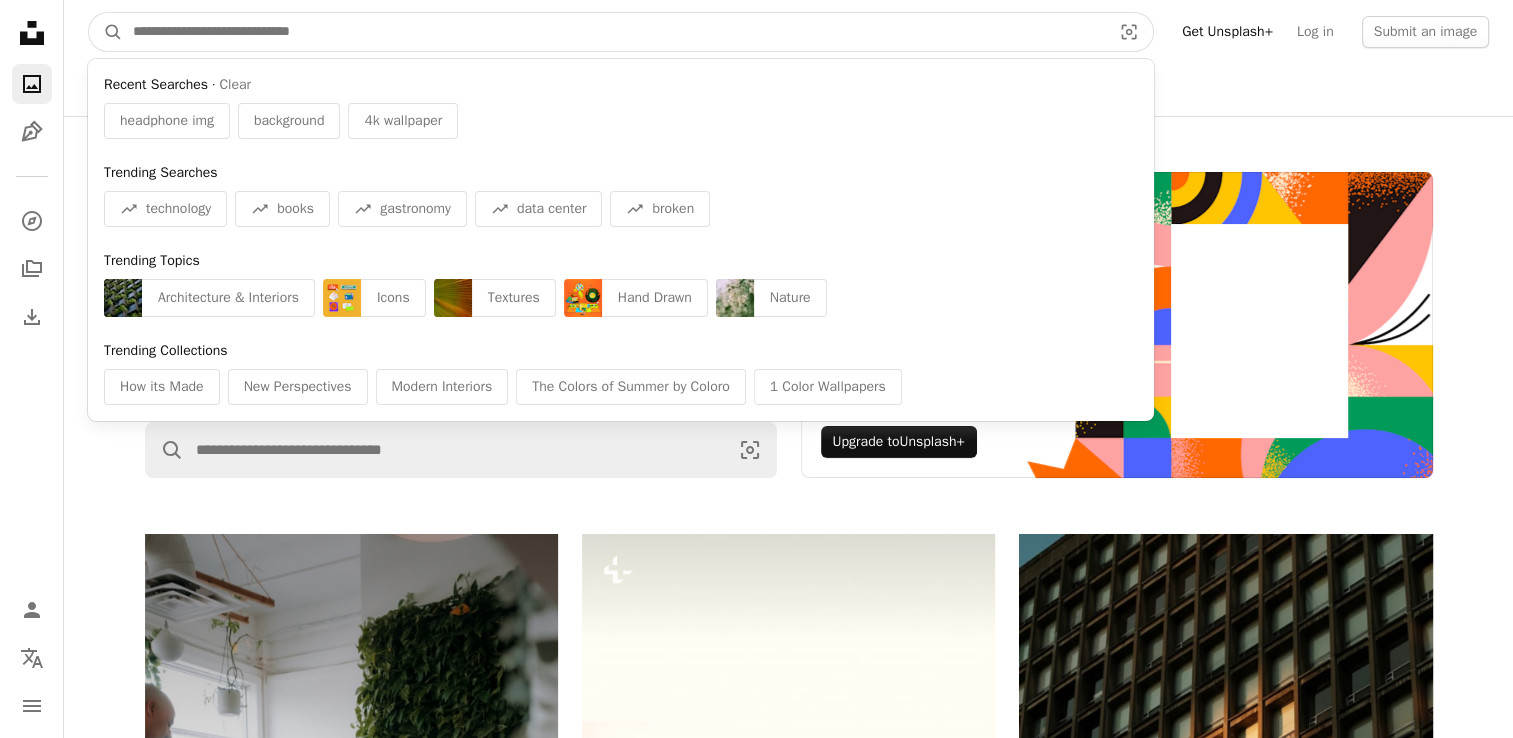 click at bounding box center [614, 32] 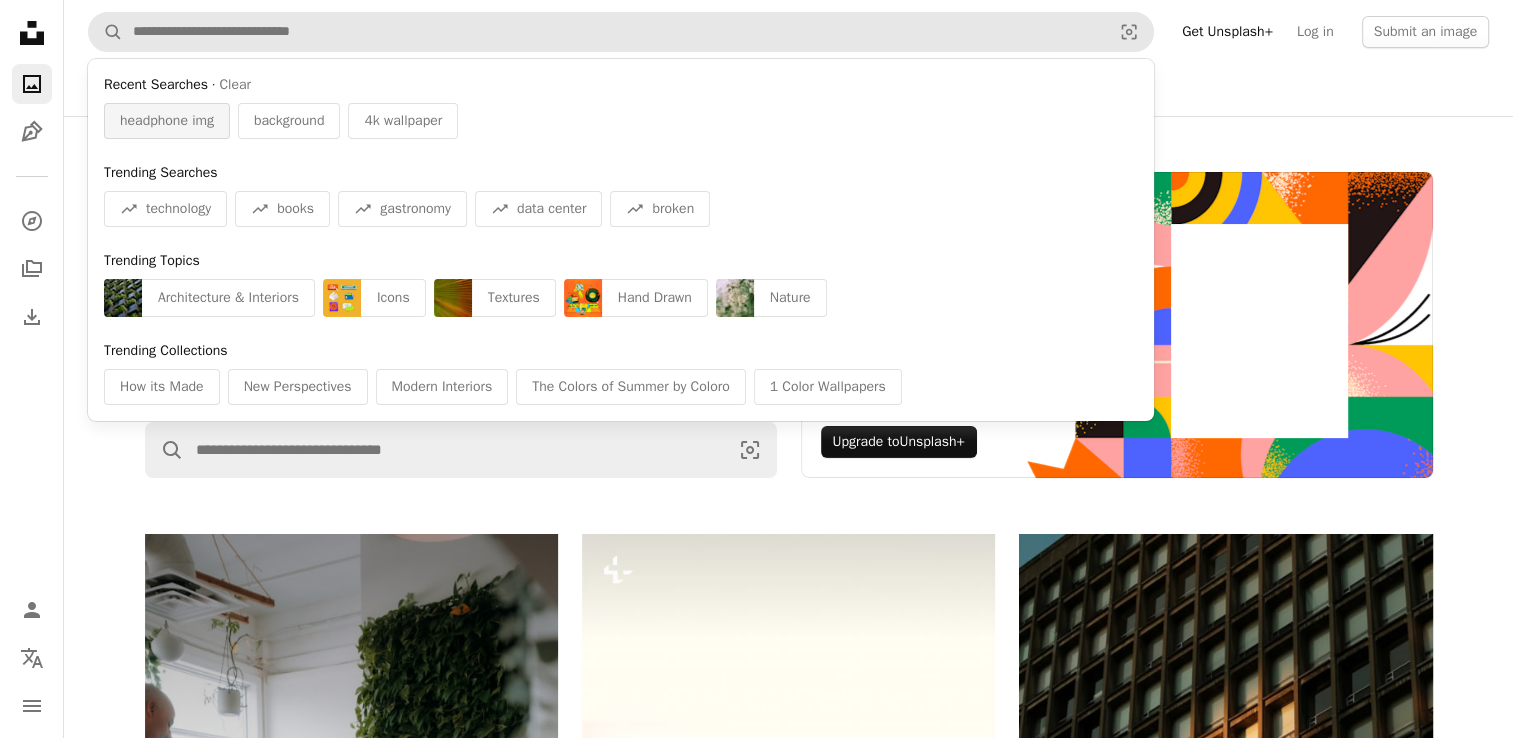 click on "headphone img" at bounding box center [167, 121] 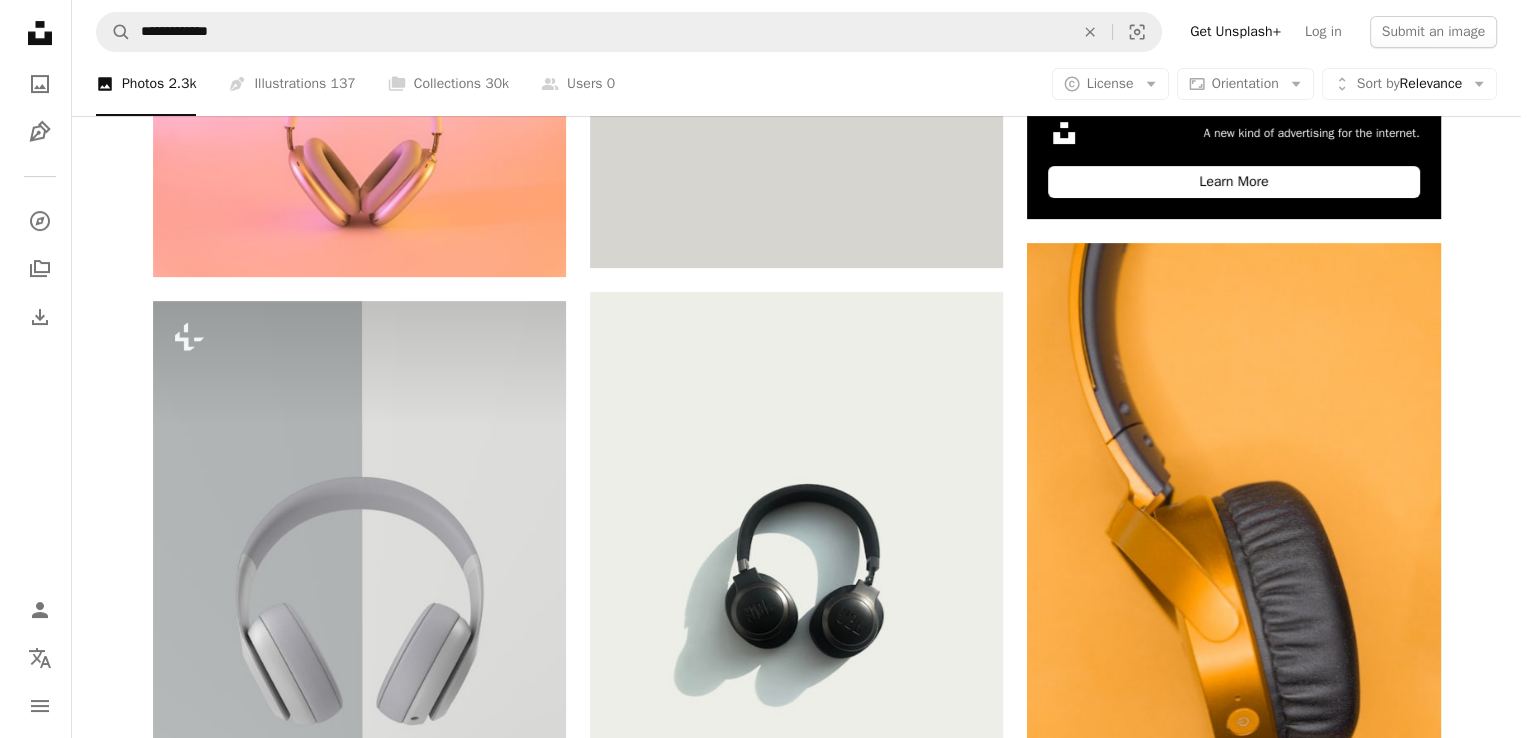 scroll, scrollTop: 640, scrollLeft: 0, axis: vertical 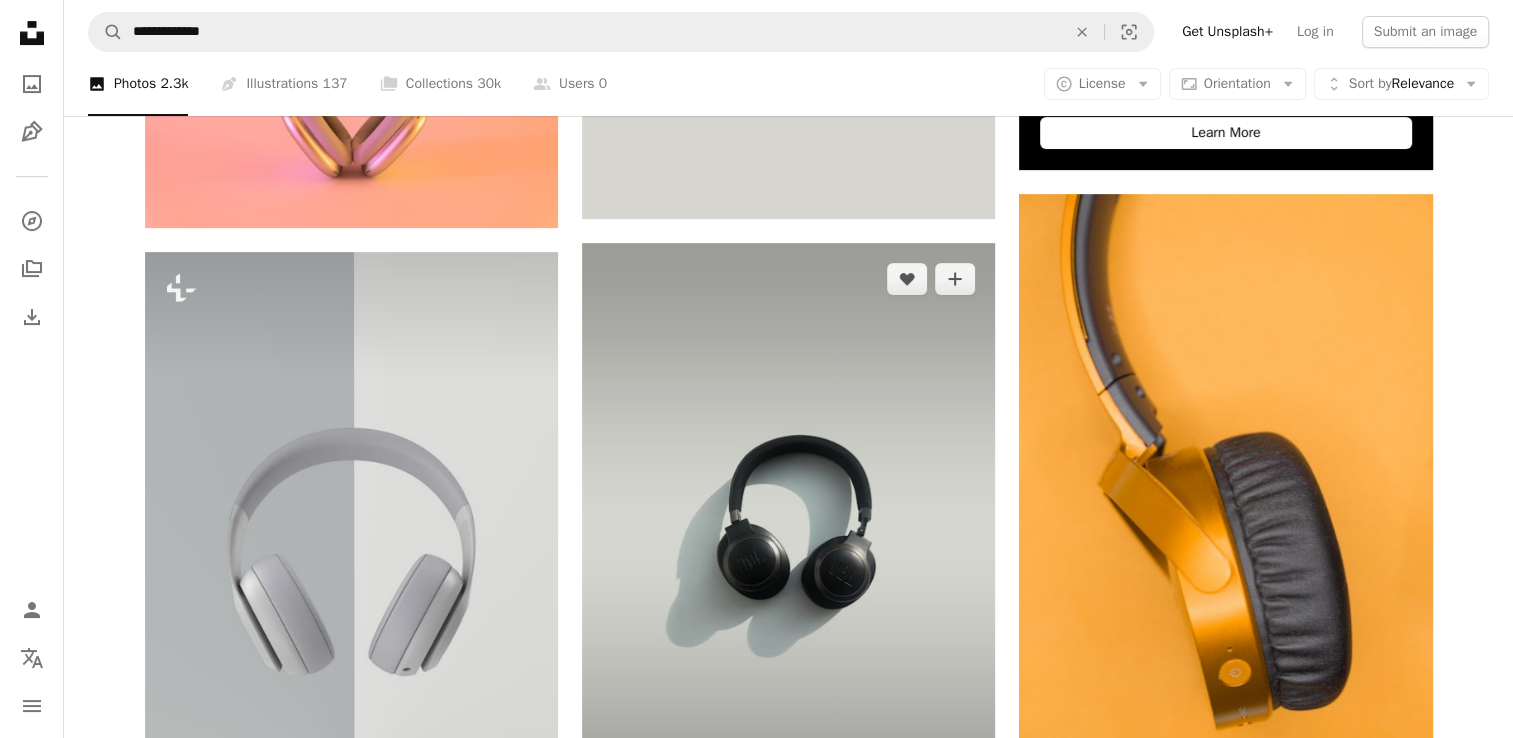 click at bounding box center (788, 539) 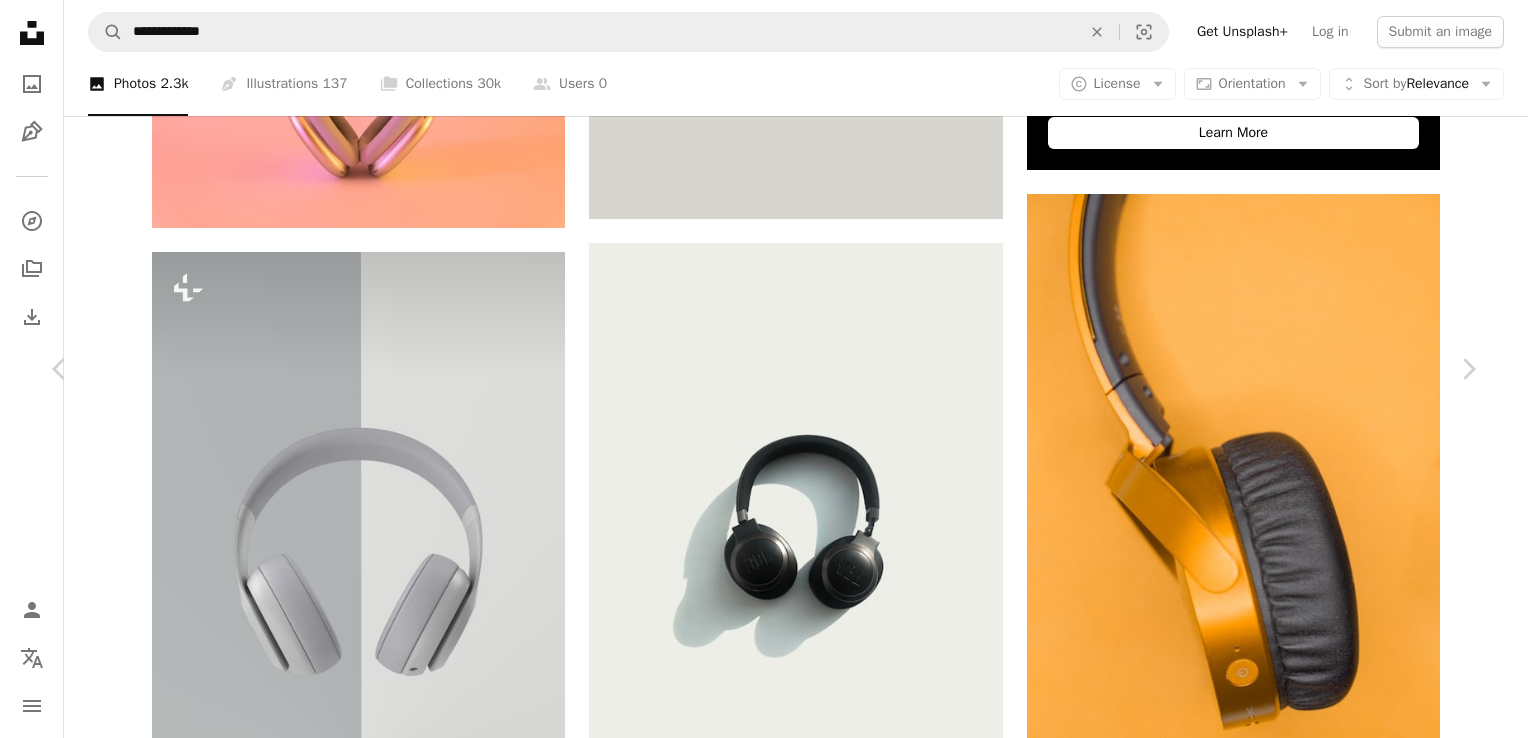 scroll, scrollTop: 2659, scrollLeft: 0, axis: vertical 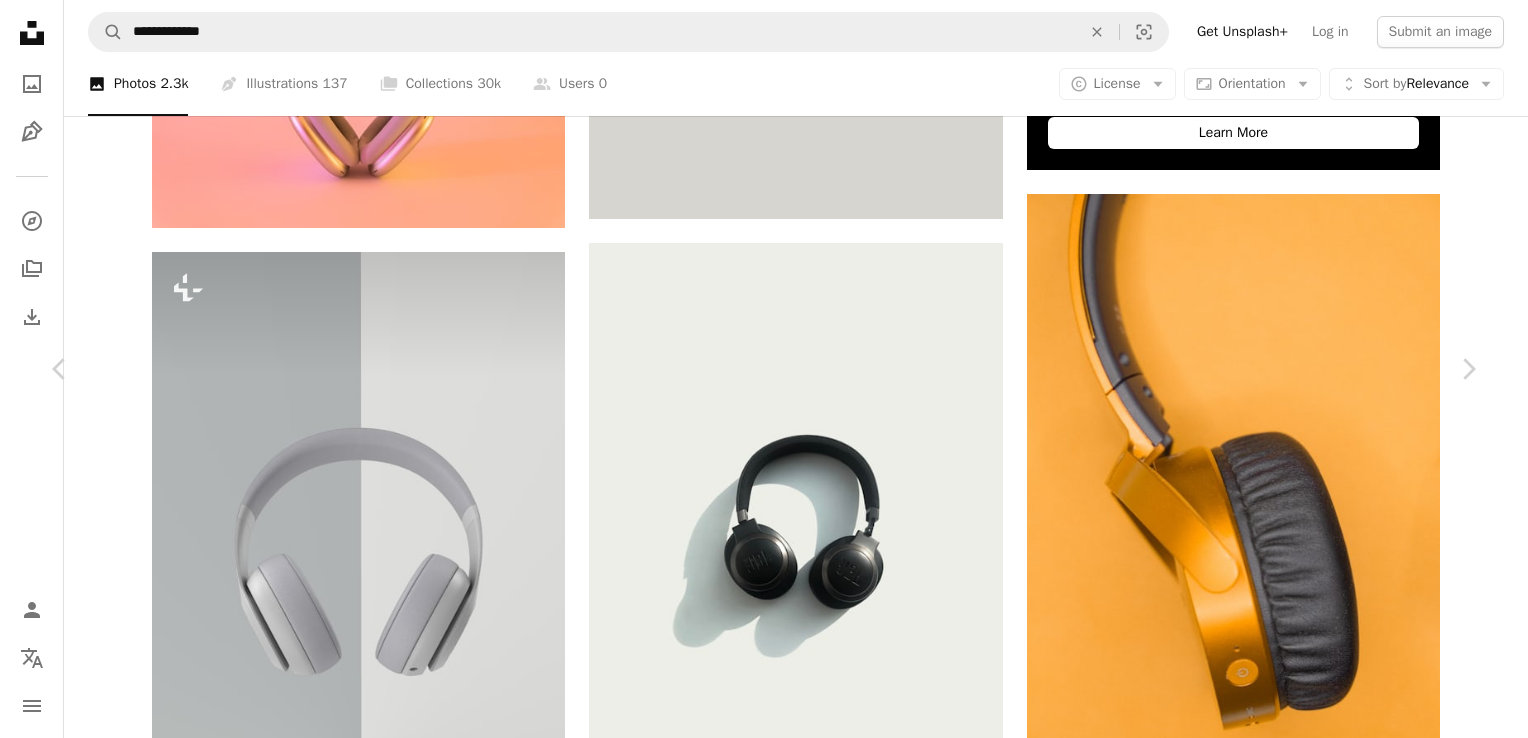click on "A lock   Download" at bounding box center [1317, 7350] 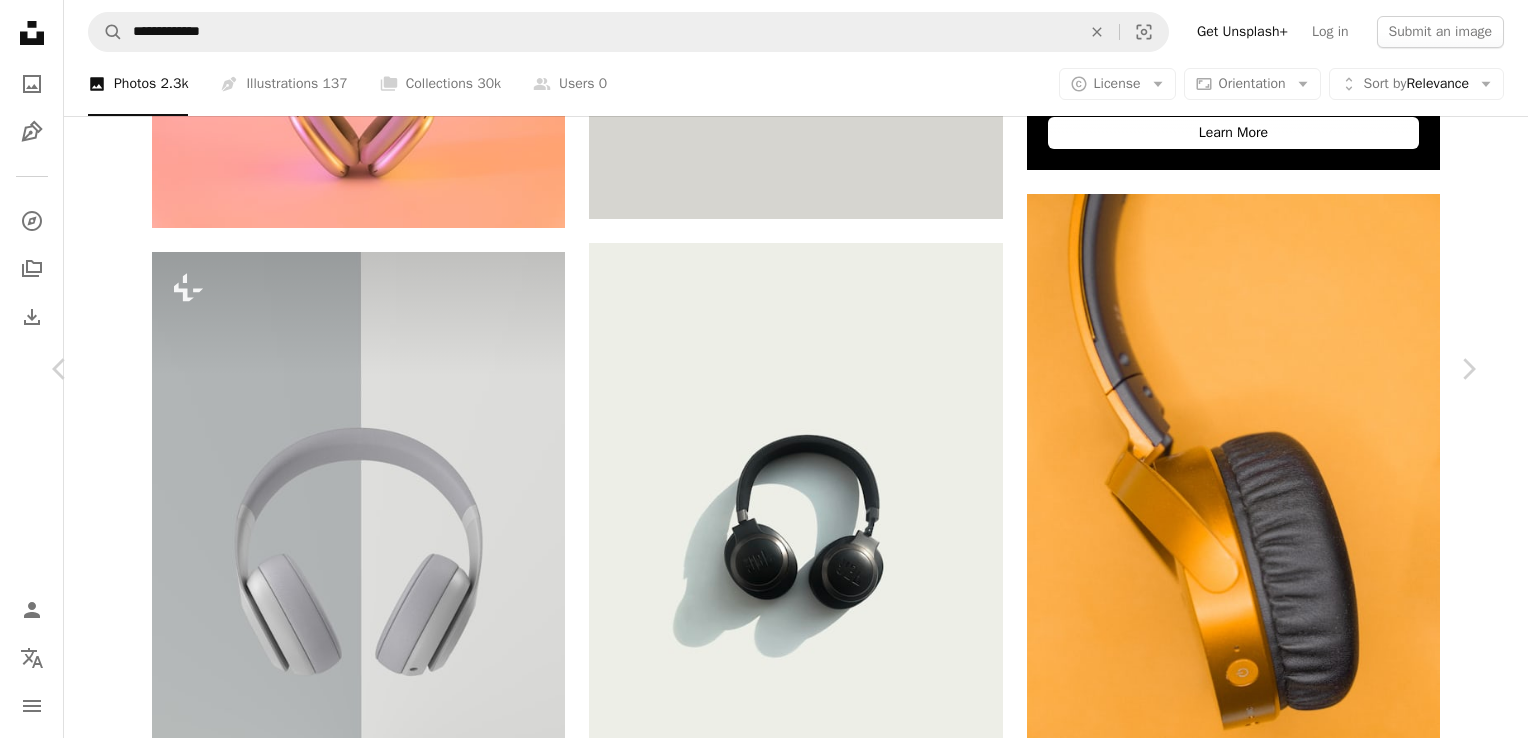 click on "An X shape" at bounding box center (20, 20) 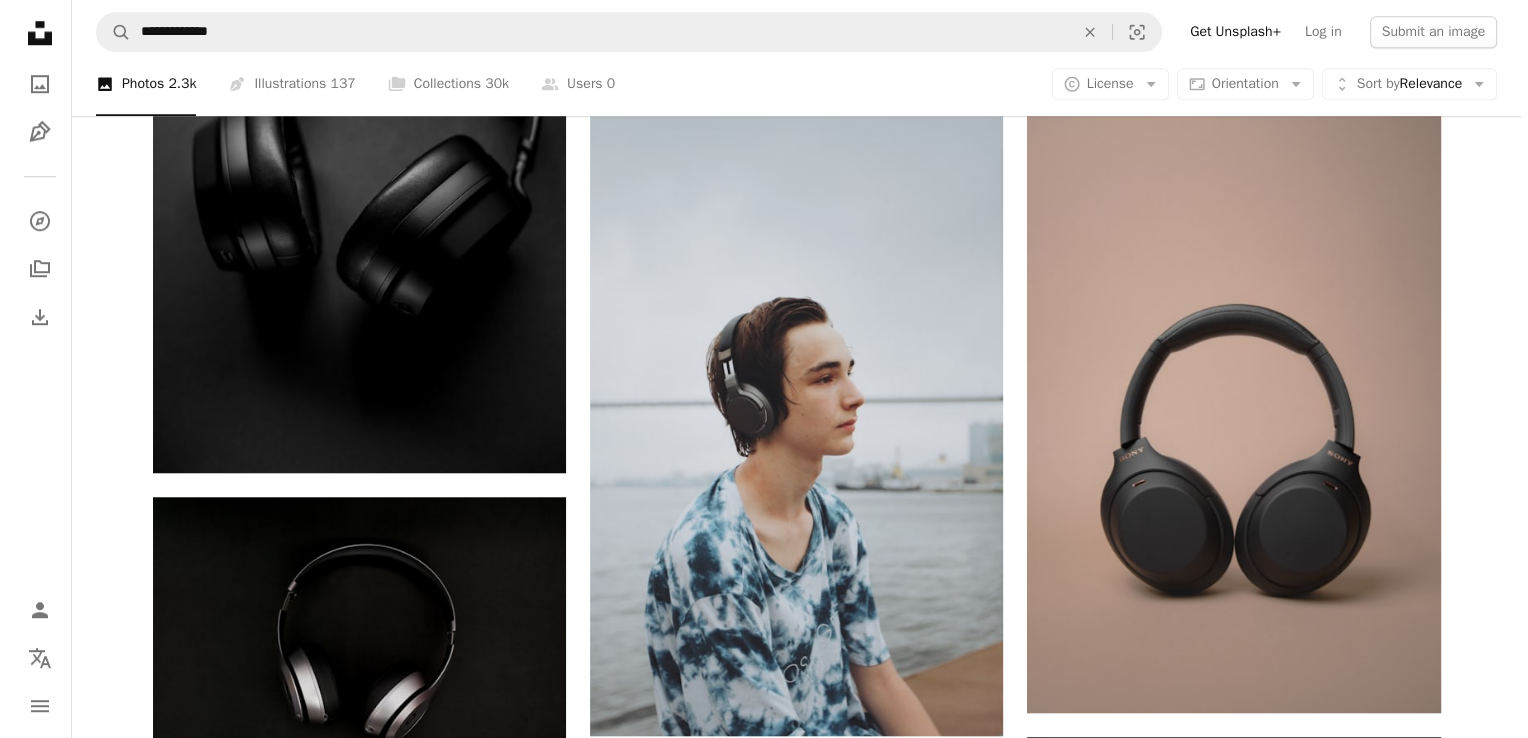 scroll, scrollTop: 1679, scrollLeft: 0, axis: vertical 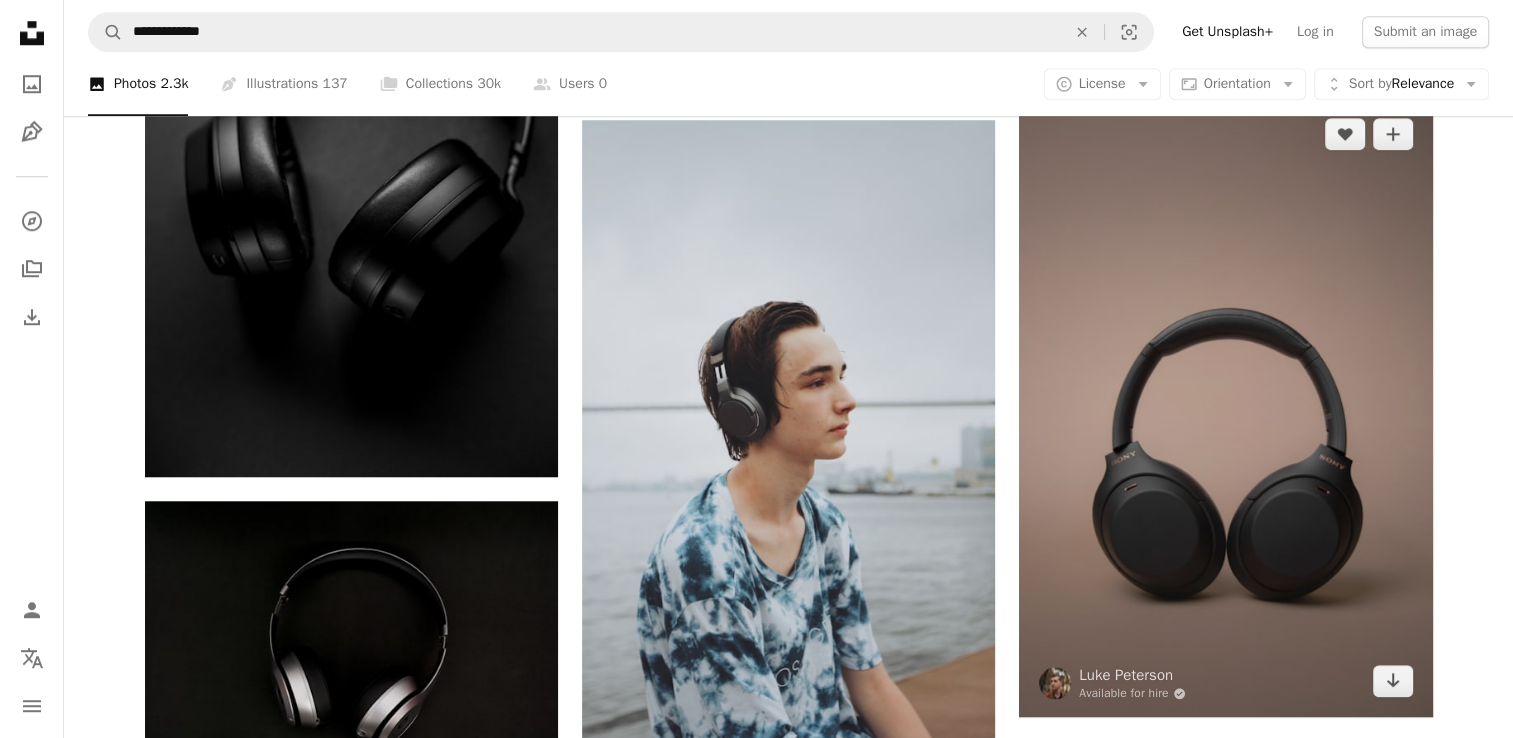 click at bounding box center [1225, 407] 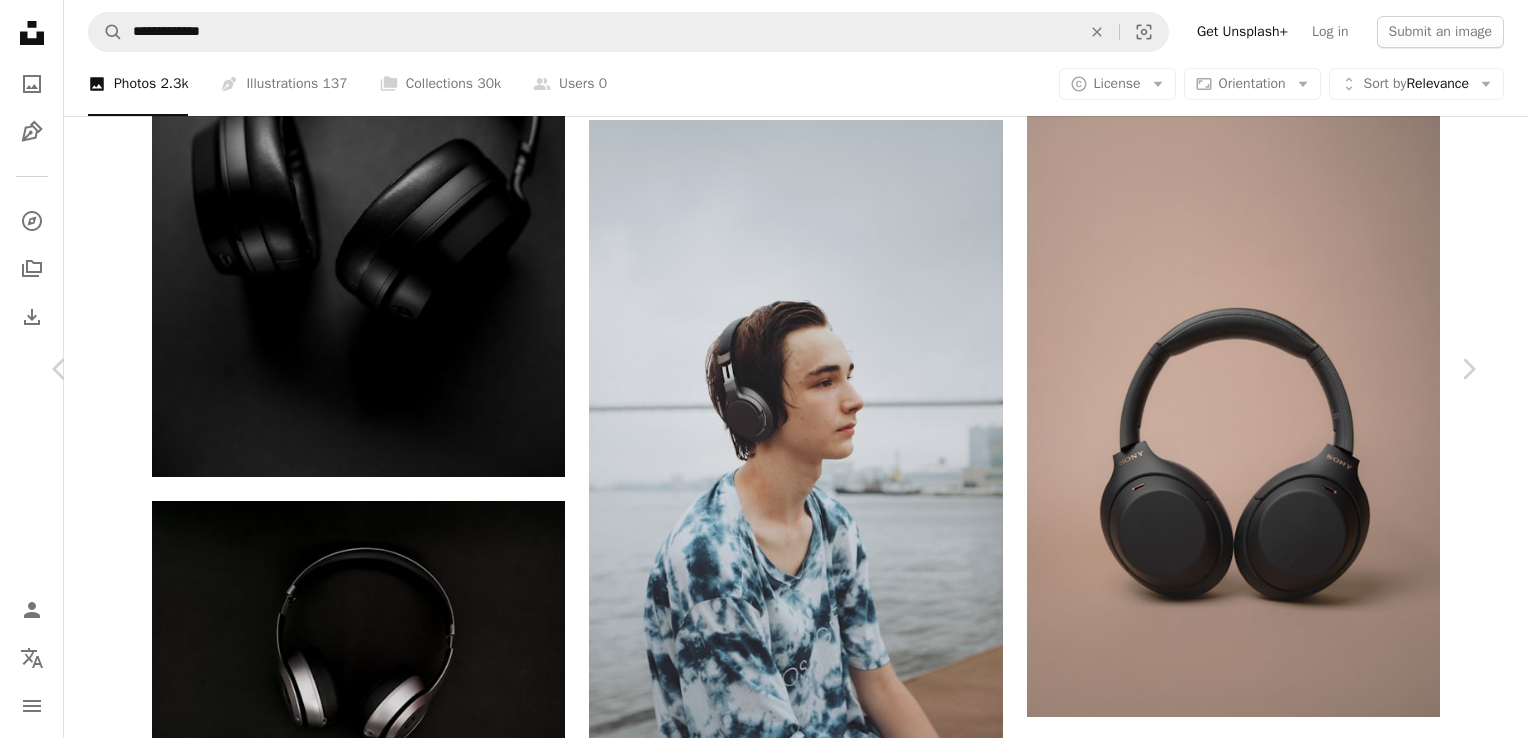 scroll, scrollTop: 3440, scrollLeft: 0, axis: vertical 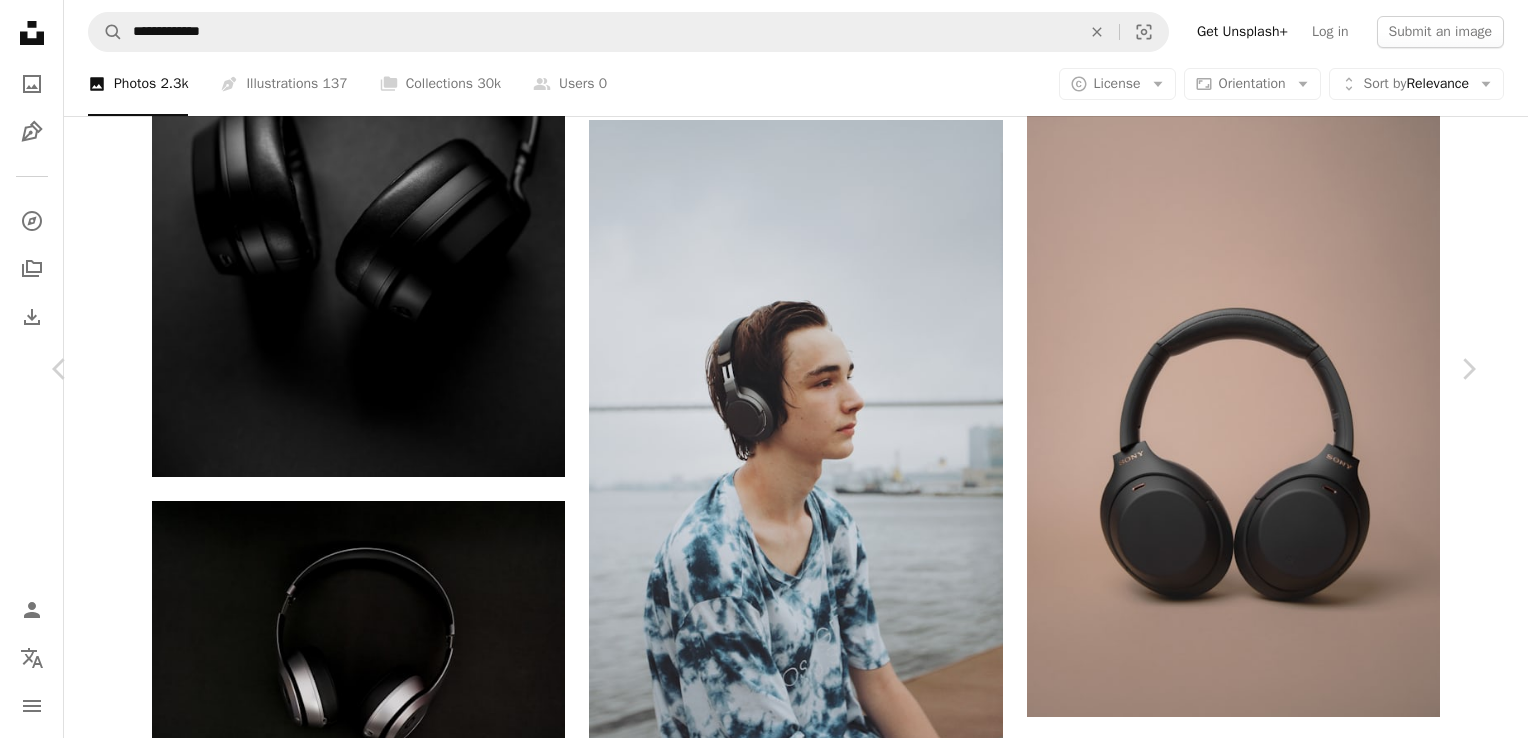 click 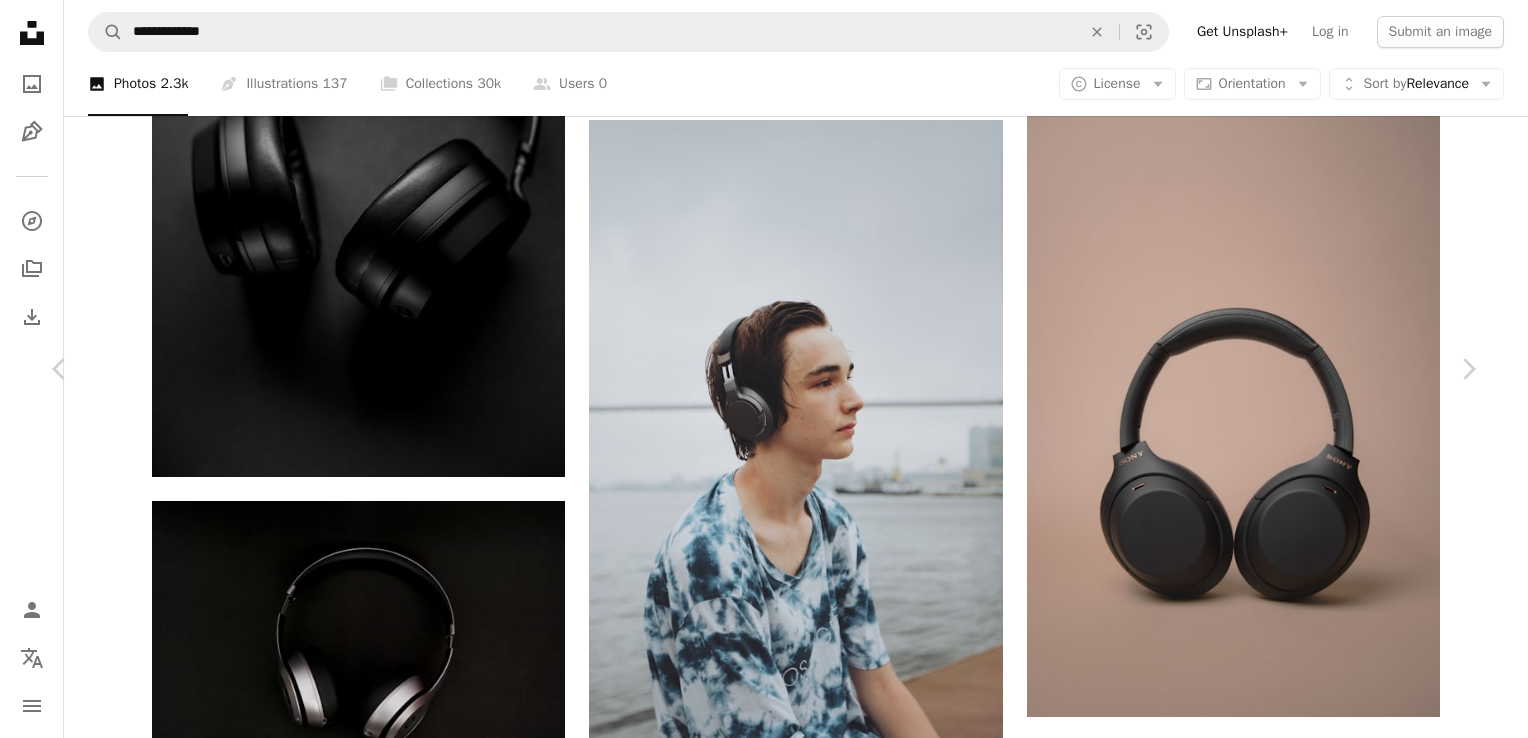 click on "An X shape Join Unsplash Already have an account?  Login First name Last name Email Username  (only letters, numbers and underscores) Password  (min. 8 char) Join By joining, you agree to the  Terms  and  Privacy Policy ." at bounding box center (764, 6633) 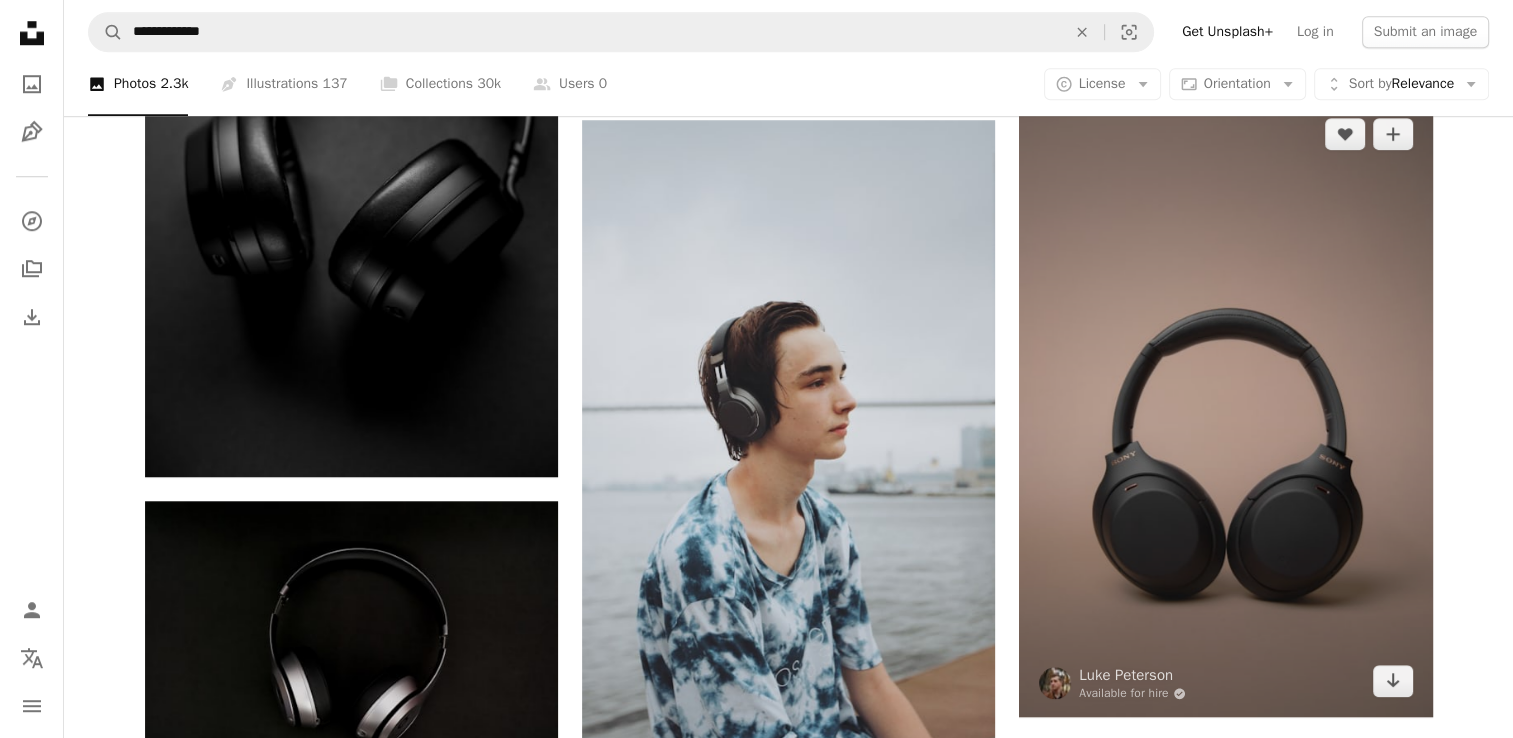 click at bounding box center (1225, 407) 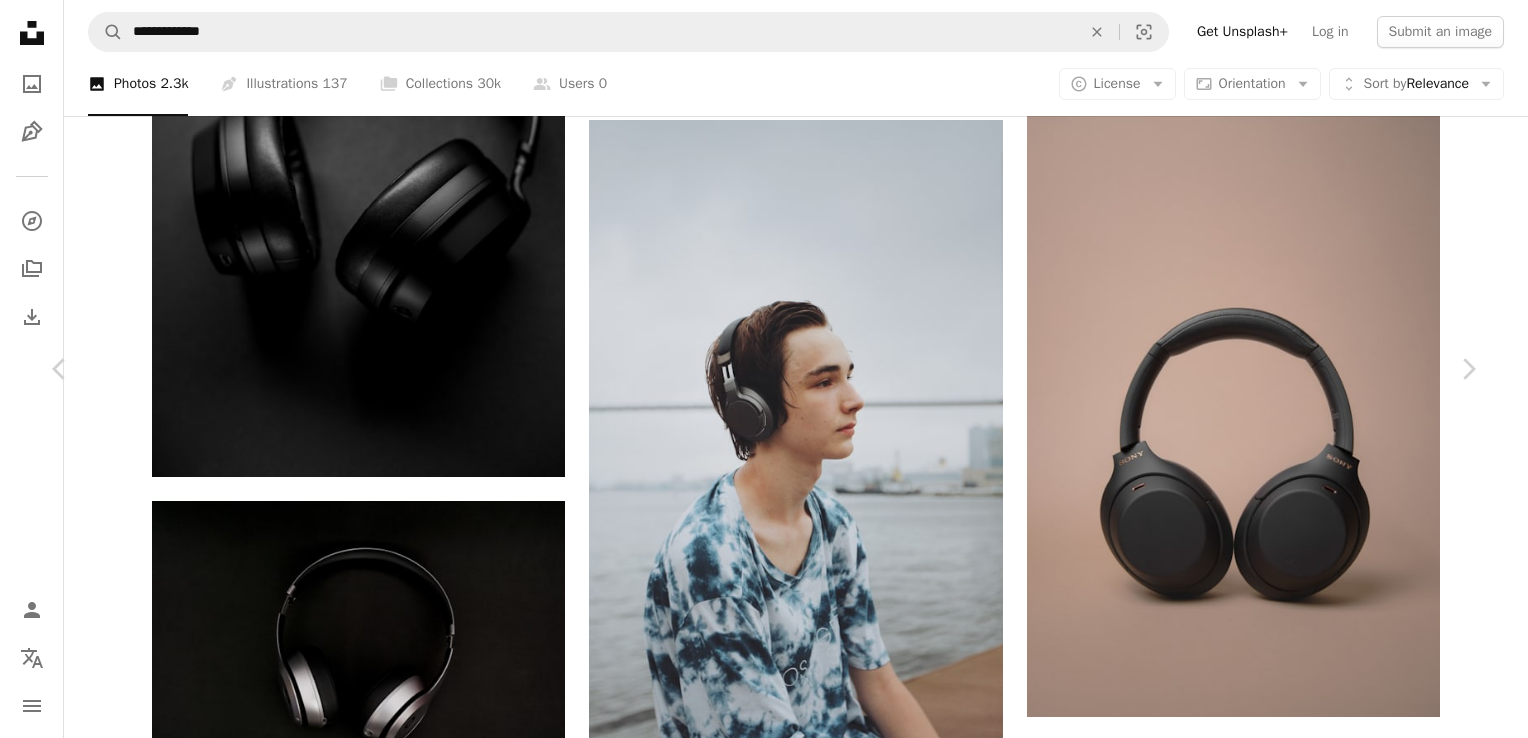 click on "An X shape Chevron left Chevron right [FIRST] [LAST] Available for hire A checkmark inside of a circle A heart A plus sign Edit image Plus sign for Unsplash+ Download free Chevron down Zoom in Views 1,762,026 Downloads 33,674 Featured in Photos , Technology A forward-right arrow Share Info icon Info More Actions Calendar outlined Published on April 14, 2021 Camera Canon, EOS R Safety Free to use under the Unsplash License purple headphones brown electronics headset Backgrounds Browse premium related images on iStock | Save 20% with code UNSPLASH20 View more on iStock ↗ Related images A heart A plus sign [FIRST] [LAST] Arrow pointing down A heart A plus sign [FIRST] [LAST] Available for hire A checkmark inside of a circle Arrow pointing down A heart A plus sign [FIRST] [LAST] Arrow pointing down A heart A plus sign [FIRST] [LAST] Available for hire A checkmark inside of a circle Arrow pointing down A heart A plus sign [FIRST] Arrow pointing down A heart A plus sign [FIRST] [LAST] Available for hire" at bounding box center (764, 6633) 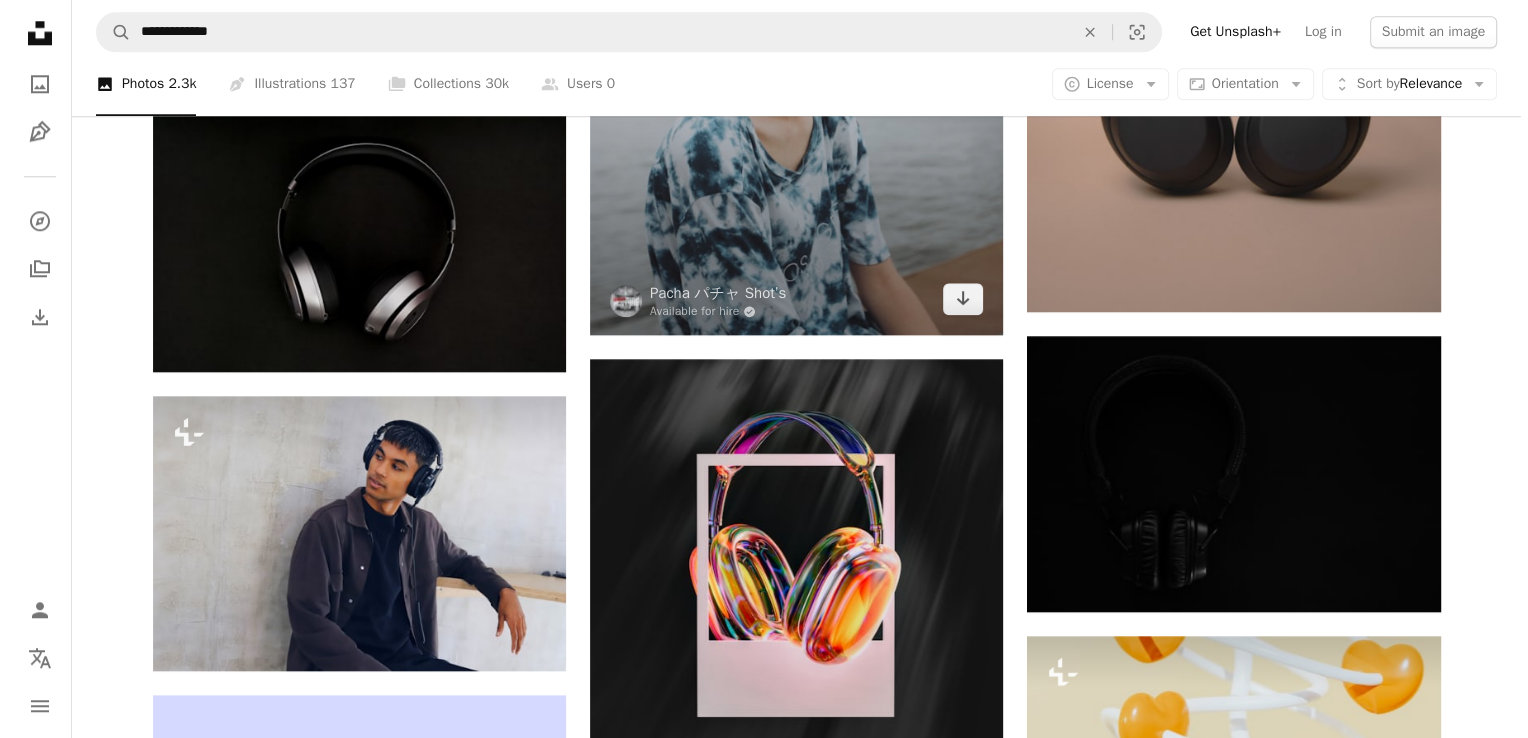 scroll, scrollTop: 2304, scrollLeft: 0, axis: vertical 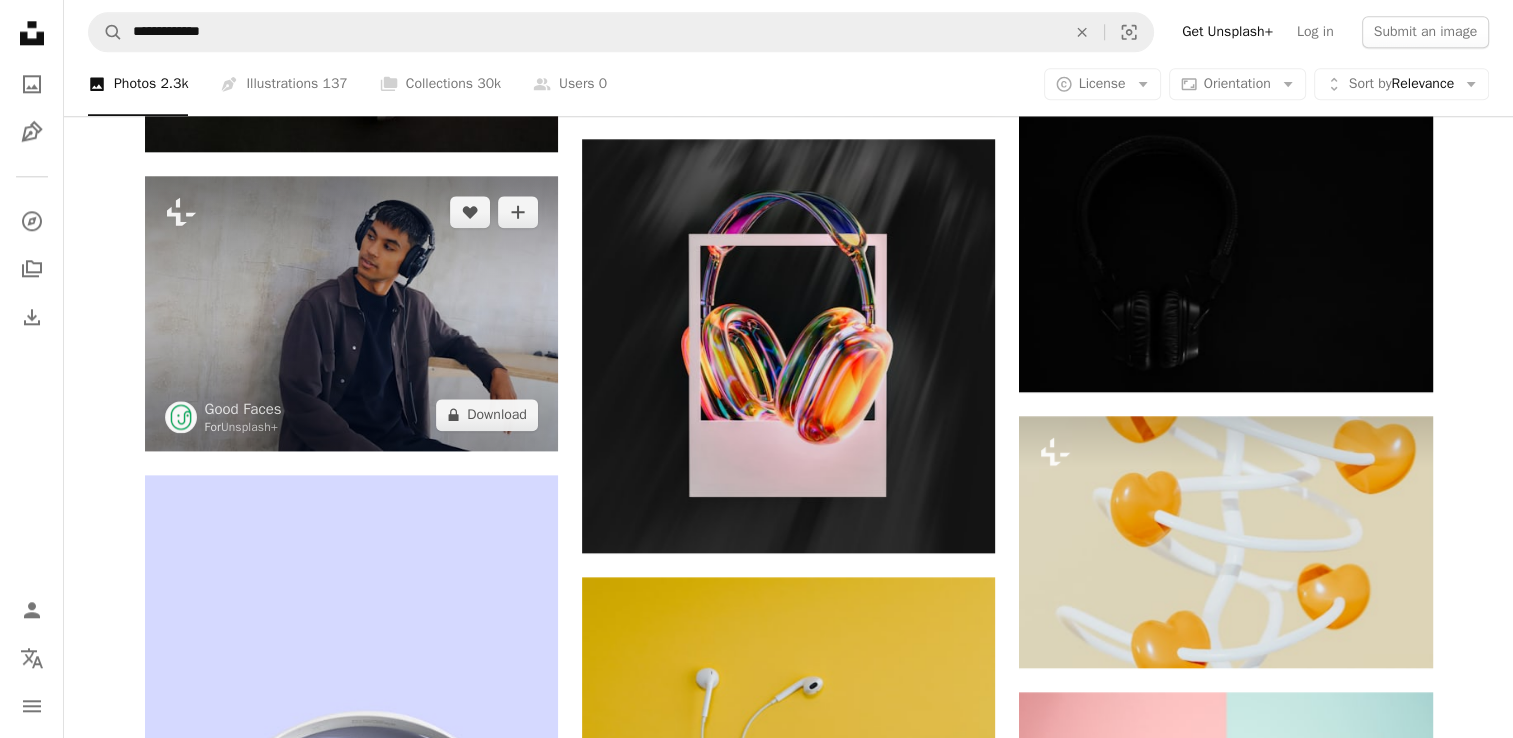 click at bounding box center [351, 313] 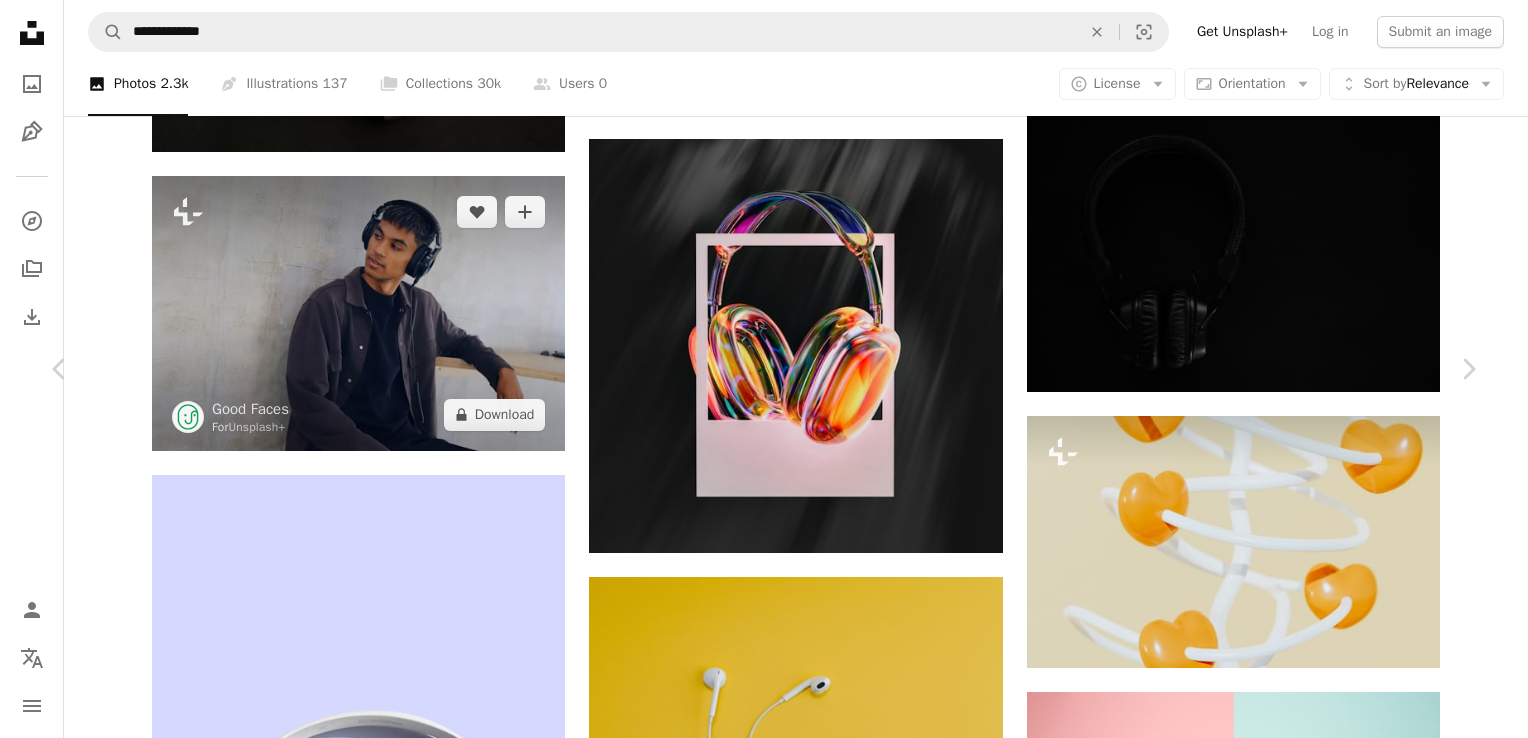 scroll, scrollTop: 879, scrollLeft: 0, axis: vertical 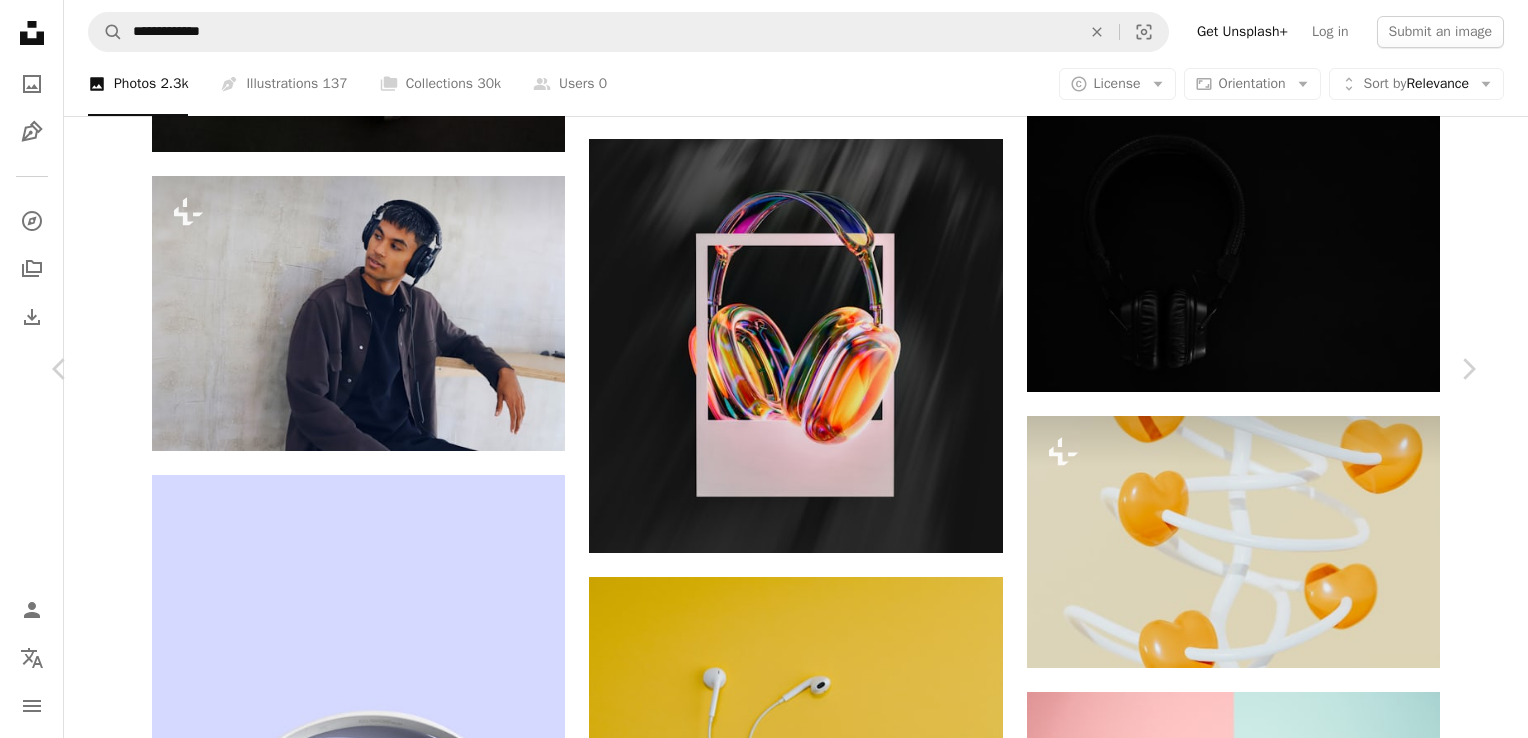 click on "Chevron right" 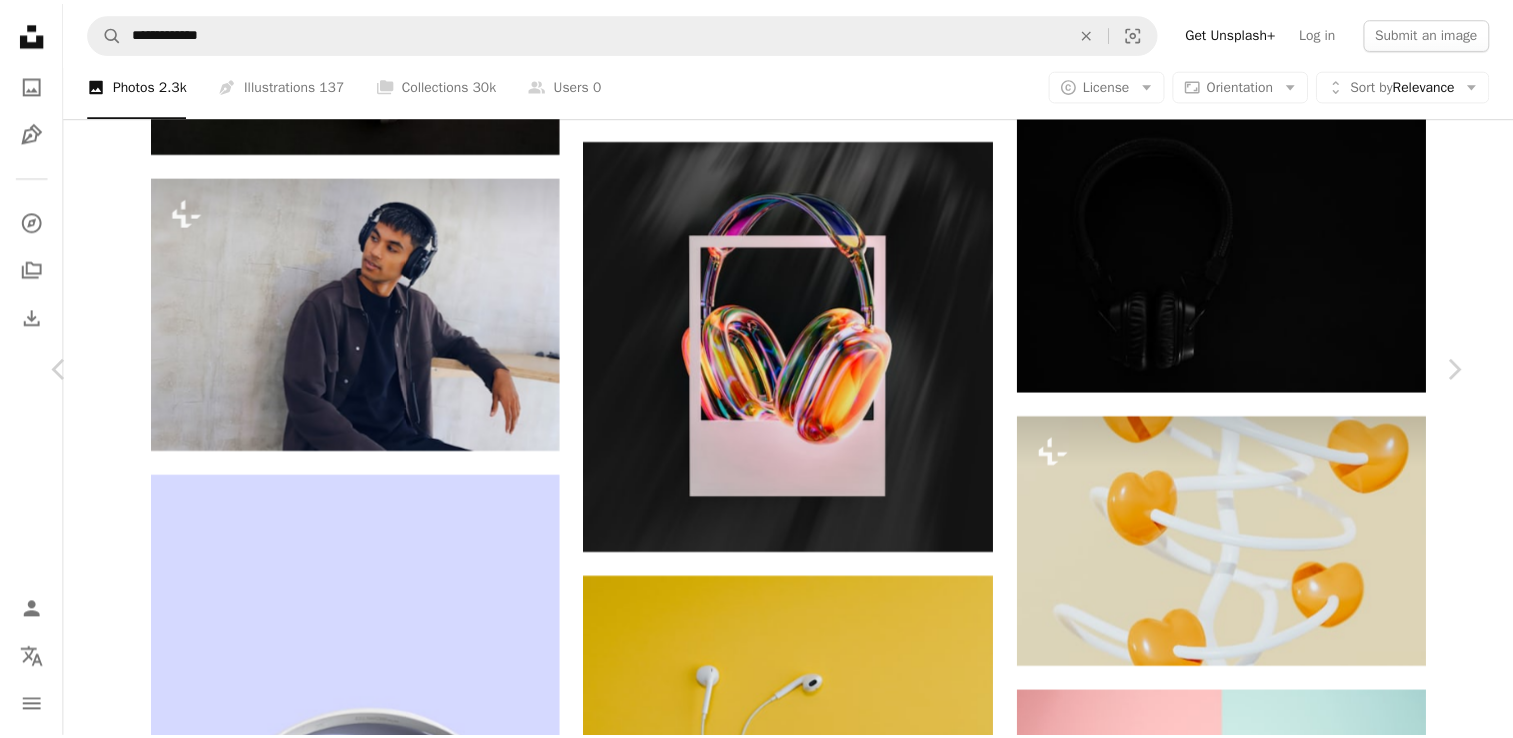 scroll, scrollTop: 4618, scrollLeft: 0, axis: vertical 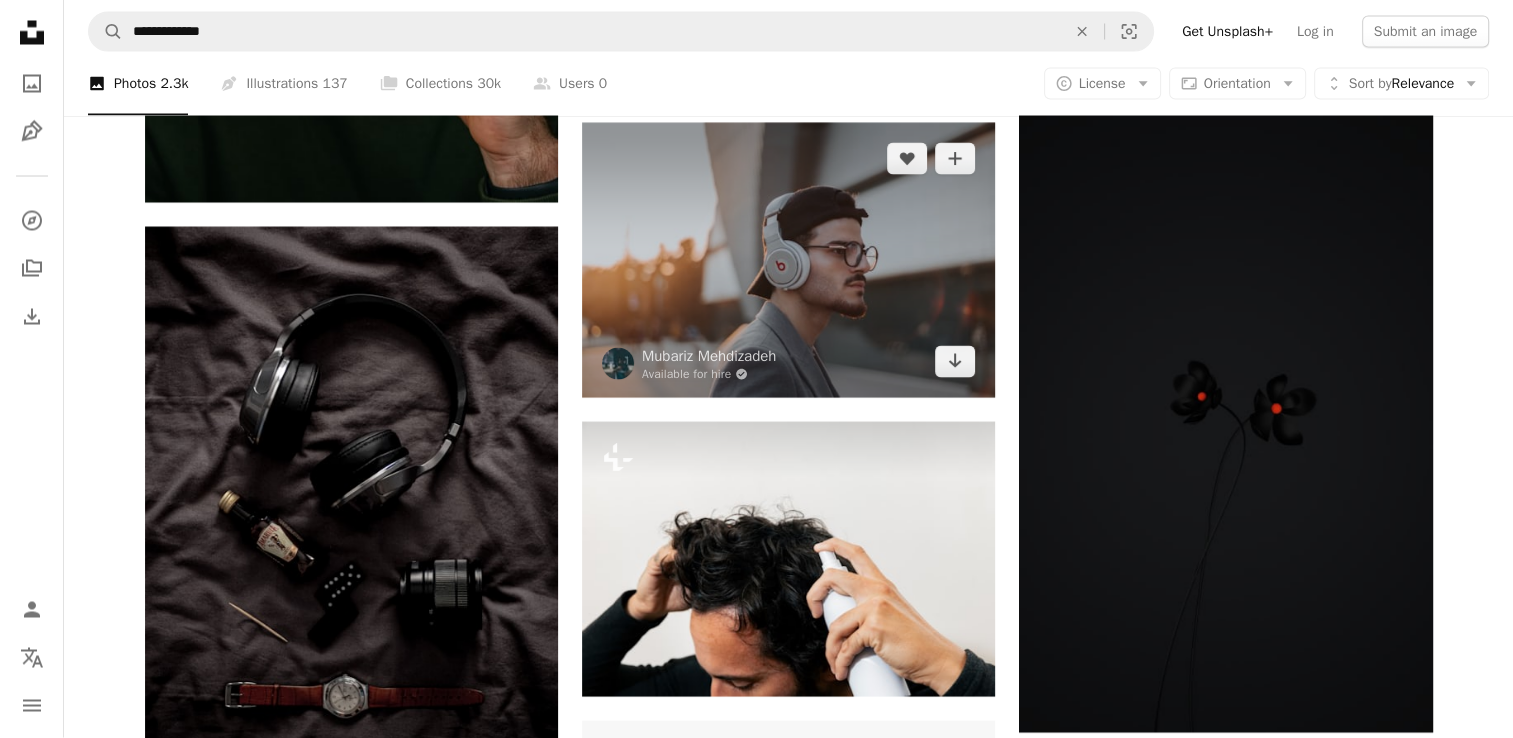 click at bounding box center [788, 260] 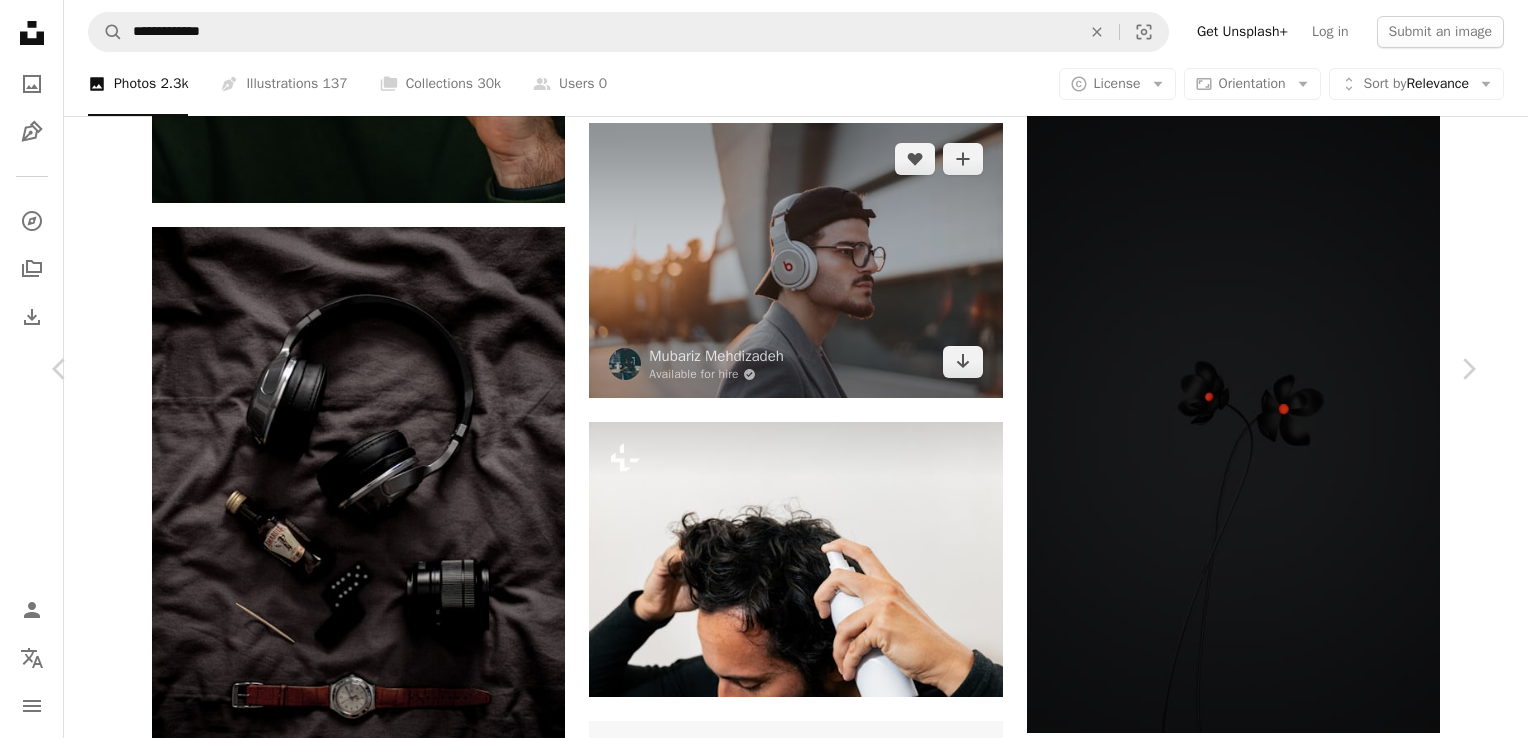 scroll, scrollTop: 1886, scrollLeft: 0, axis: vertical 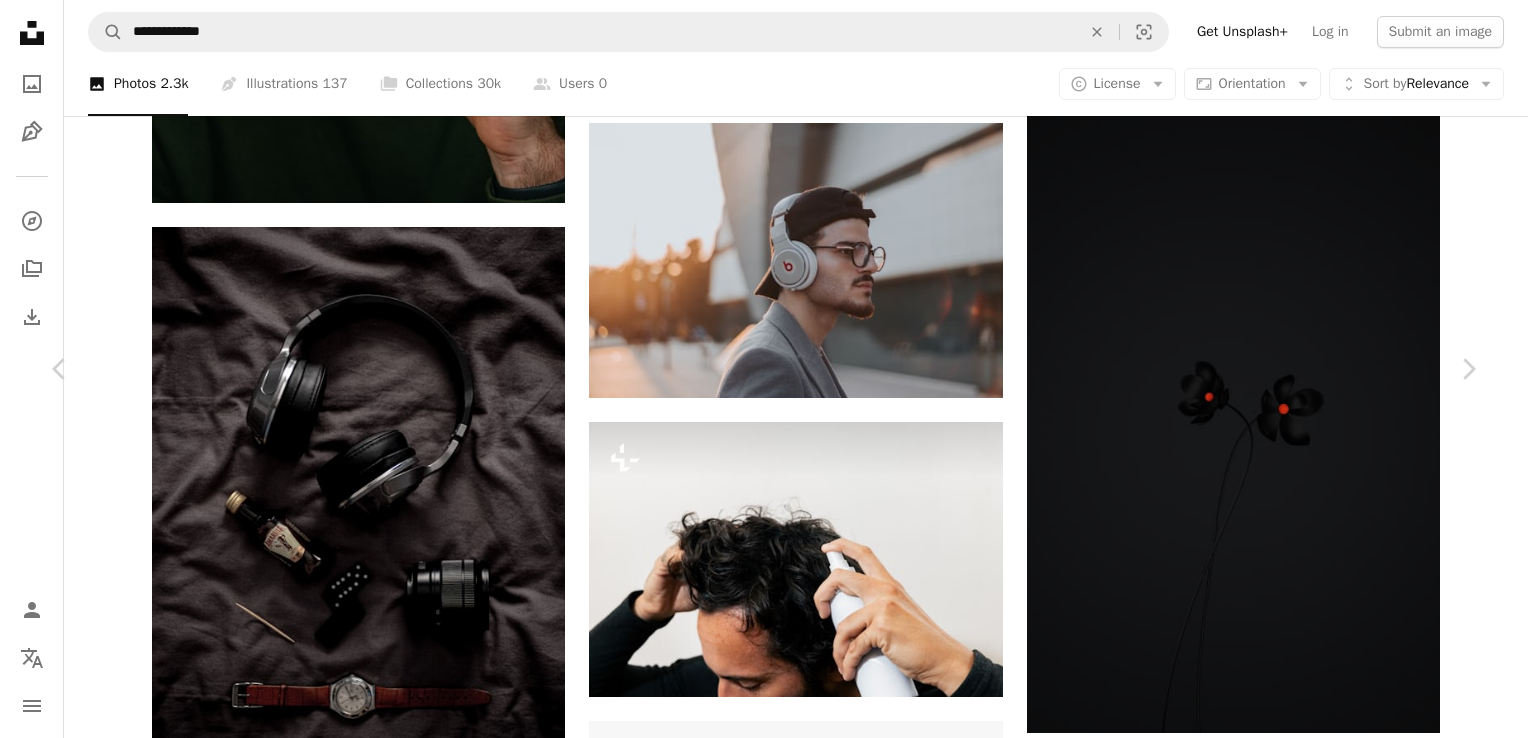 click at bounding box center (756, 4625) 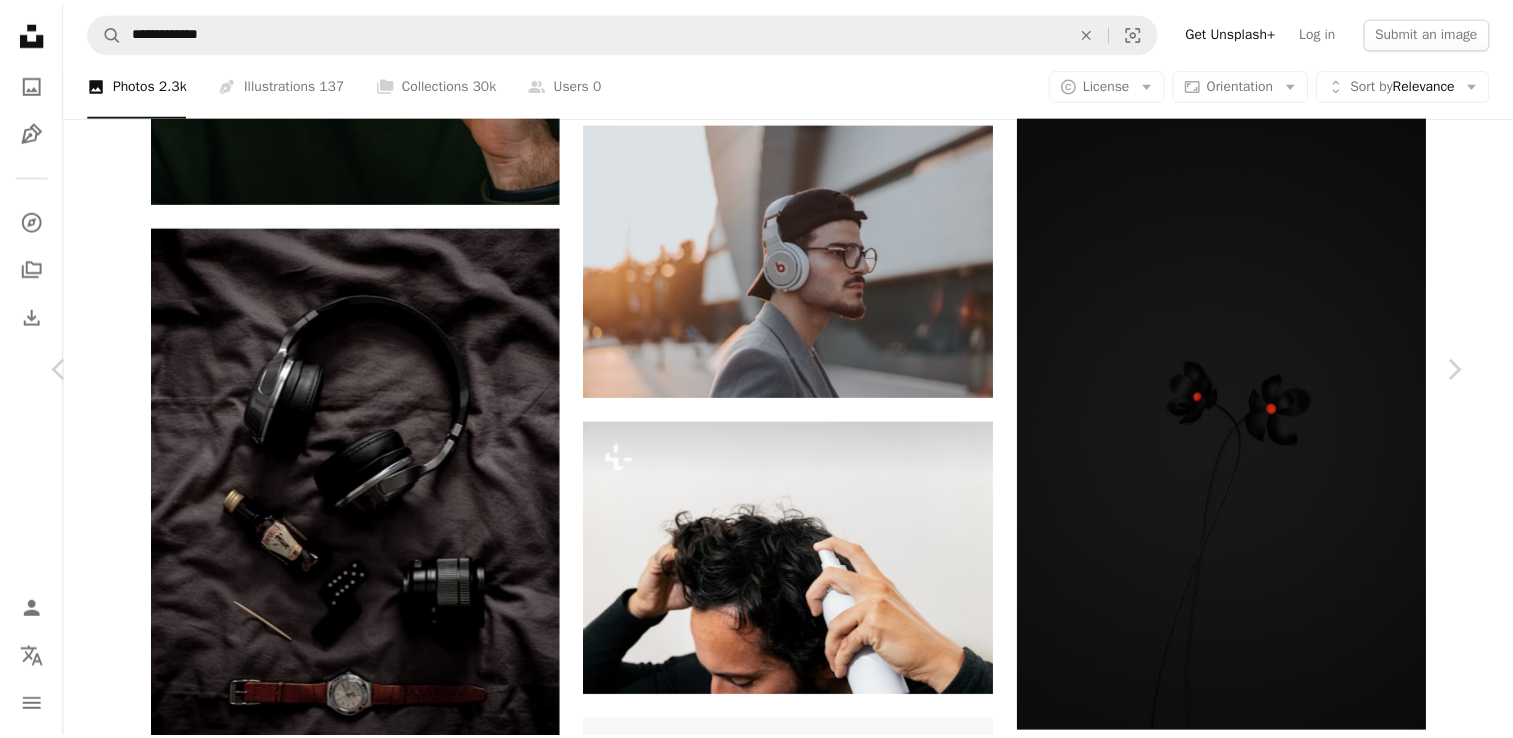 scroll, scrollTop: 0, scrollLeft: 0, axis: both 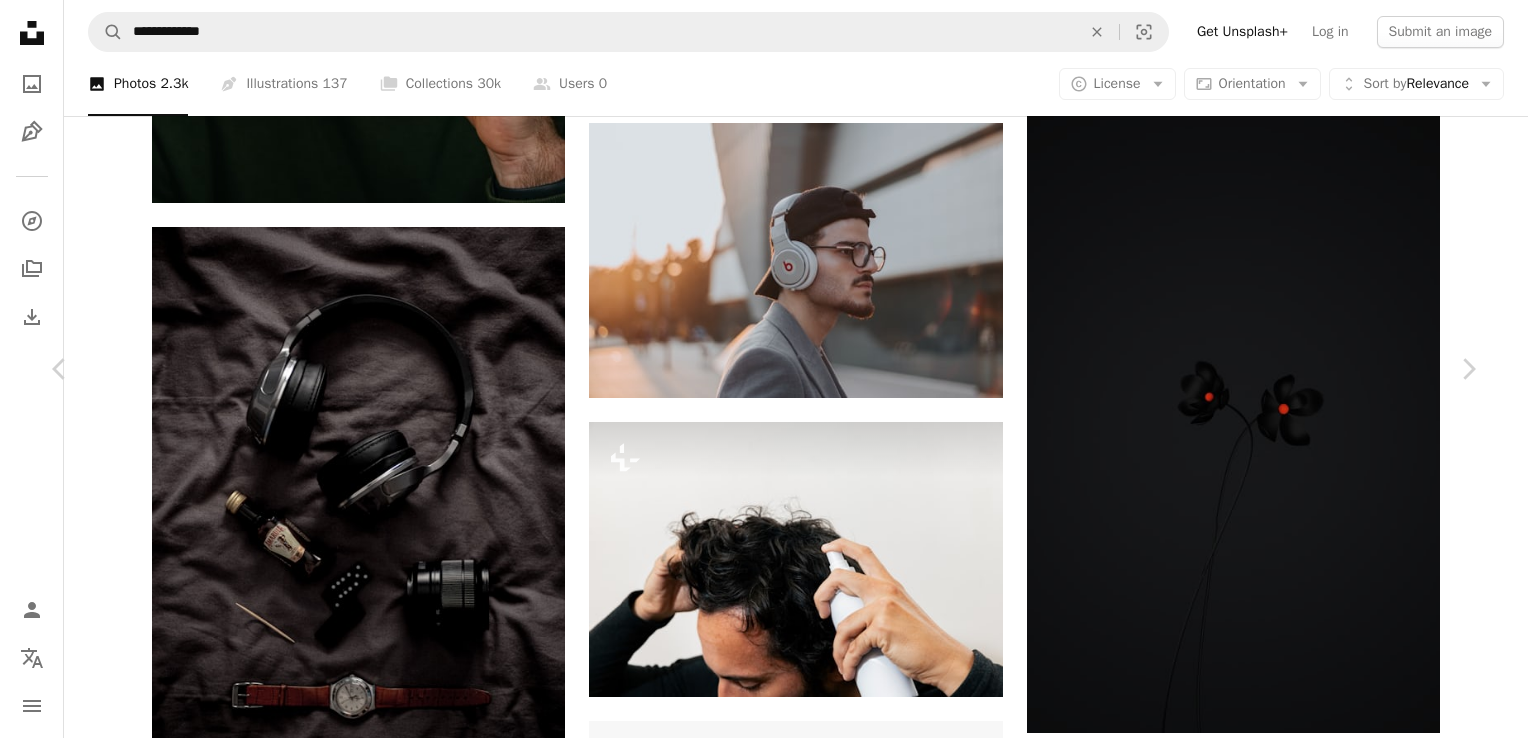 click on "An X shape" at bounding box center (20, 20) 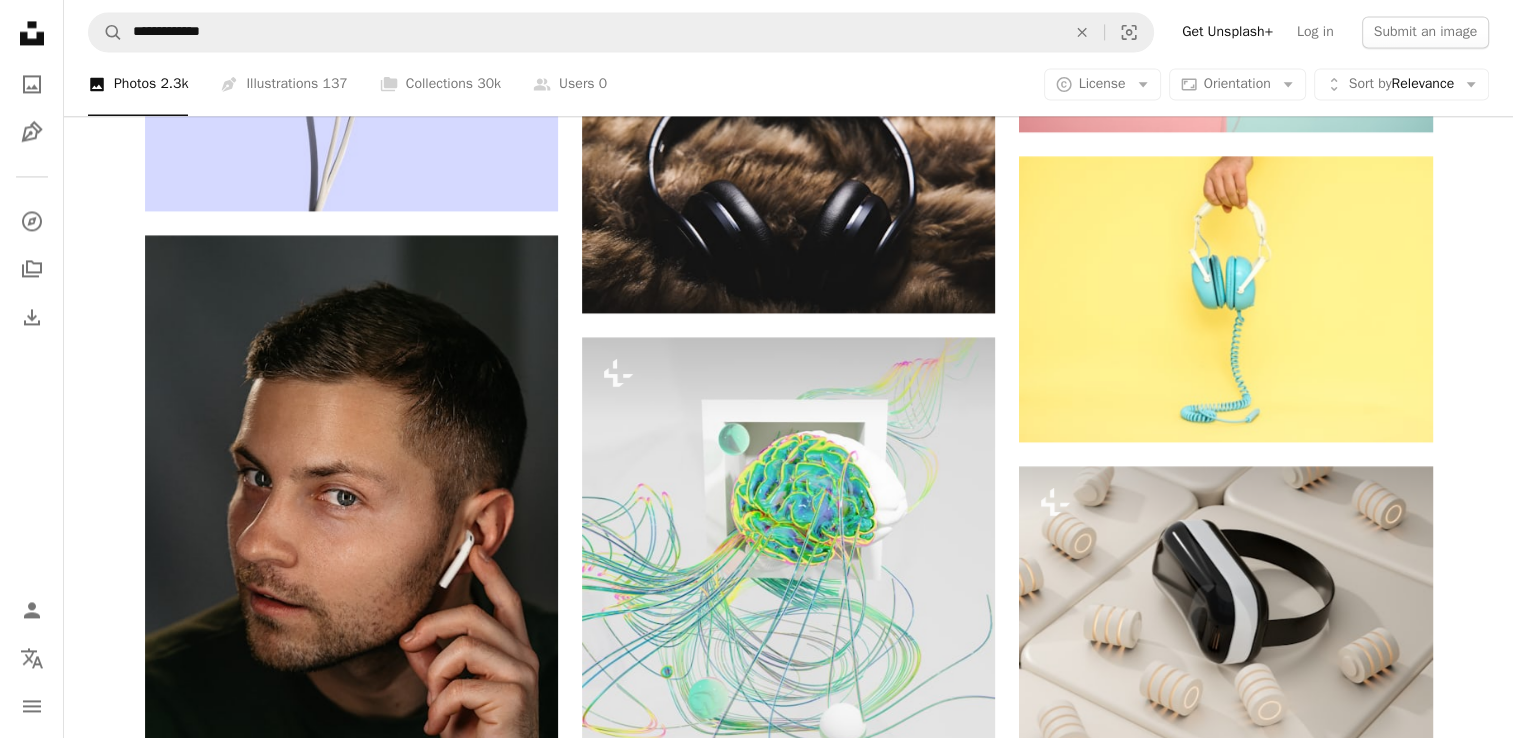 scroll, scrollTop: 3131, scrollLeft: 0, axis: vertical 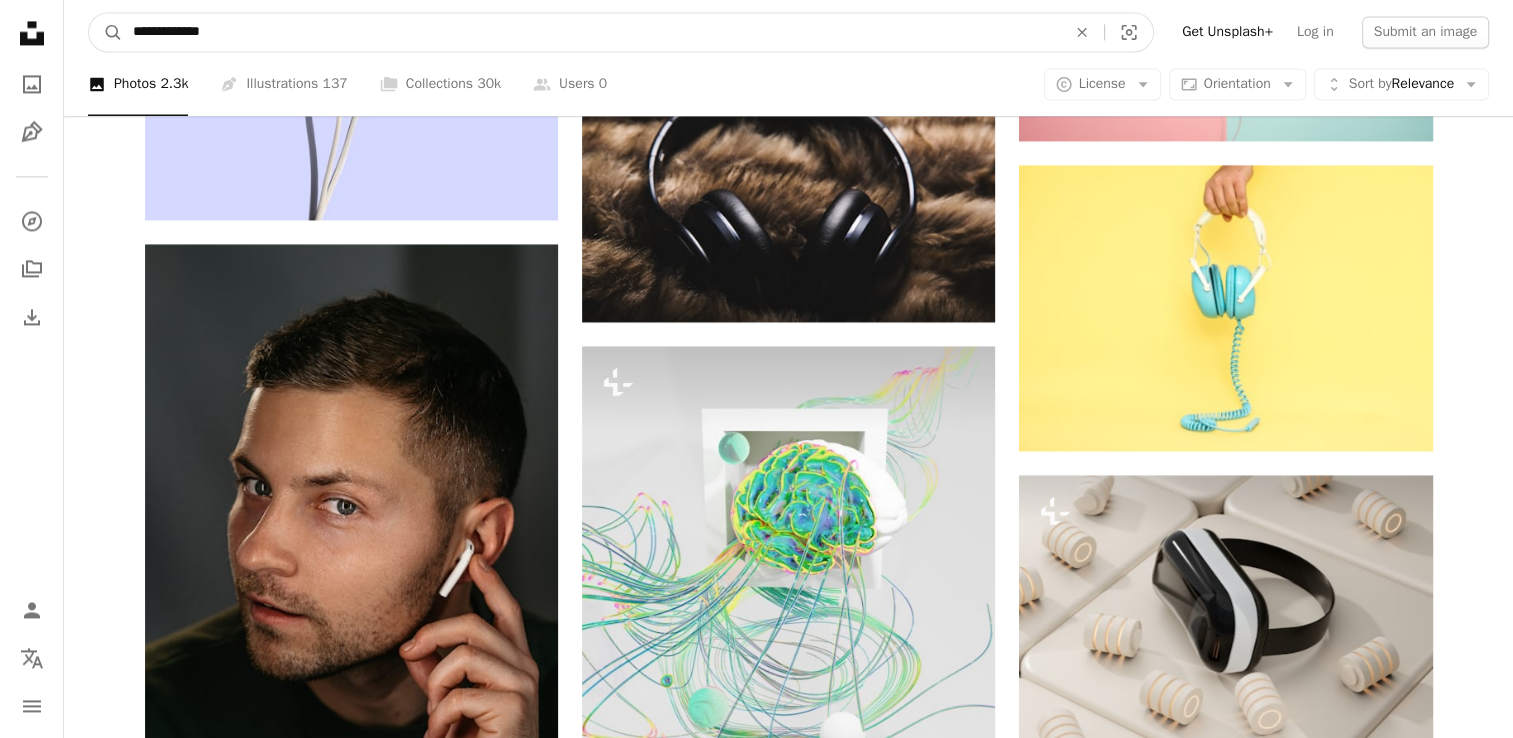 click on "**********" at bounding box center [591, 32] 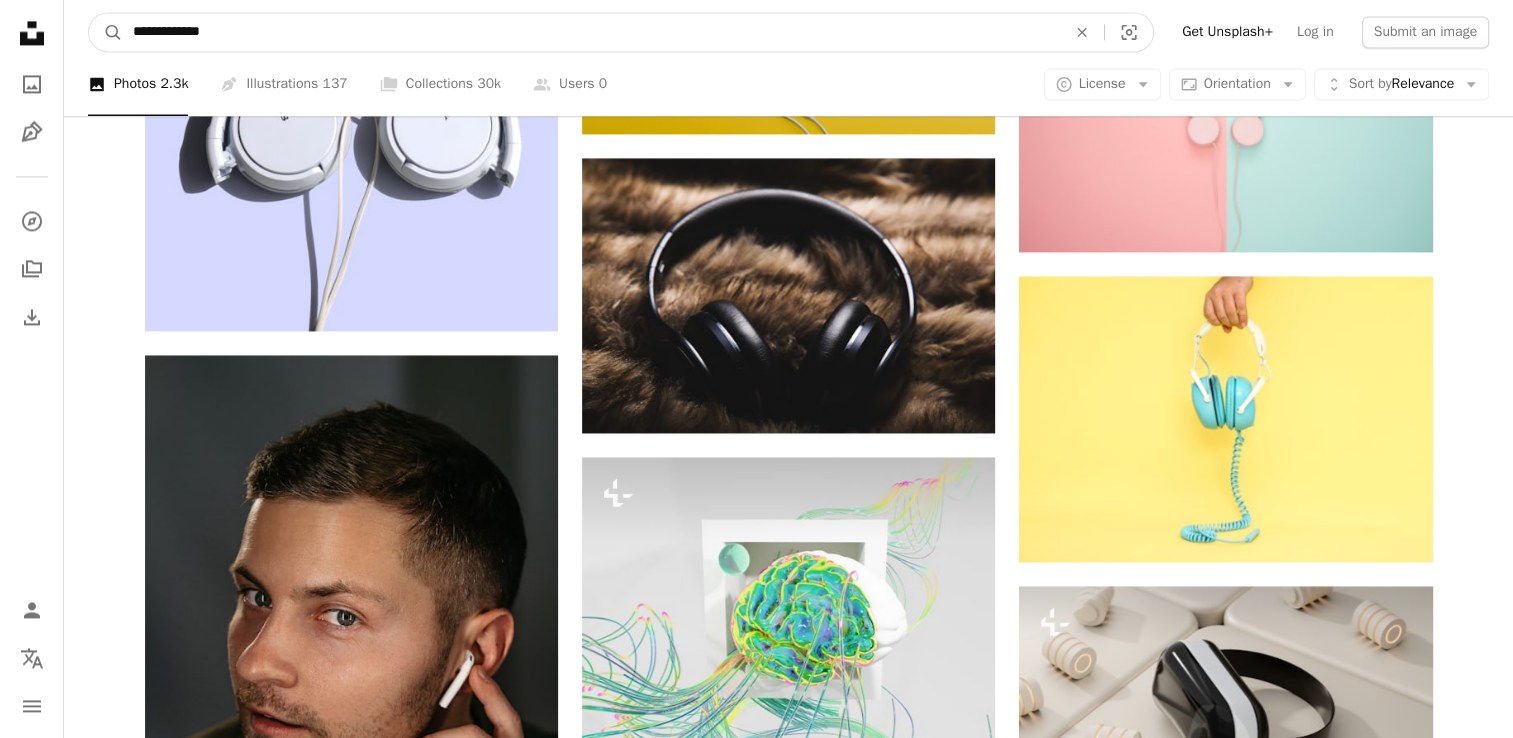 scroll, scrollTop: 2996, scrollLeft: 0, axis: vertical 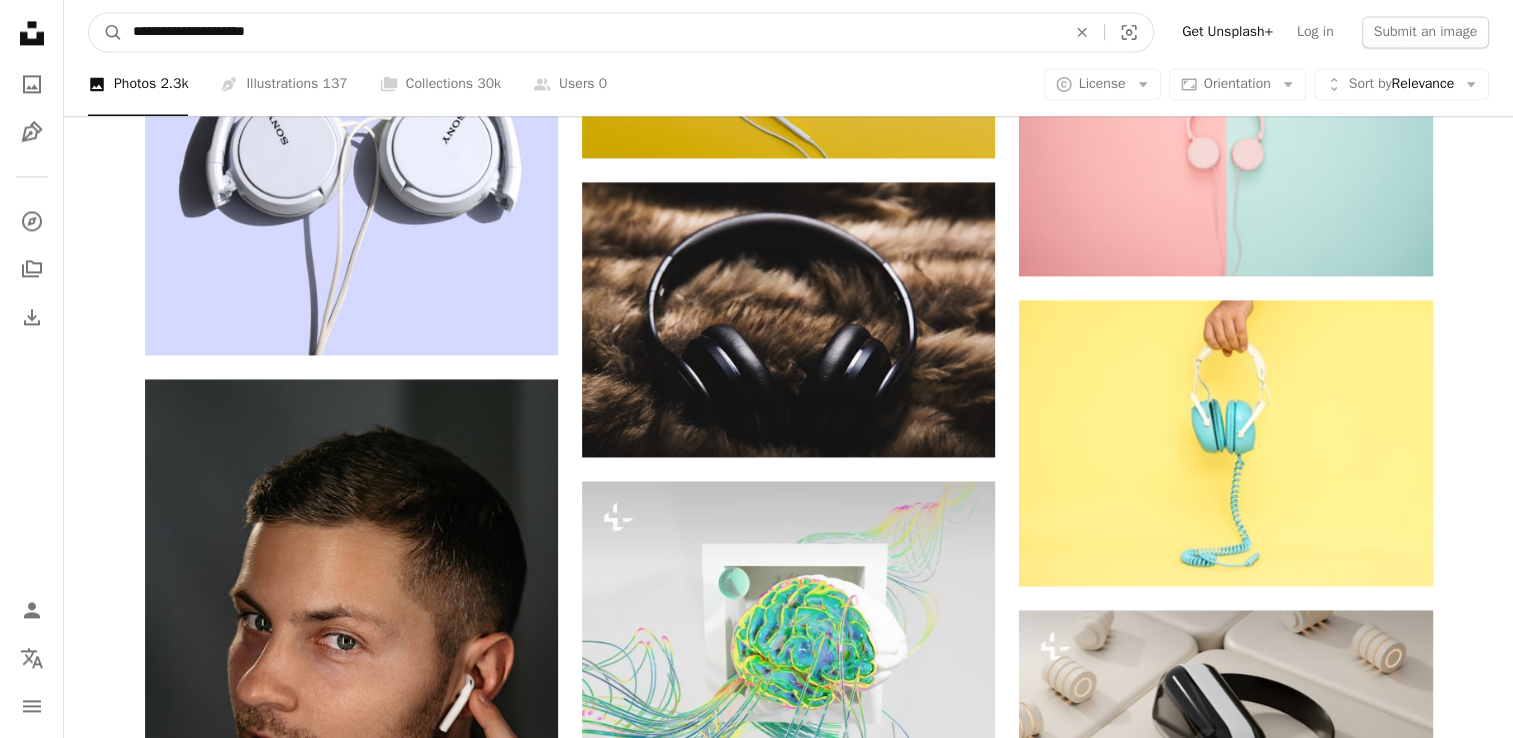 type on "**********" 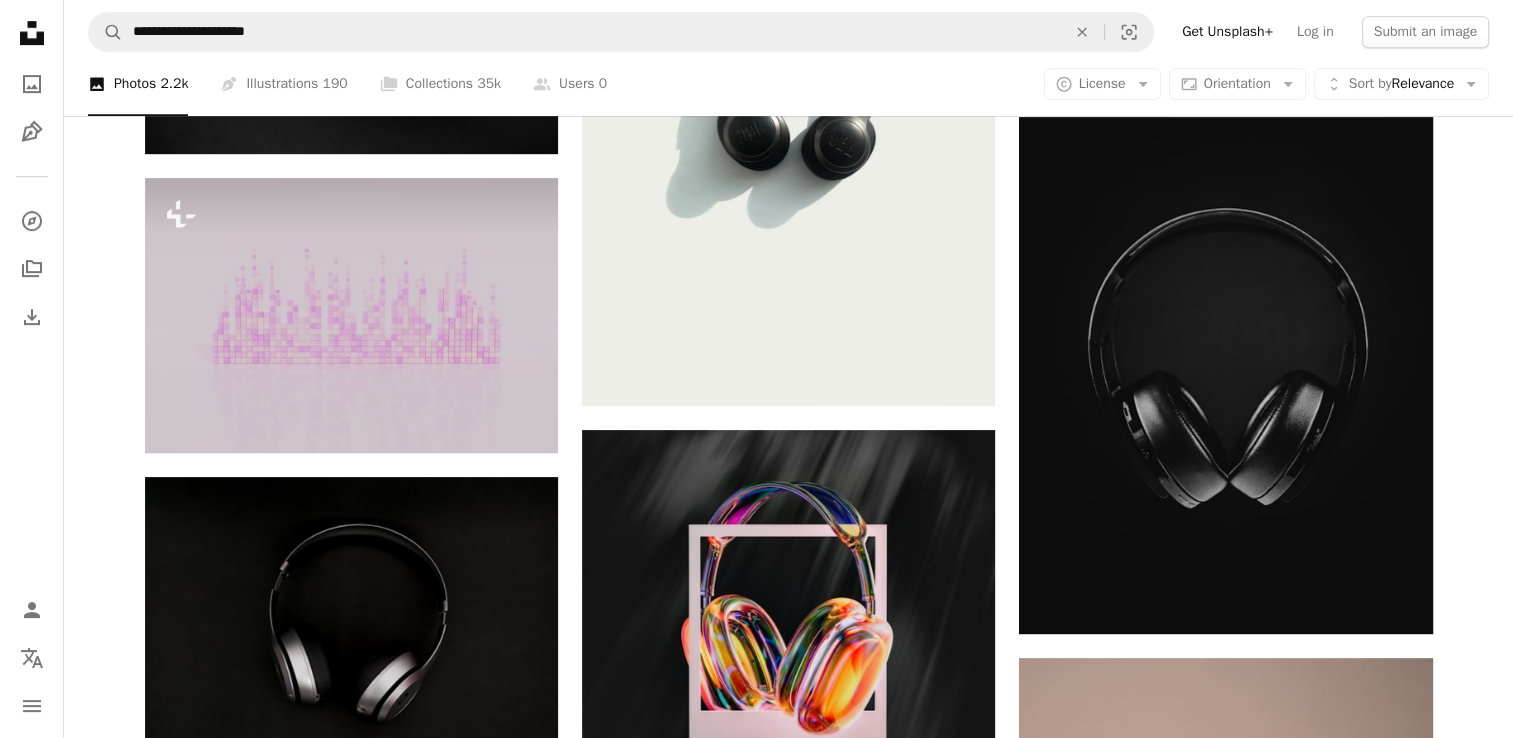 scroll, scrollTop: 928, scrollLeft: 0, axis: vertical 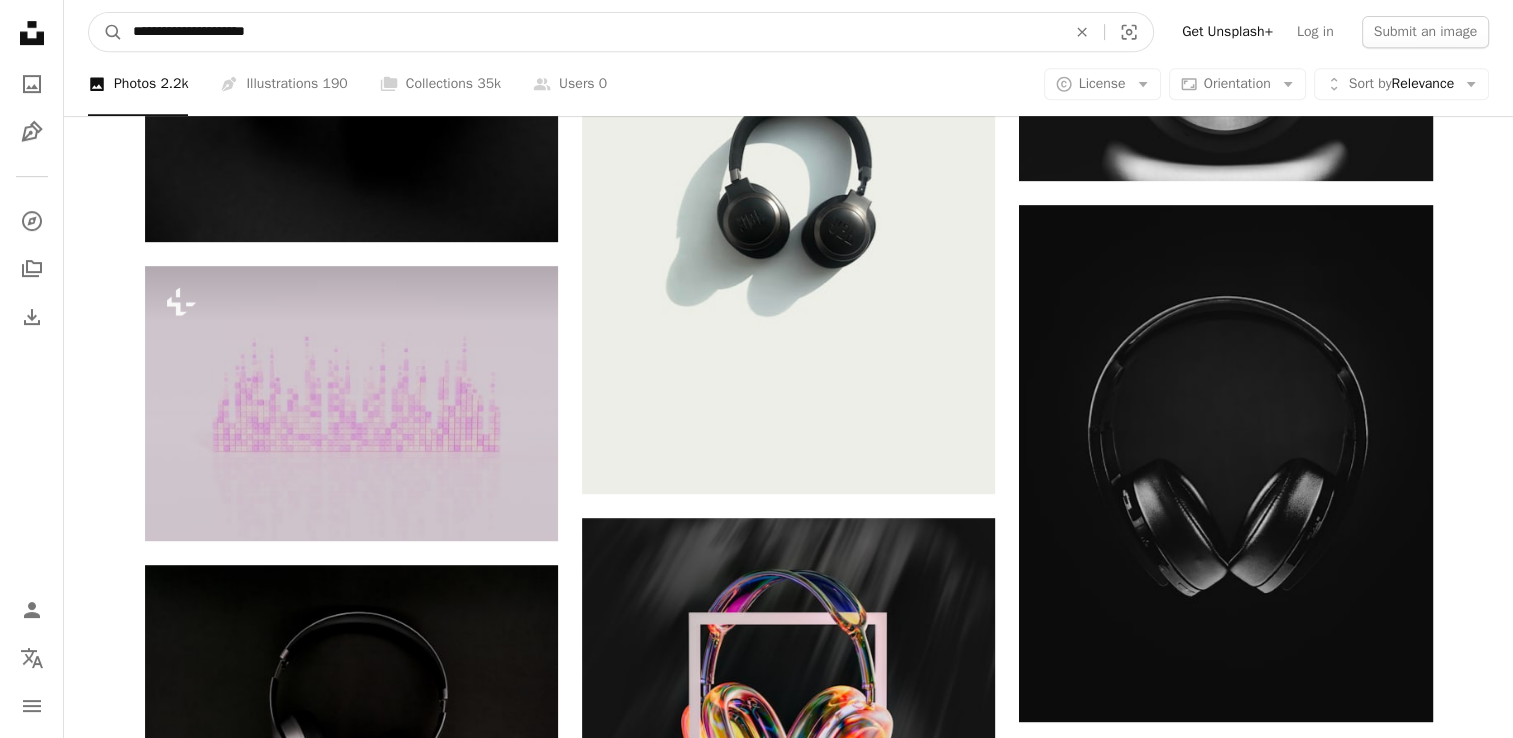 click on "**********" at bounding box center [591, 32] 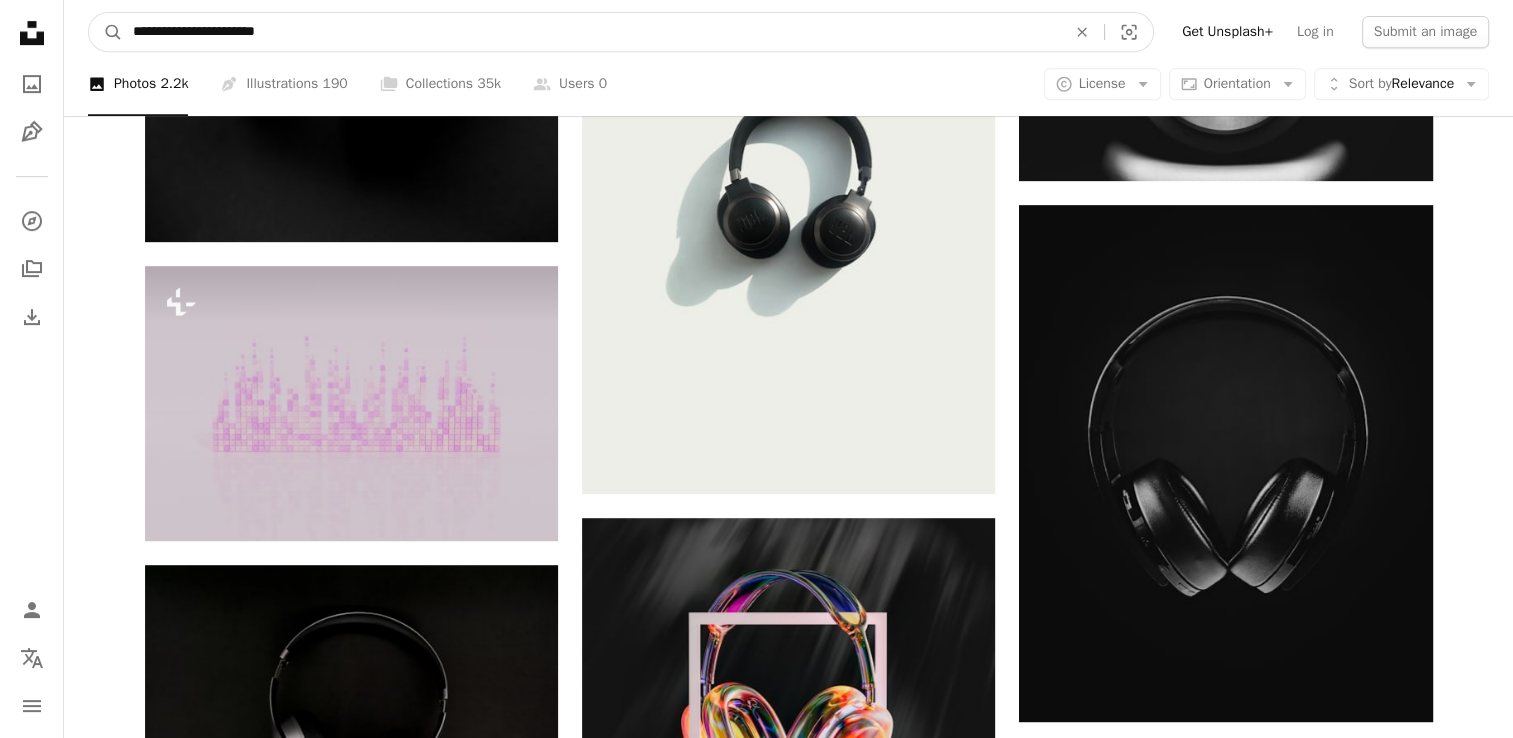 type on "**********" 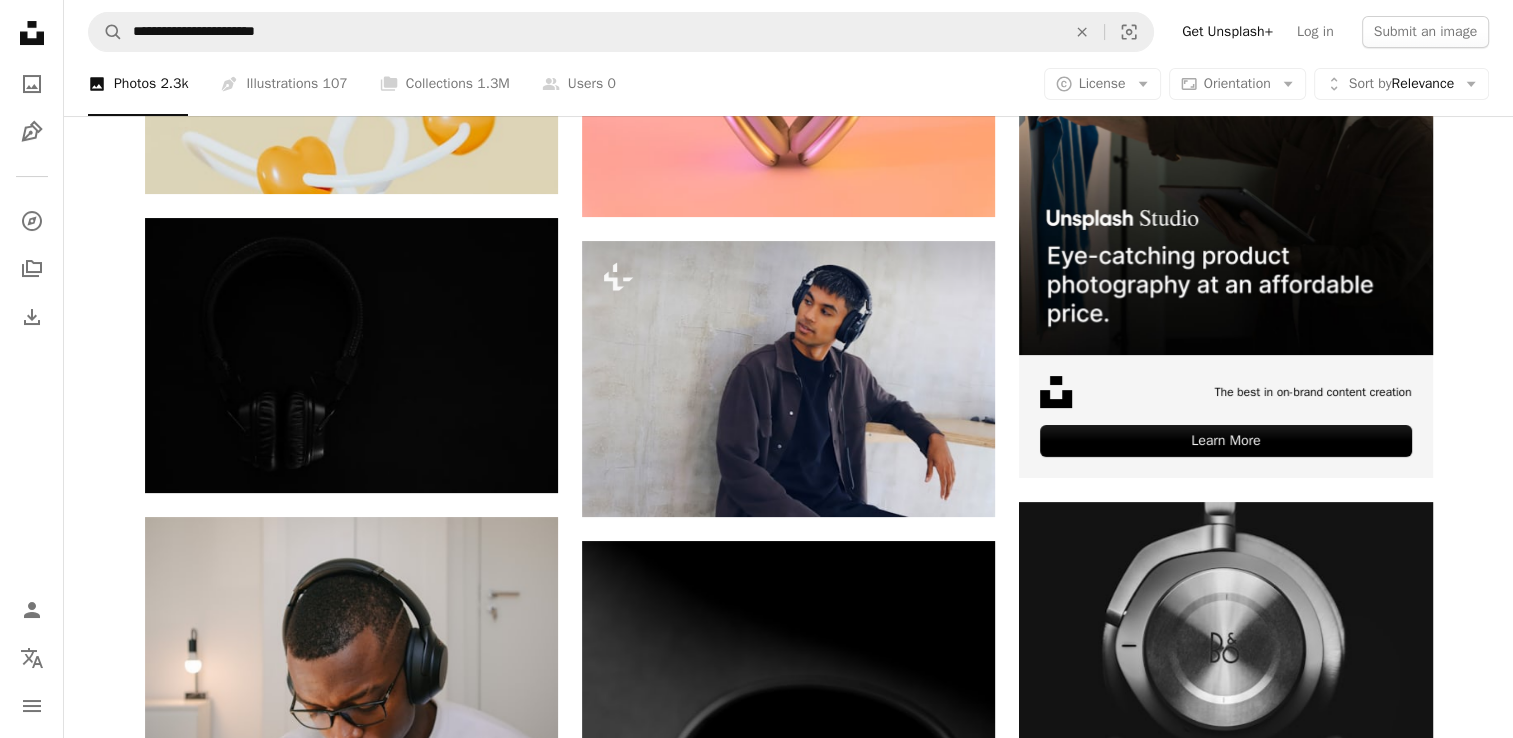 scroll, scrollTop: 0, scrollLeft: 0, axis: both 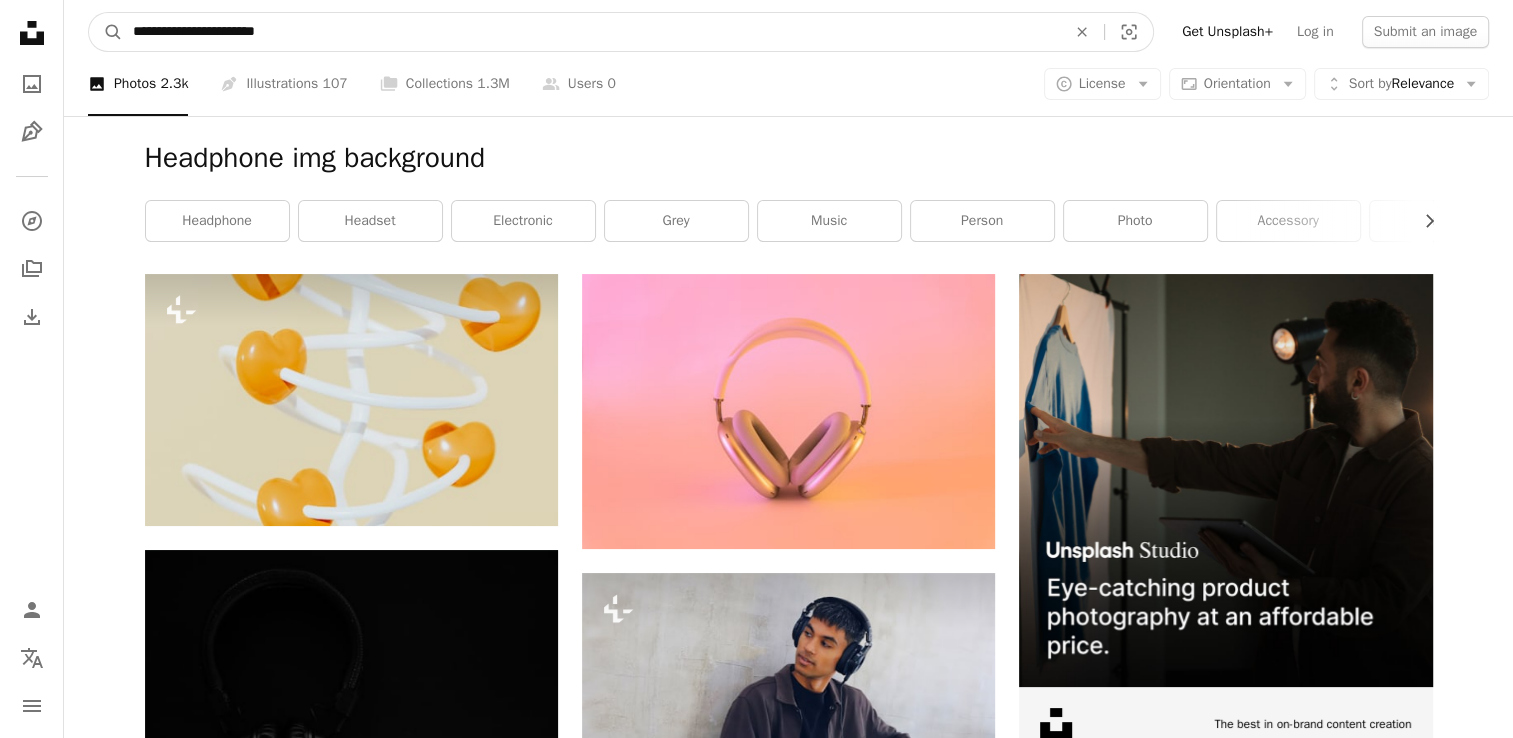 click on "**********" at bounding box center (591, 32) 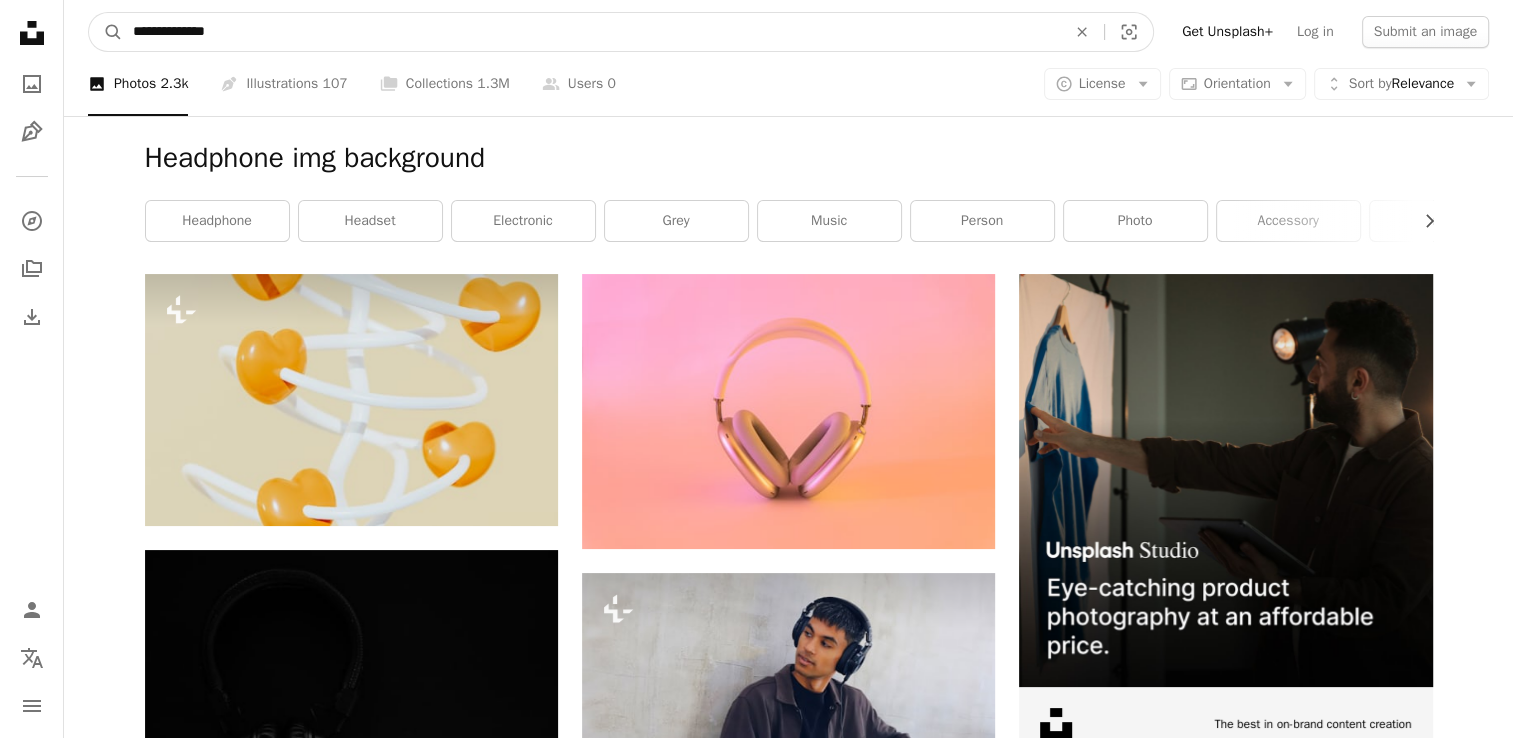 scroll, scrollTop: 76, scrollLeft: 0, axis: vertical 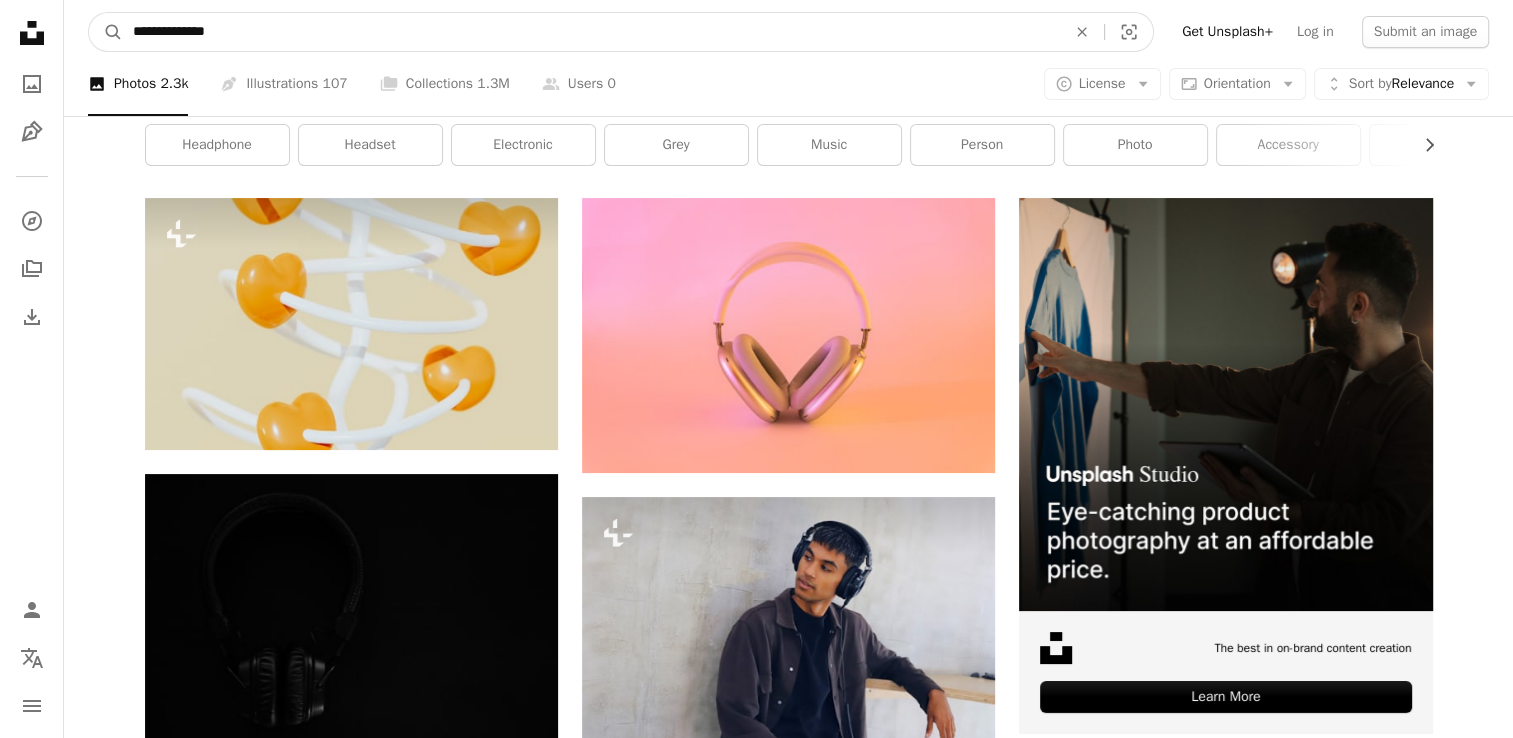 type on "**********" 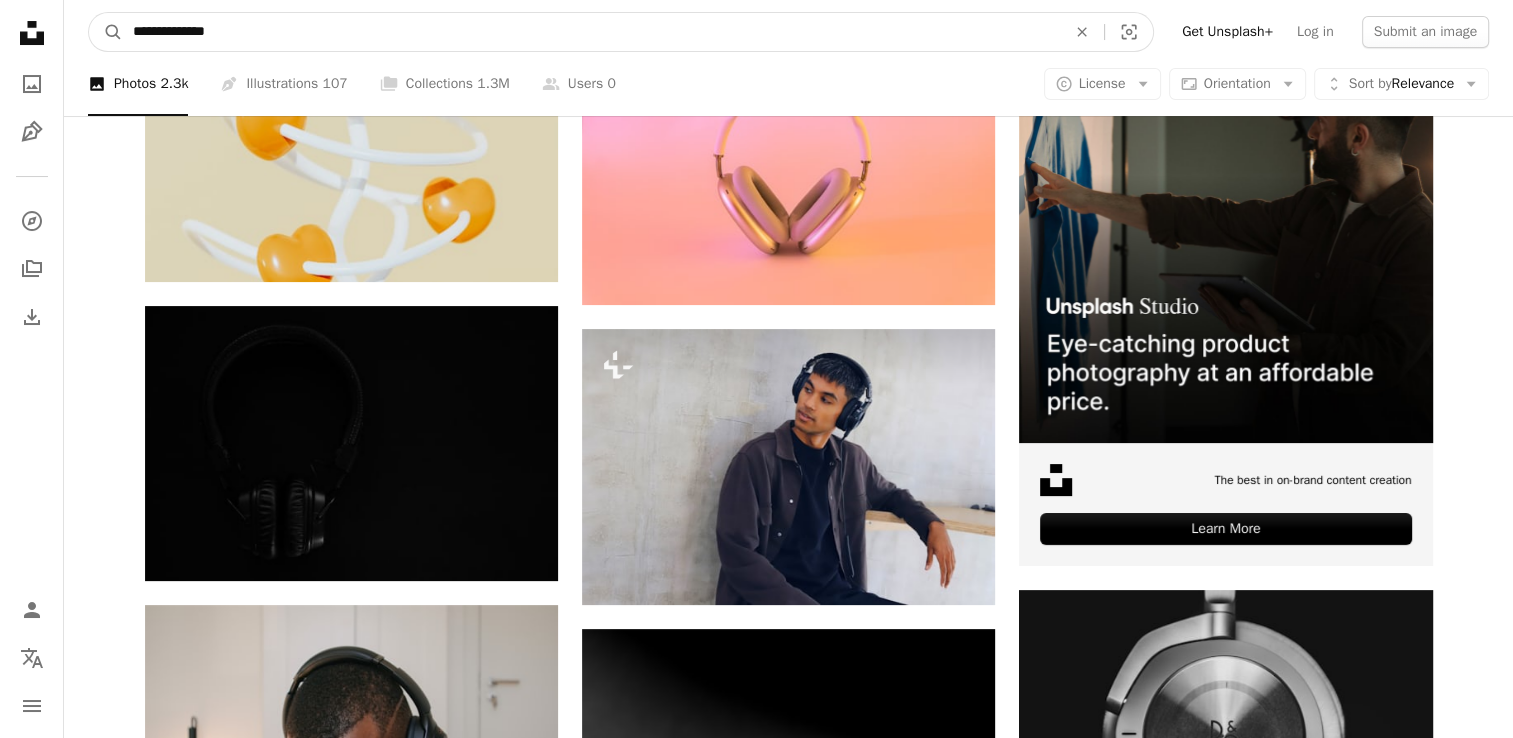 scroll, scrollTop: 0, scrollLeft: 0, axis: both 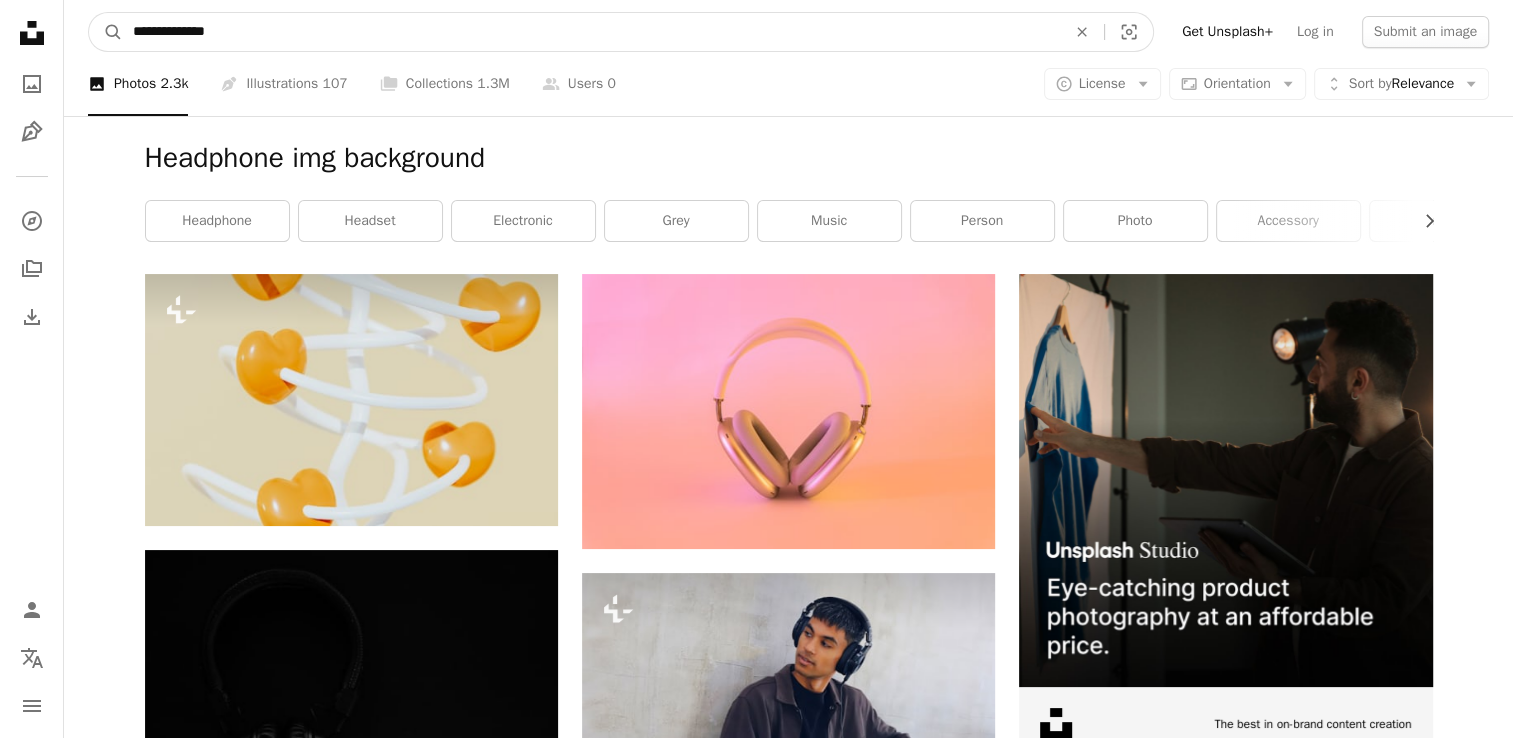 click on "**********" at bounding box center (591, 32) 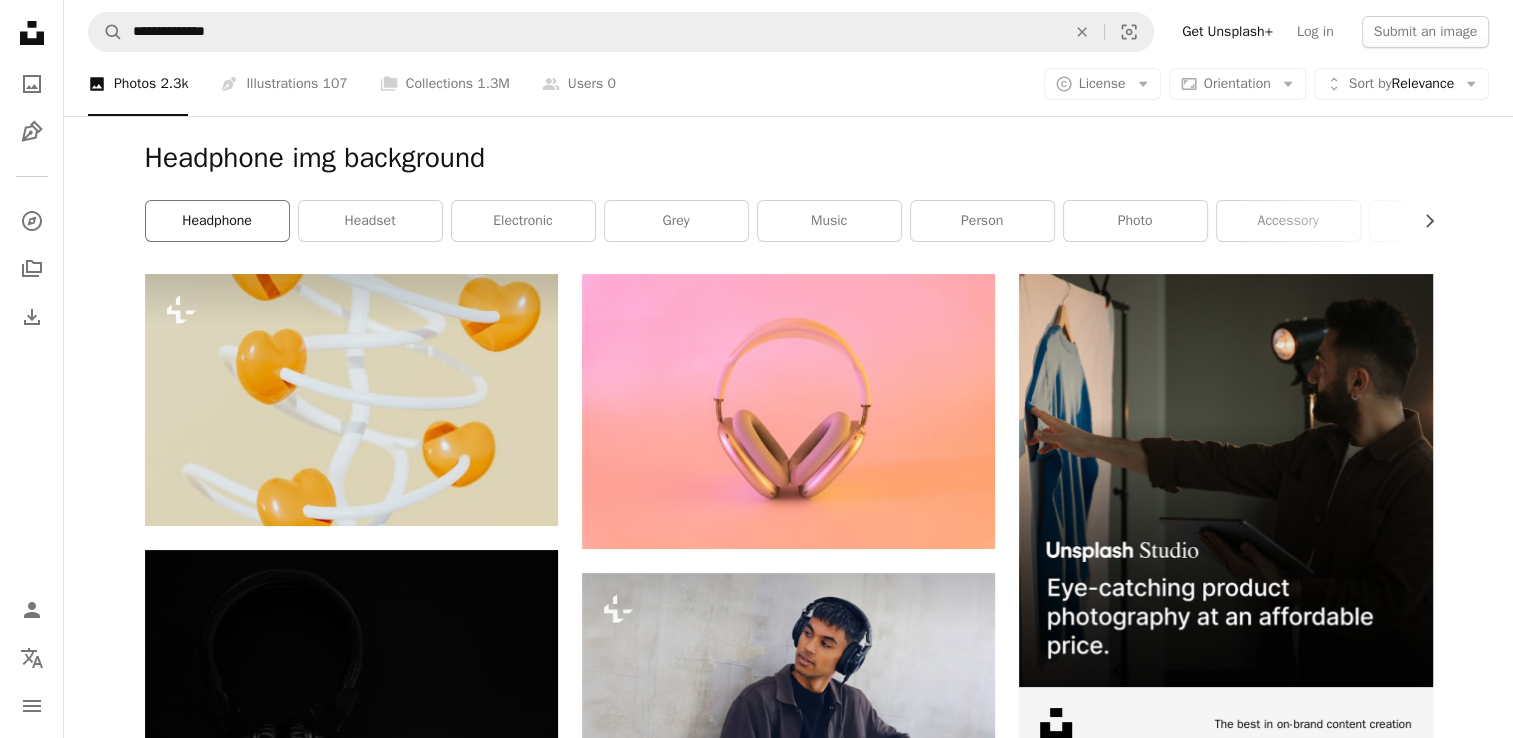 click on "headphone" at bounding box center [217, 221] 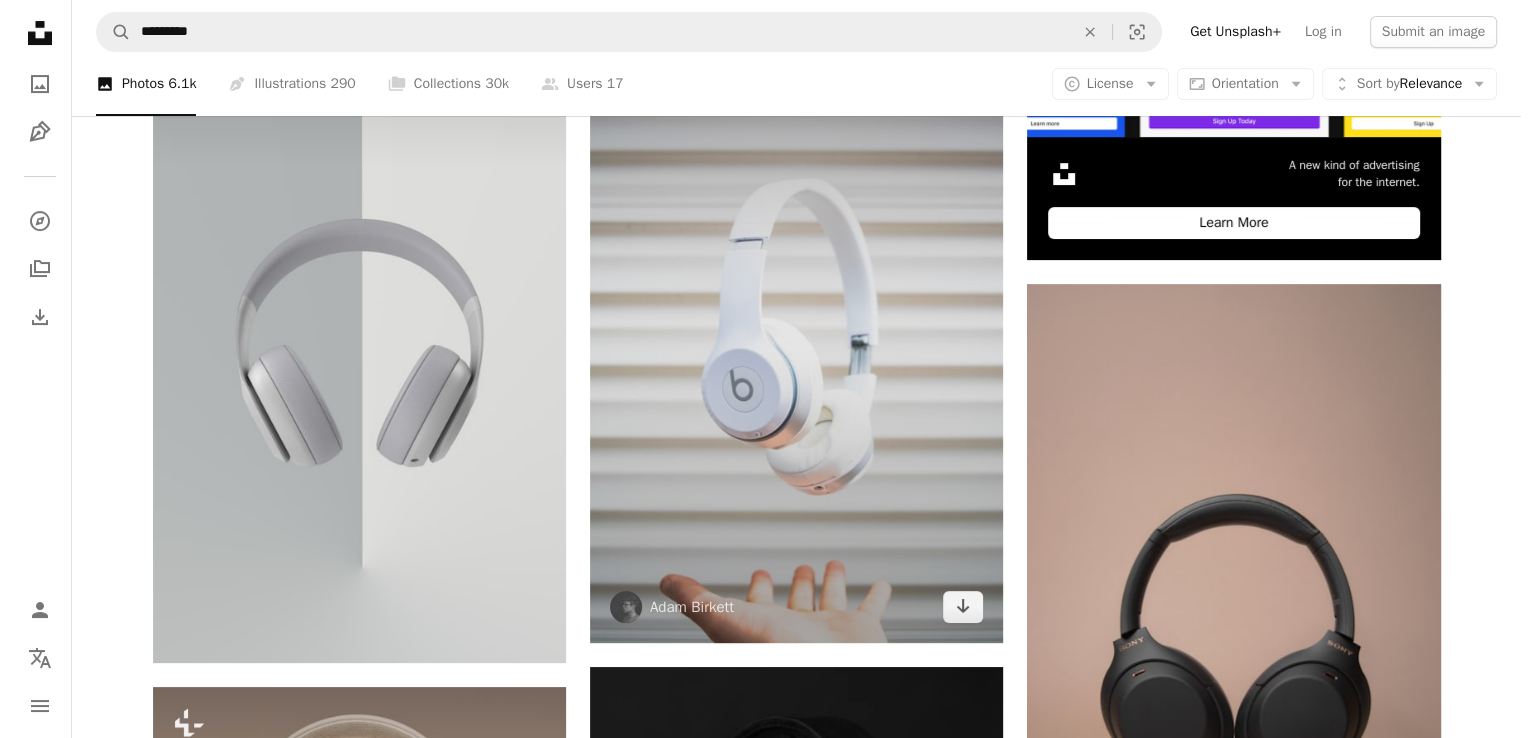scroll, scrollTop: 548, scrollLeft: 0, axis: vertical 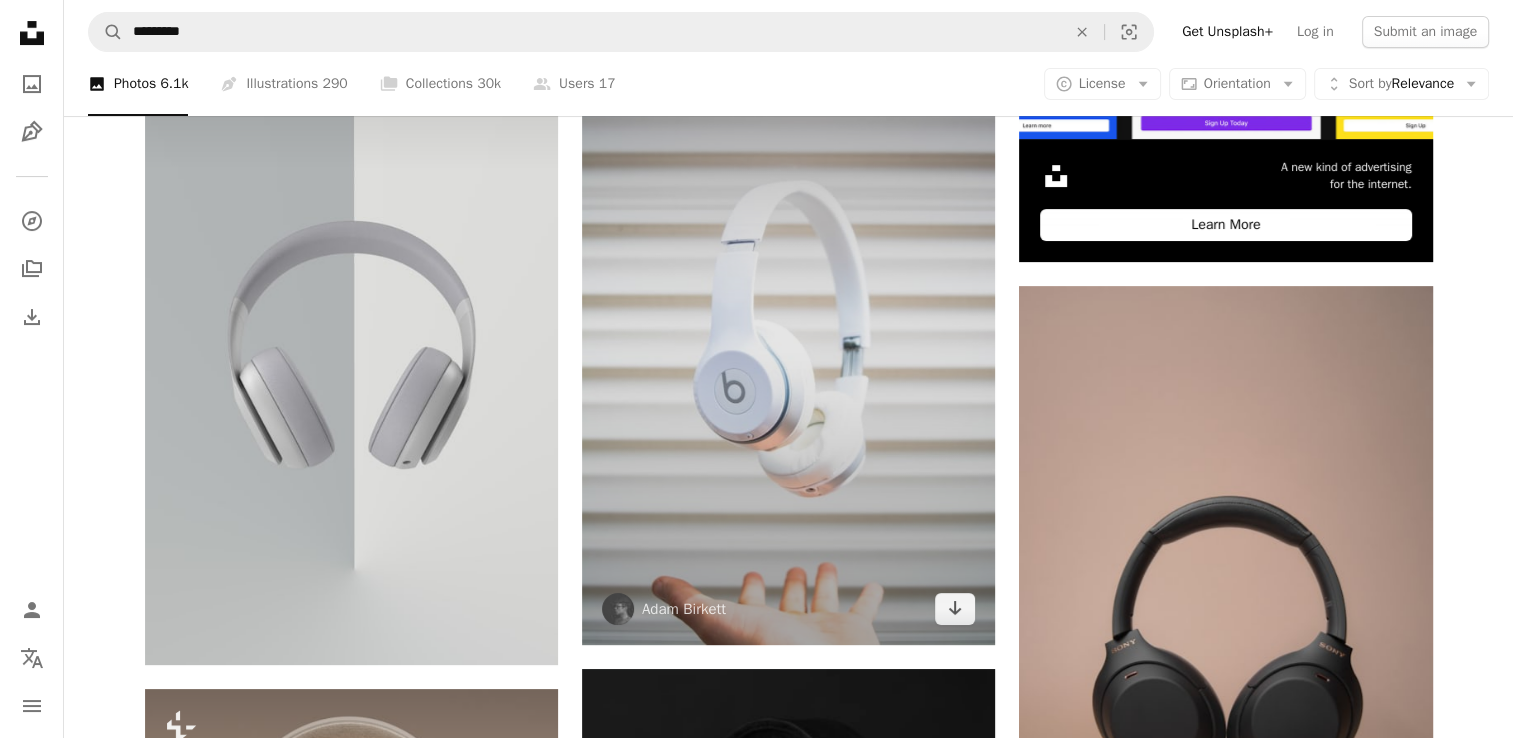 click at bounding box center (788, 335) 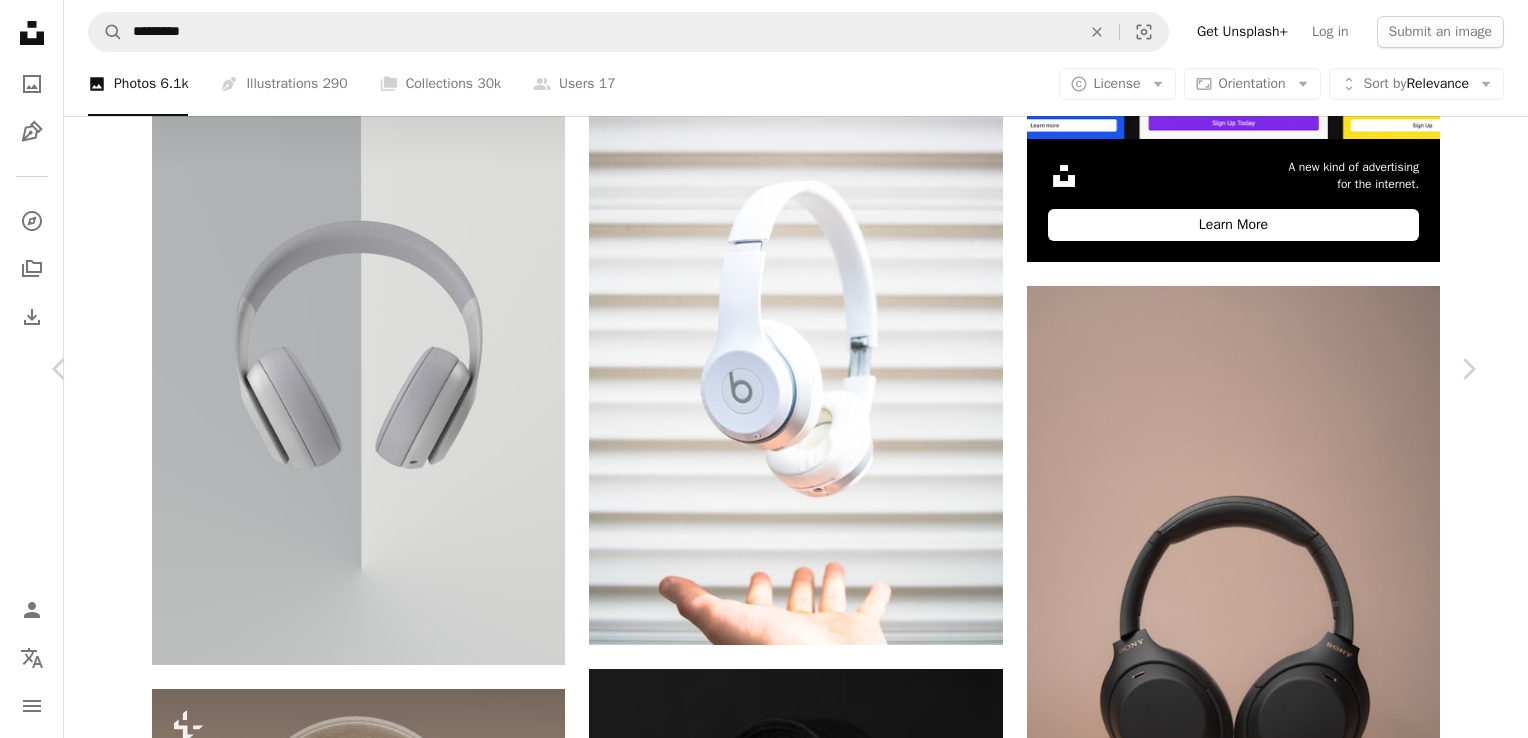 scroll, scrollTop: 152, scrollLeft: 0, axis: vertical 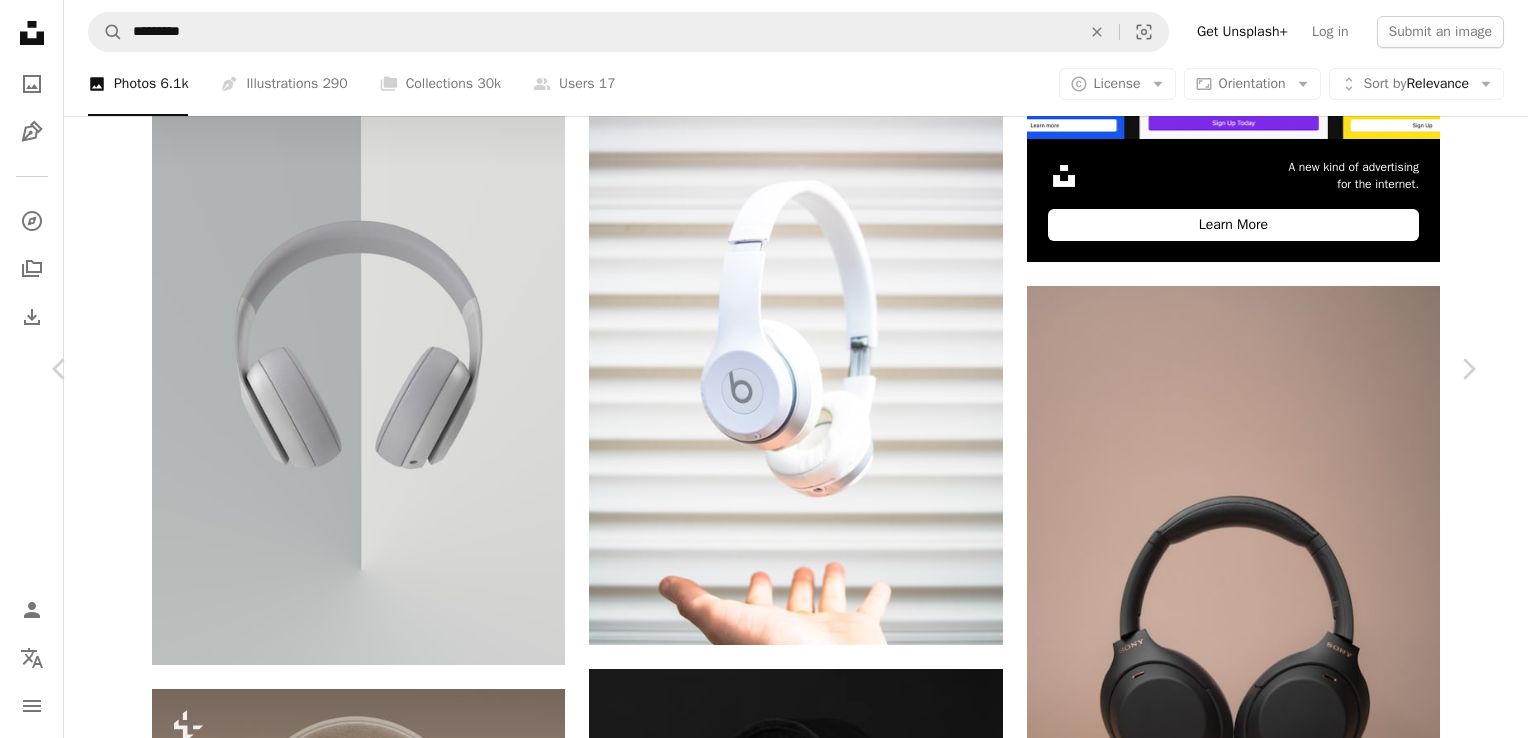 click at bounding box center (756, 4208) 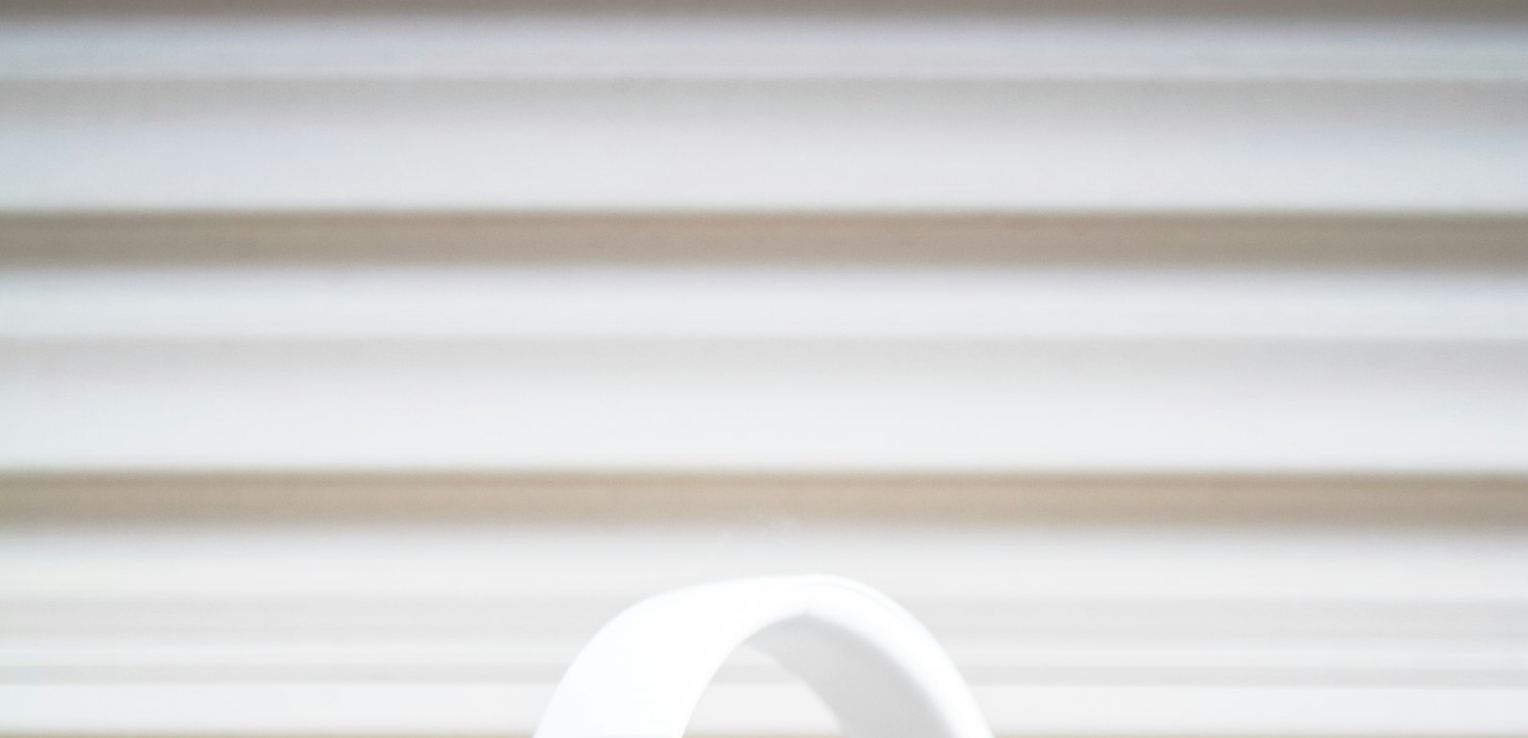 scroll, scrollTop: 756, scrollLeft: 0, axis: vertical 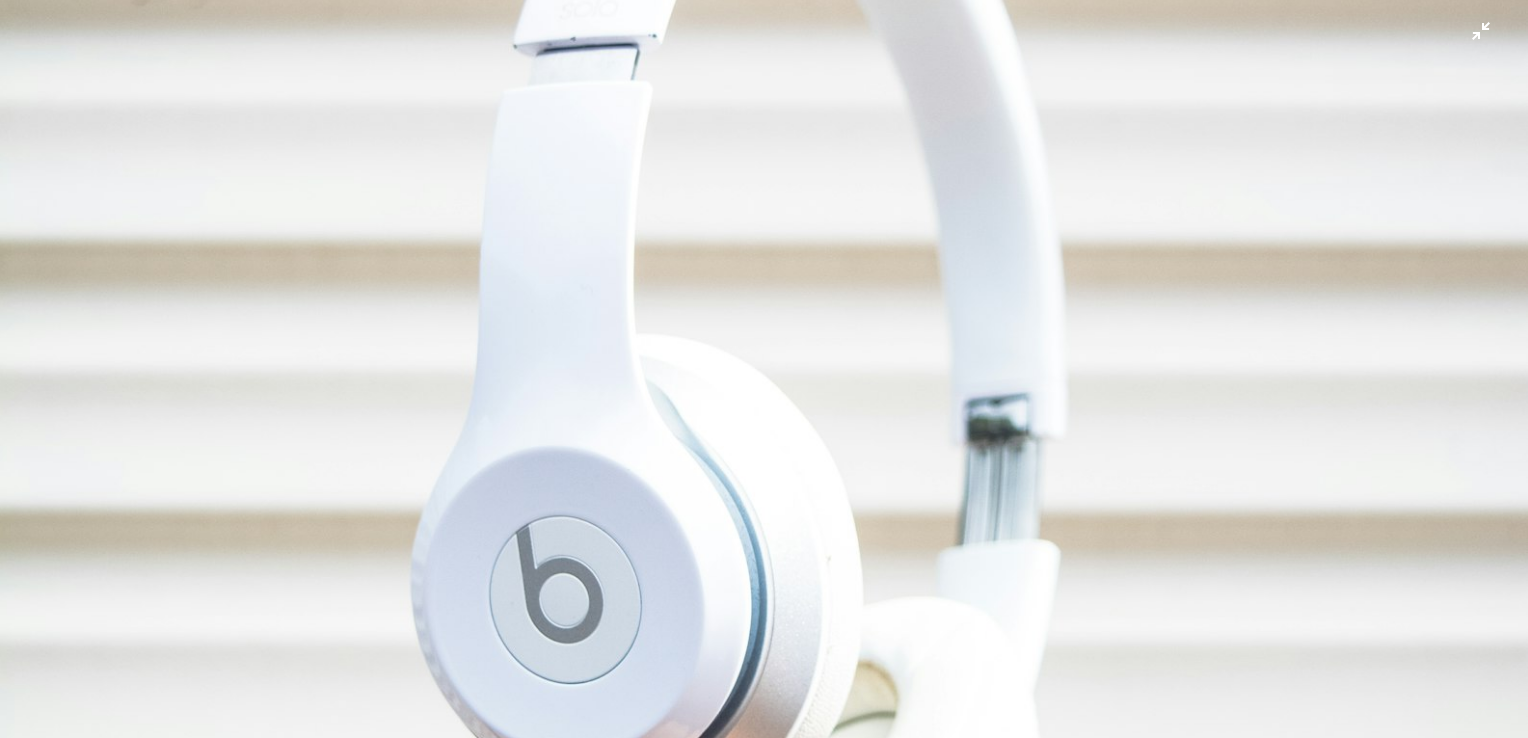 click at bounding box center [764, 390] 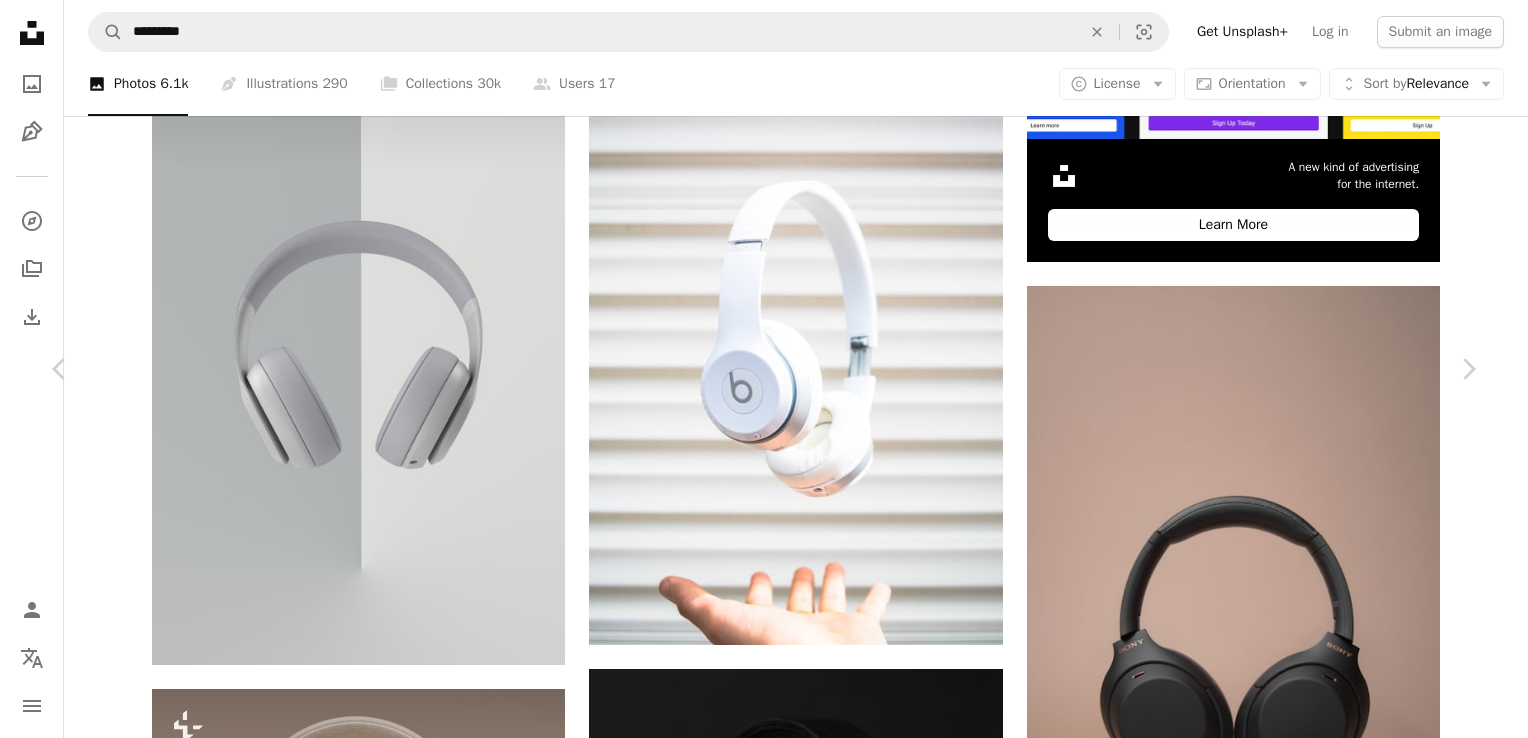 scroll, scrollTop: 819, scrollLeft: 0, axis: vertical 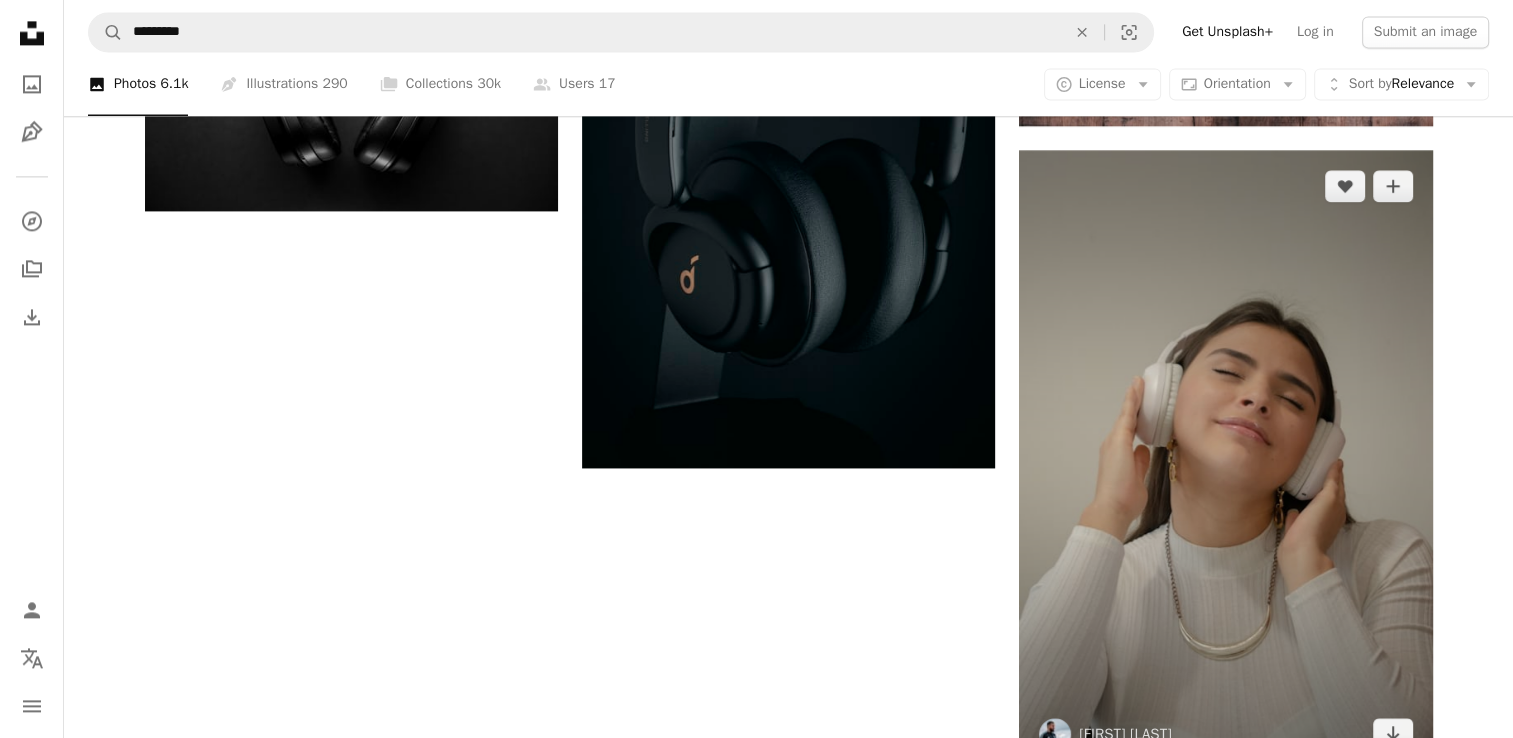 click at bounding box center [1225, 460] 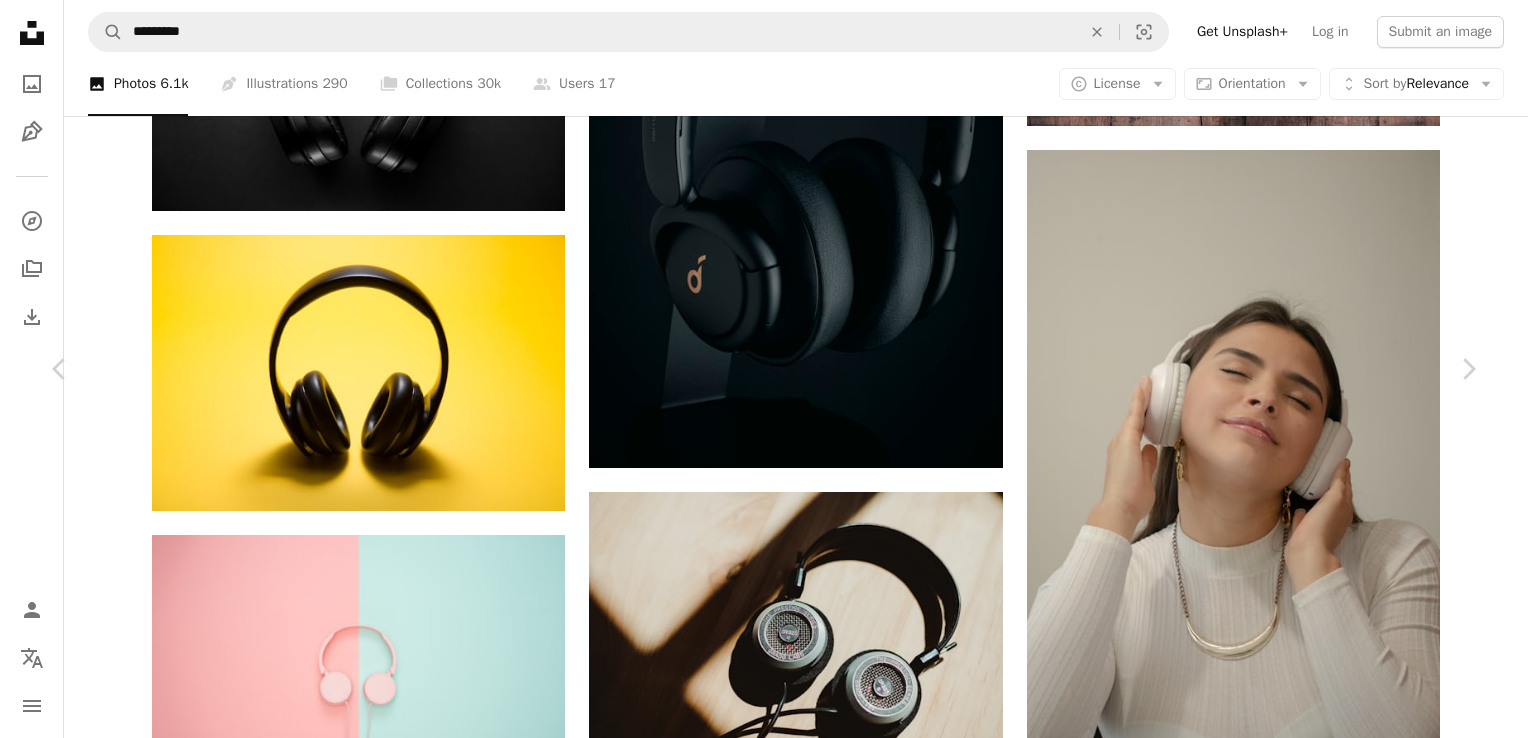 scroll, scrollTop: 2818, scrollLeft: 0, axis: vertical 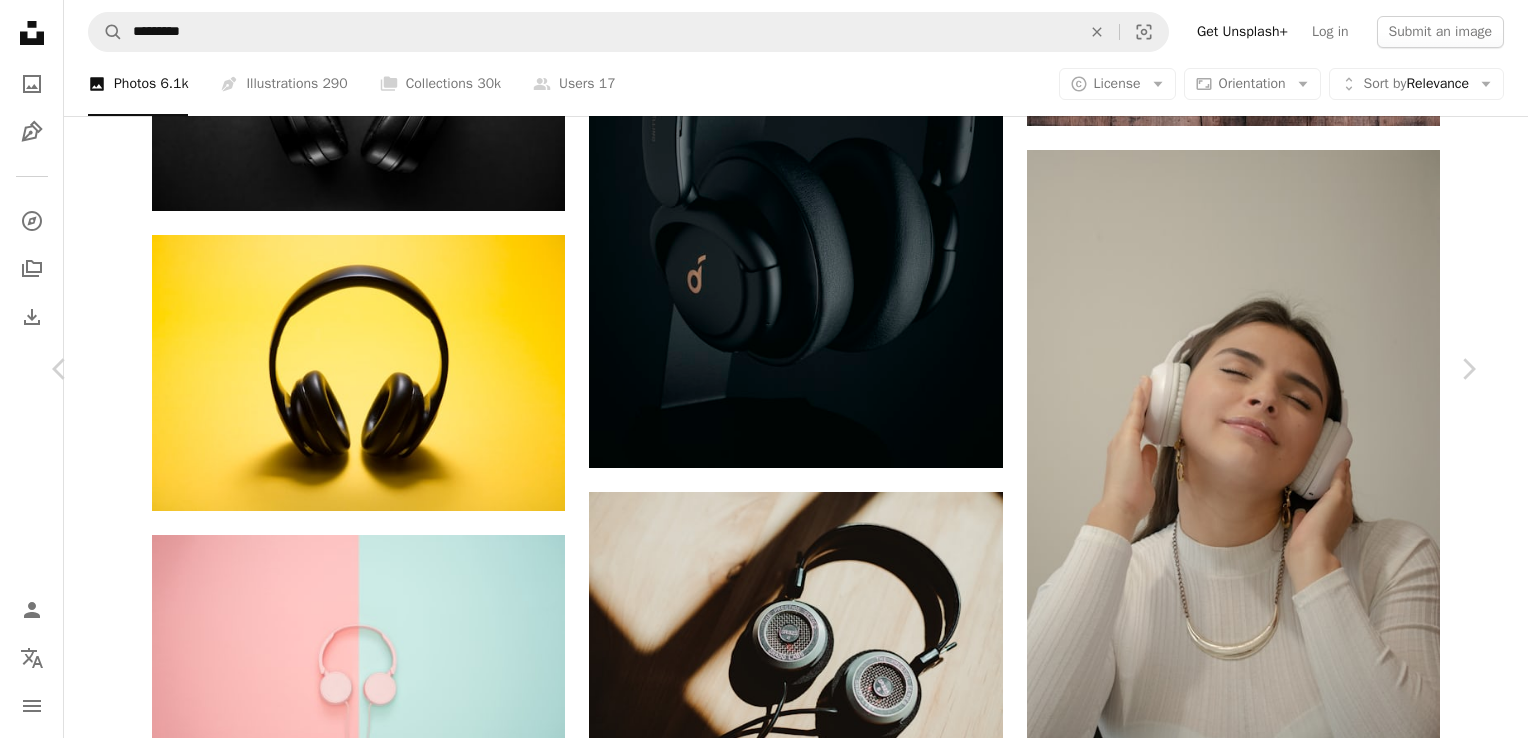 click on "Arrow pointing down" at bounding box center (496, 5673) 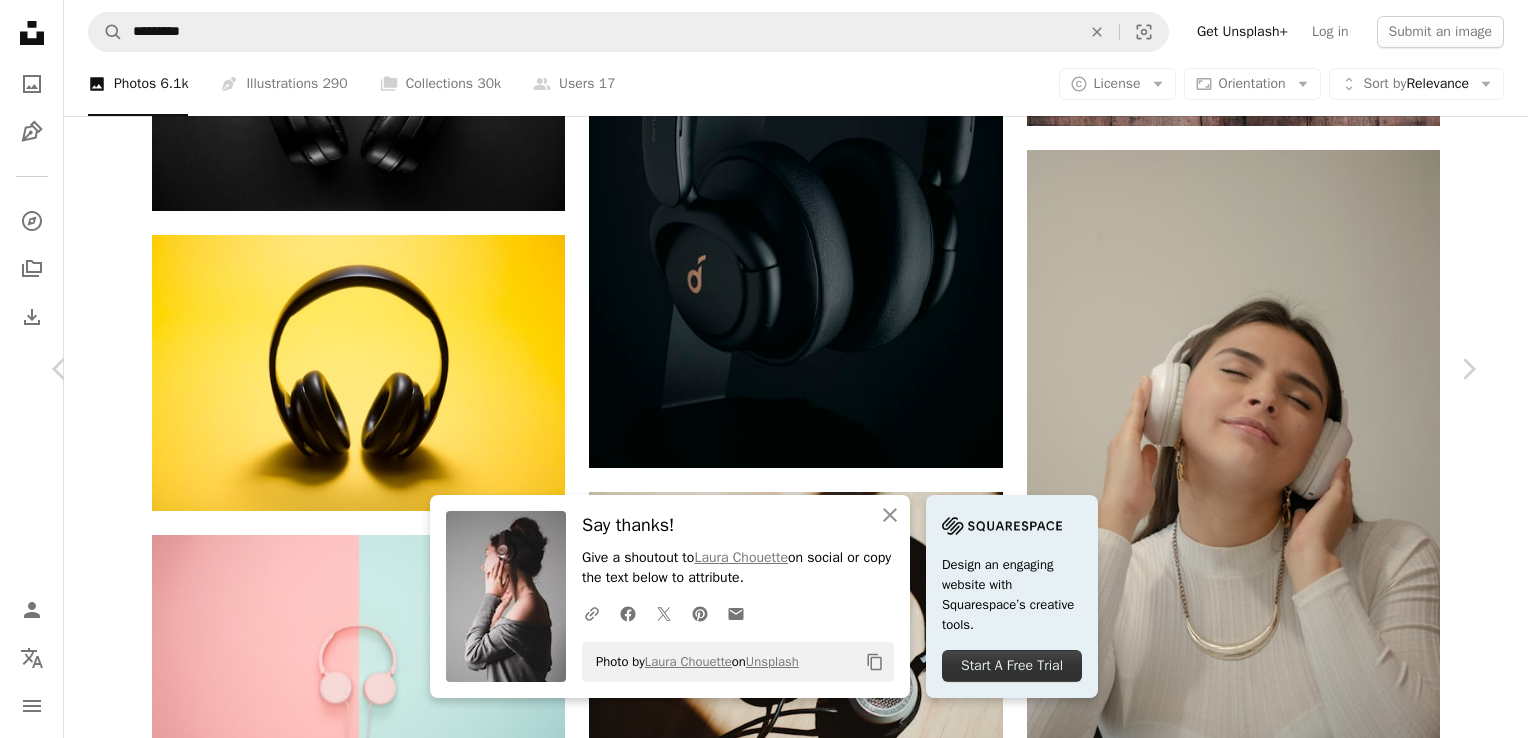 scroll, scrollTop: 1504, scrollLeft: 0, axis: vertical 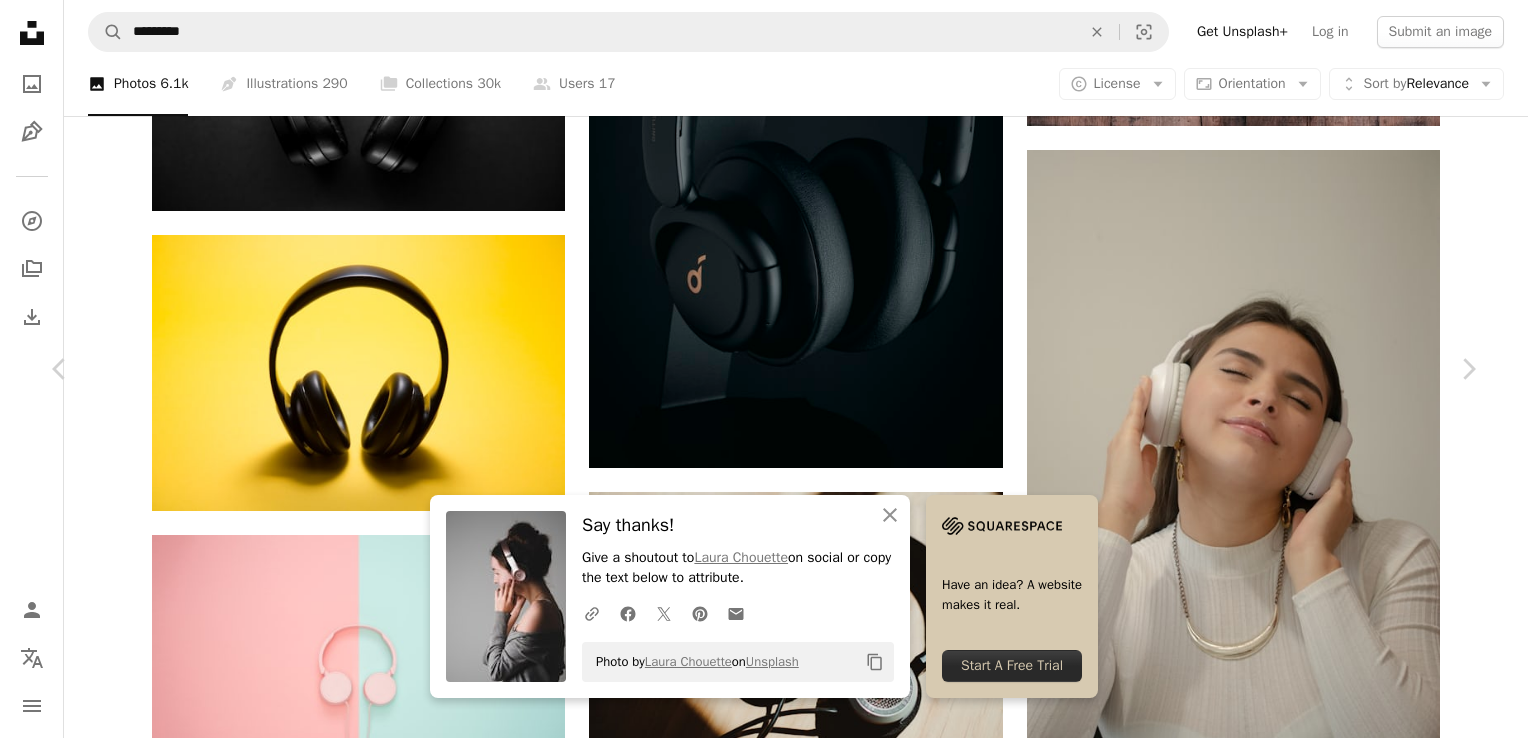 click on "Arrow pointing down" 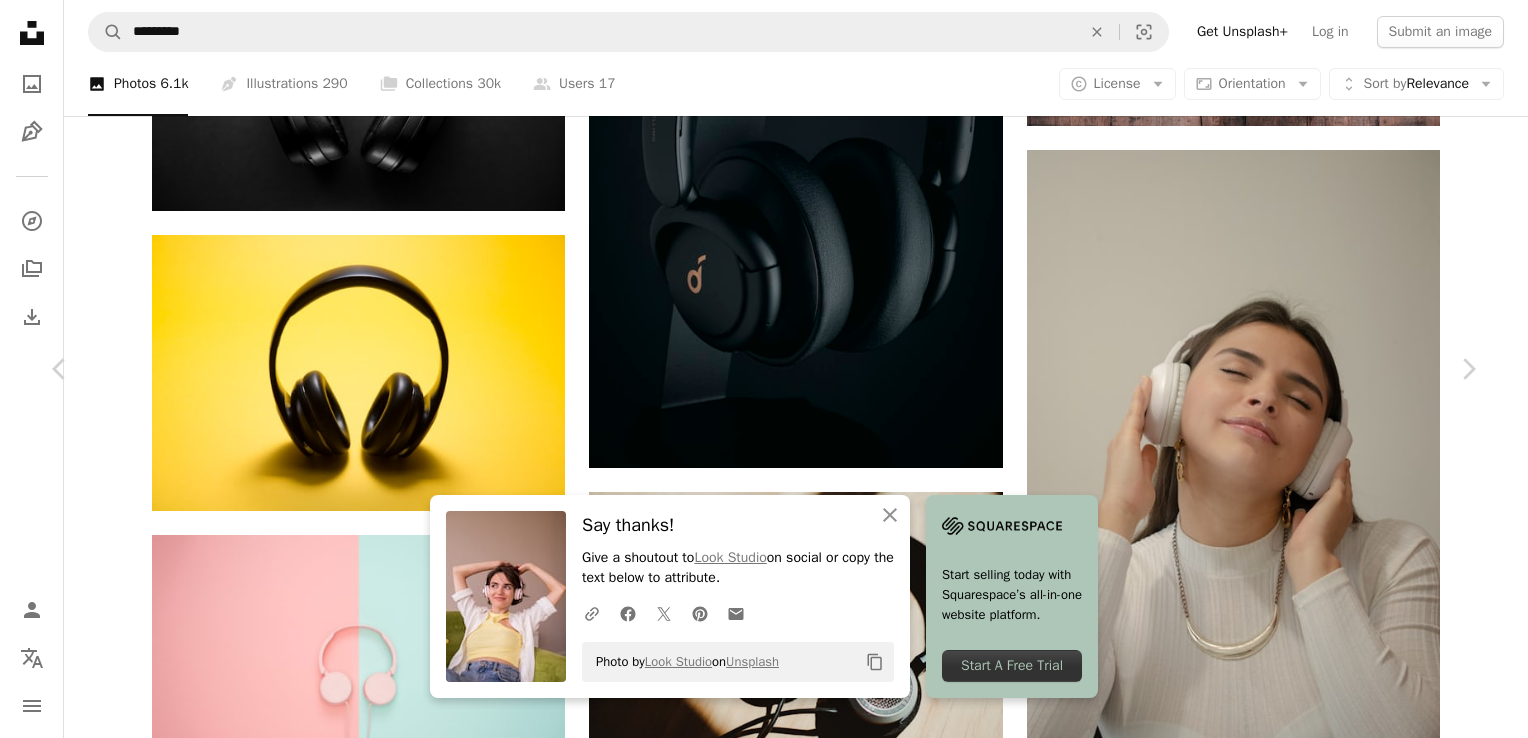 scroll, scrollTop: 2676, scrollLeft: 0, axis: vertical 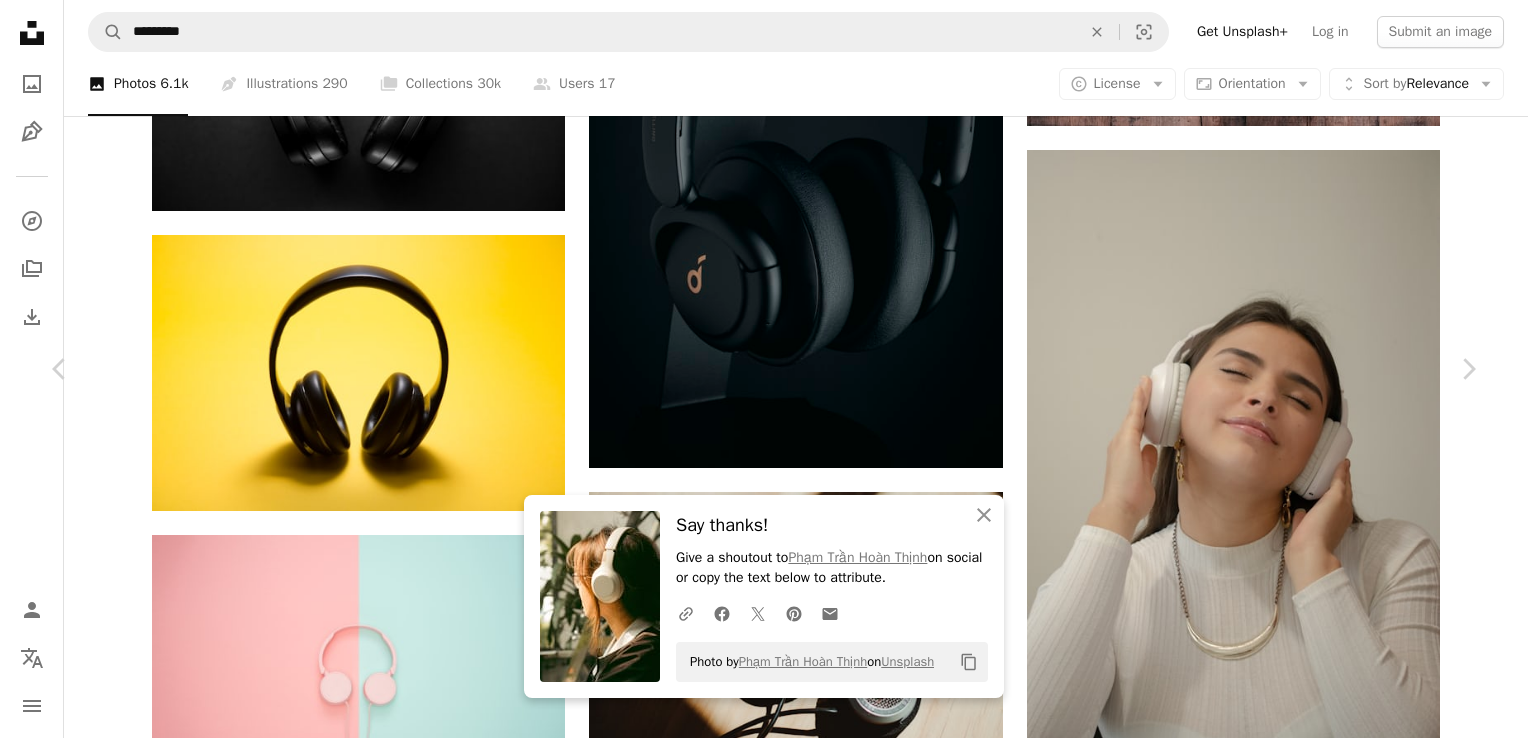 click on "Arrow pointing down" at bounding box center (496, 5561) 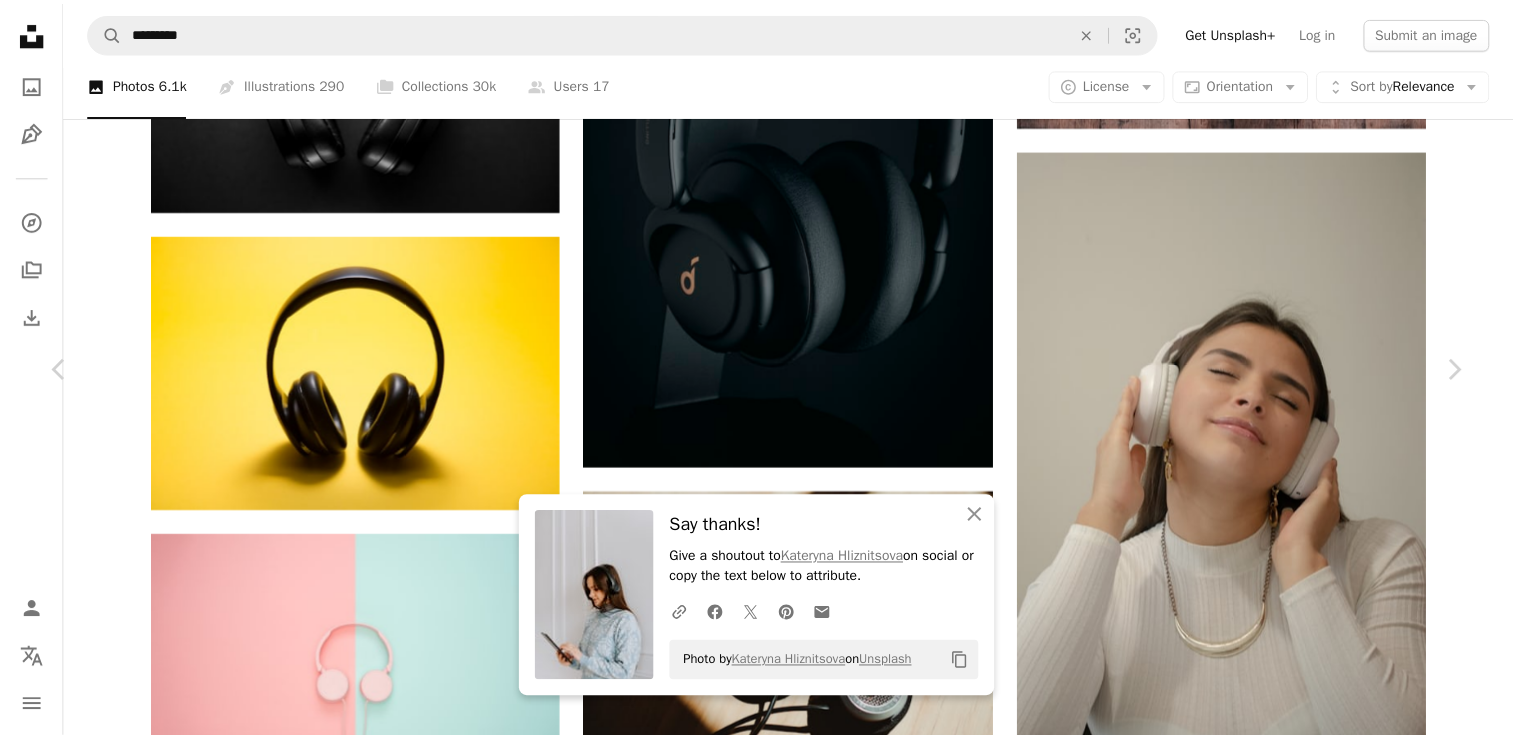 scroll, scrollTop: 460, scrollLeft: 0, axis: vertical 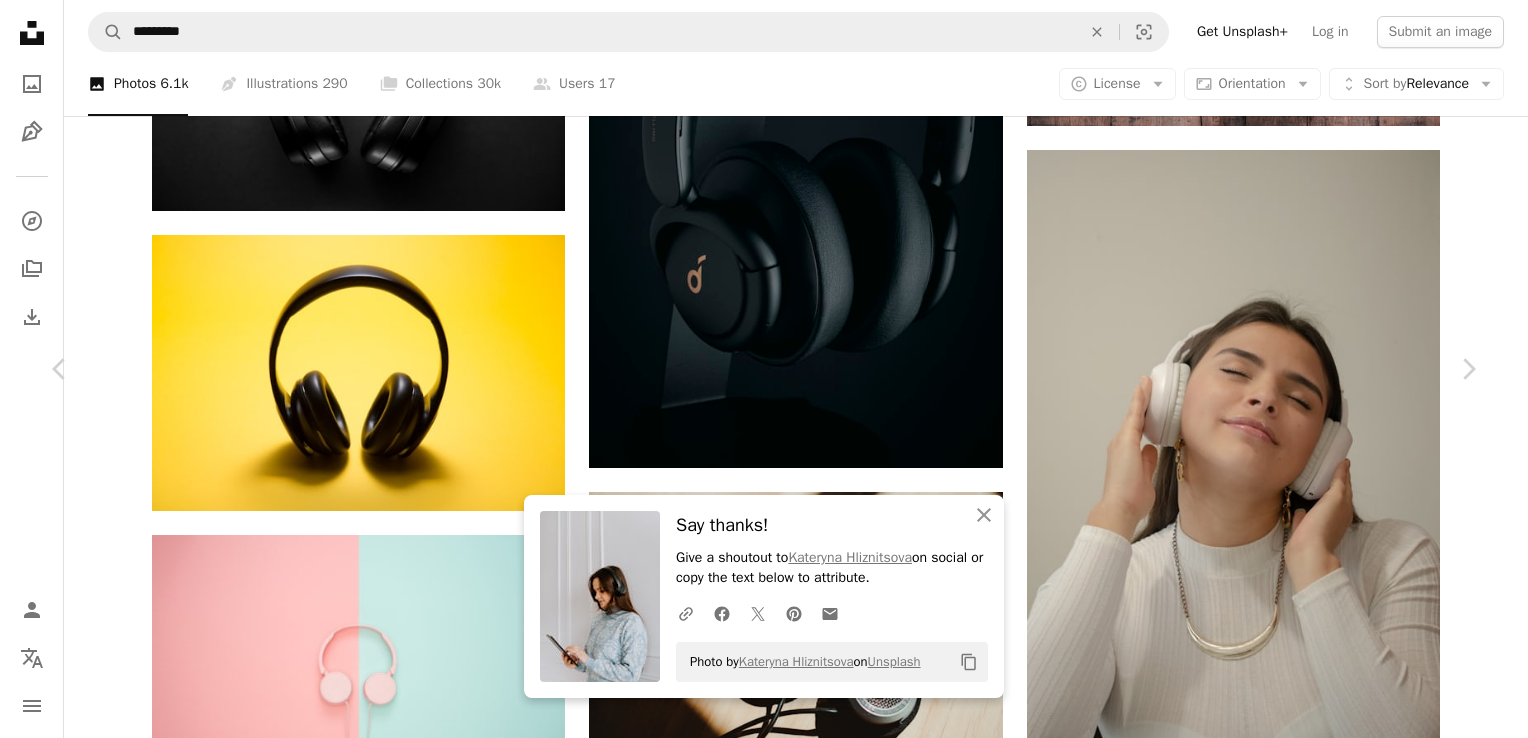 click on "An X shape" at bounding box center (20, 20) 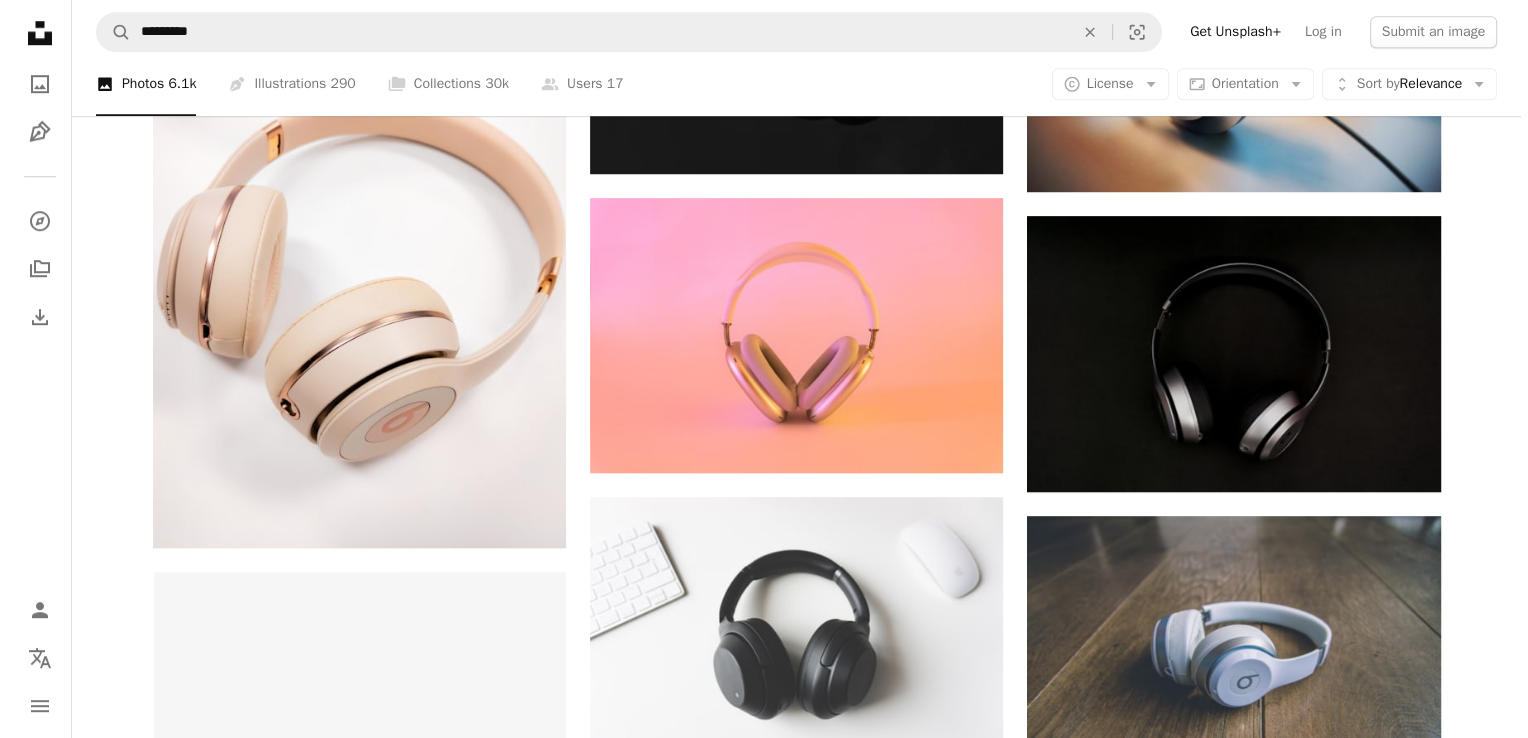 scroll, scrollTop: 1440, scrollLeft: 0, axis: vertical 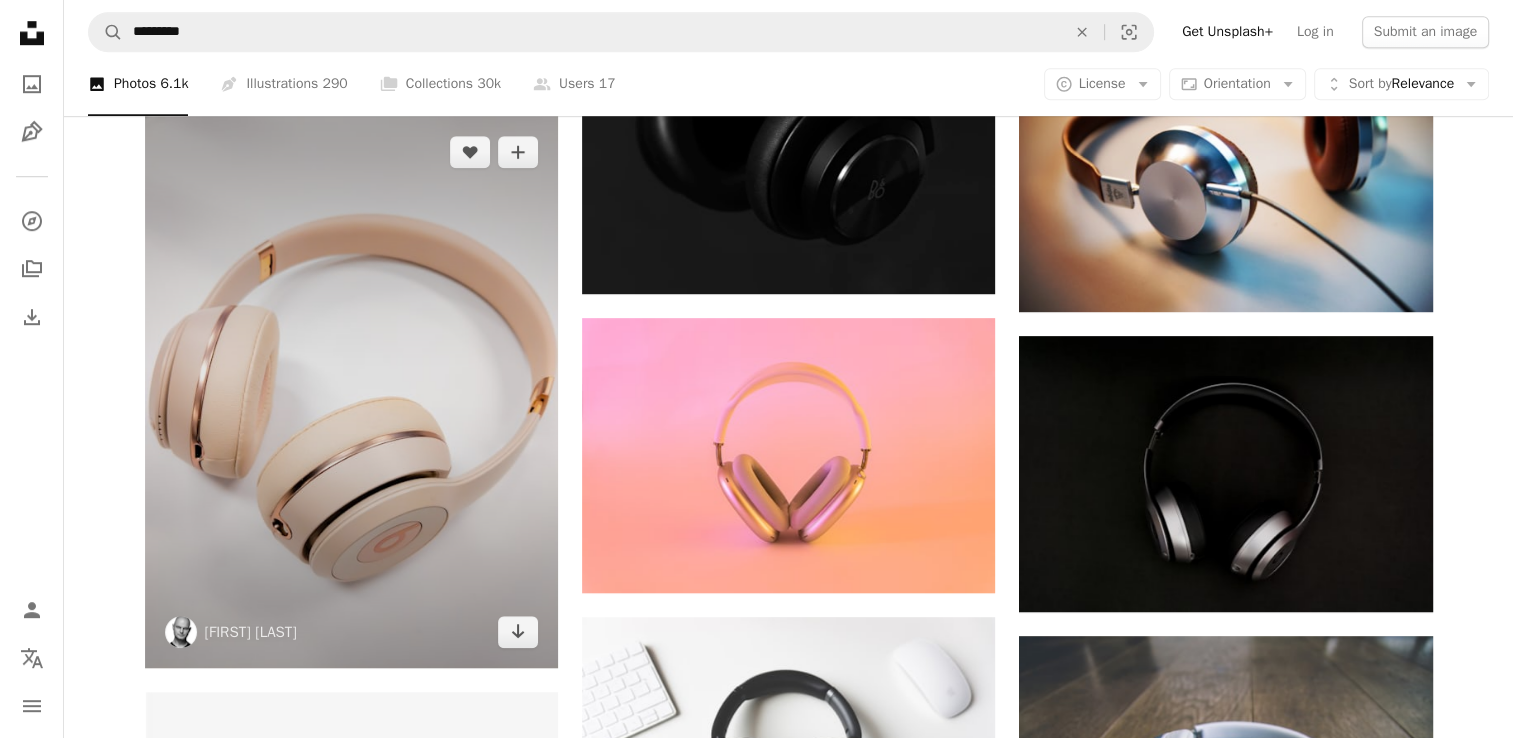 click at bounding box center [351, 391] 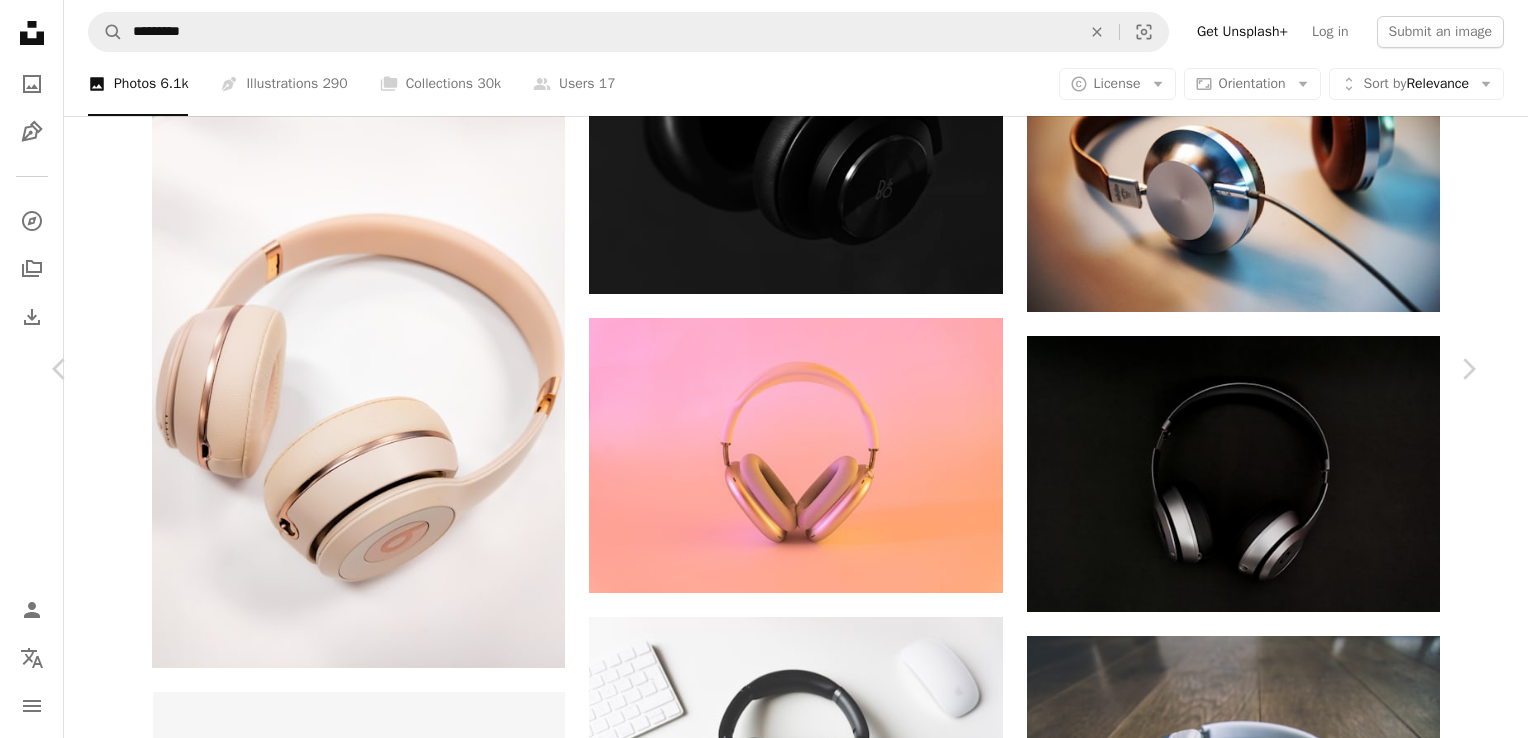scroll, scrollTop: 0, scrollLeft: 0, axis: both 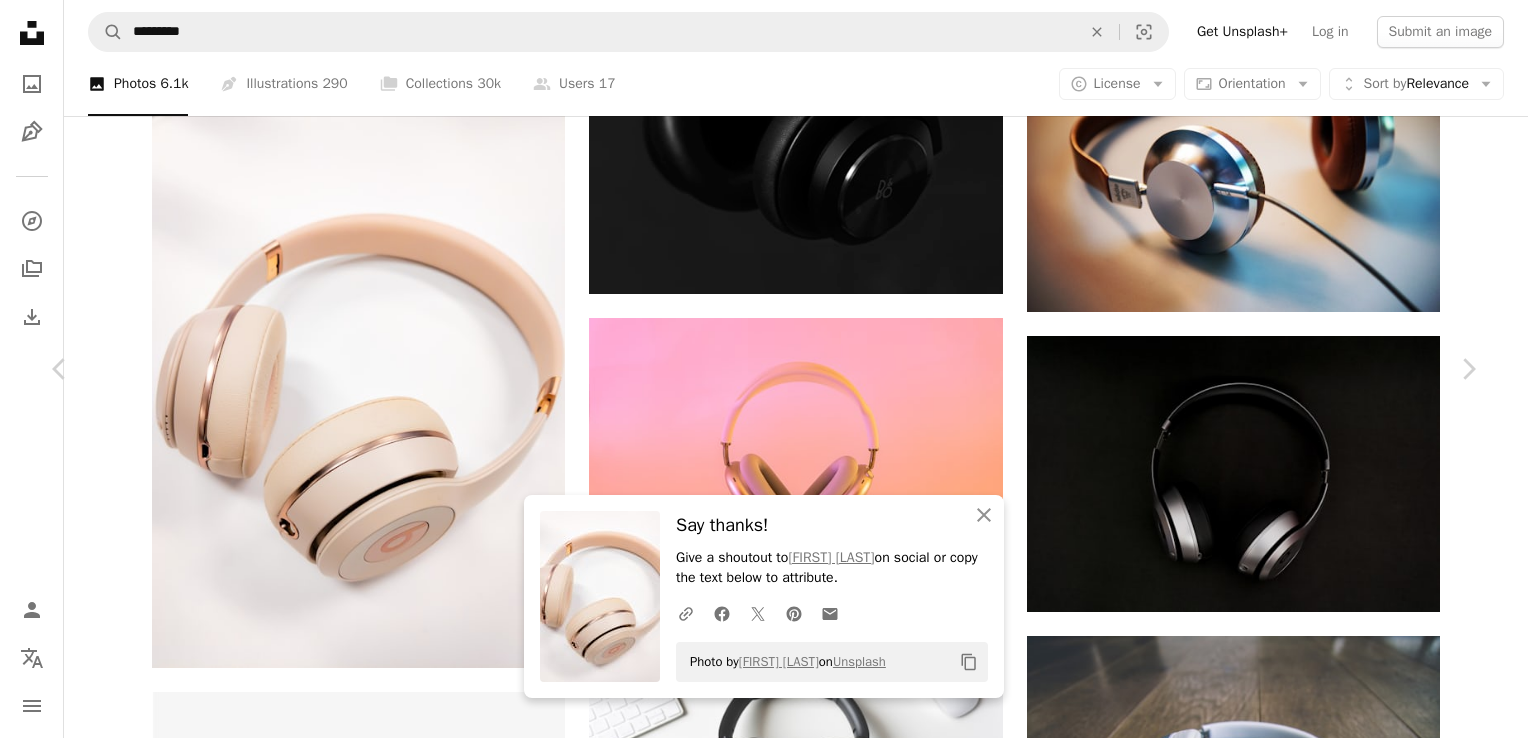 click on "Arrow pointing down" 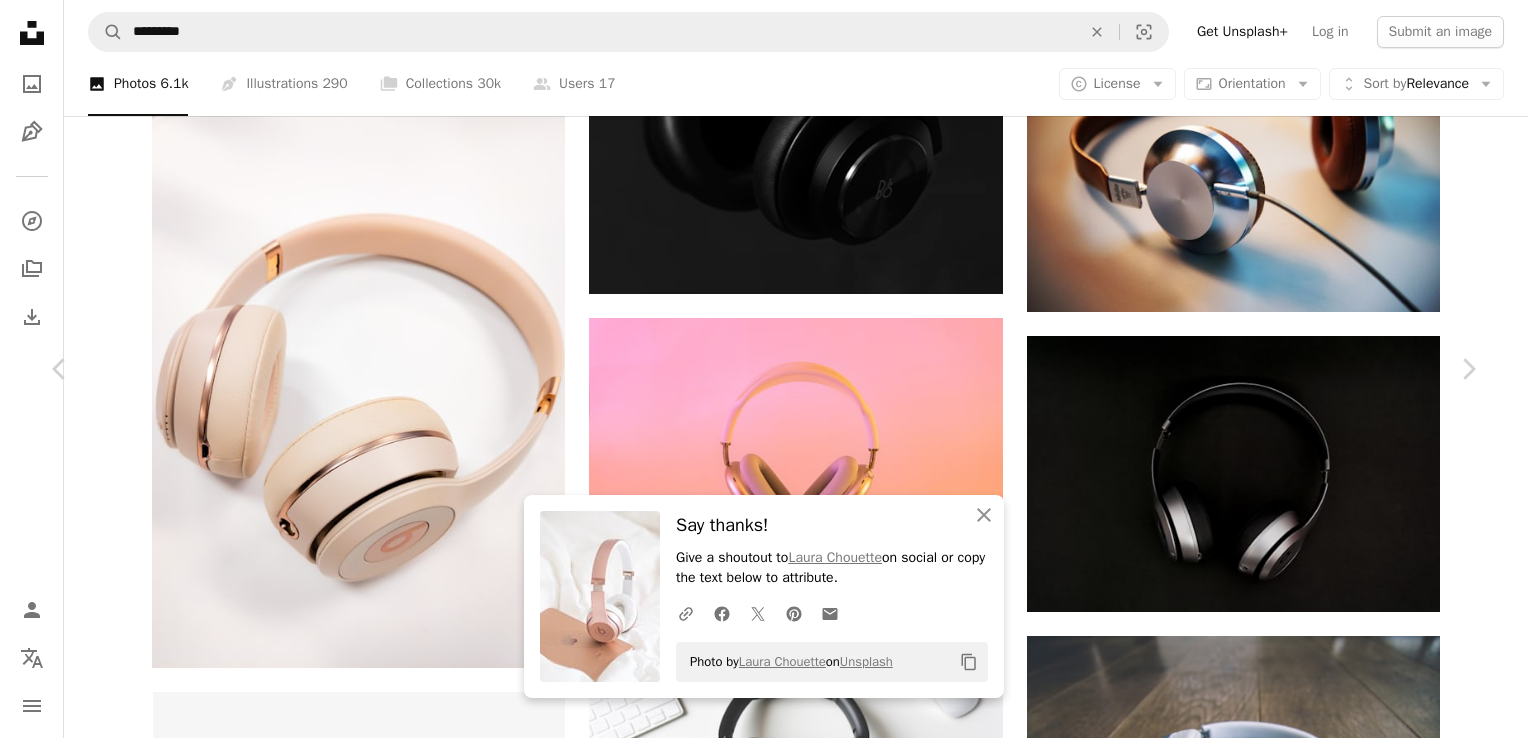 scroll, scrollTop: 4551, scrollLeft: 0, axis: vertical 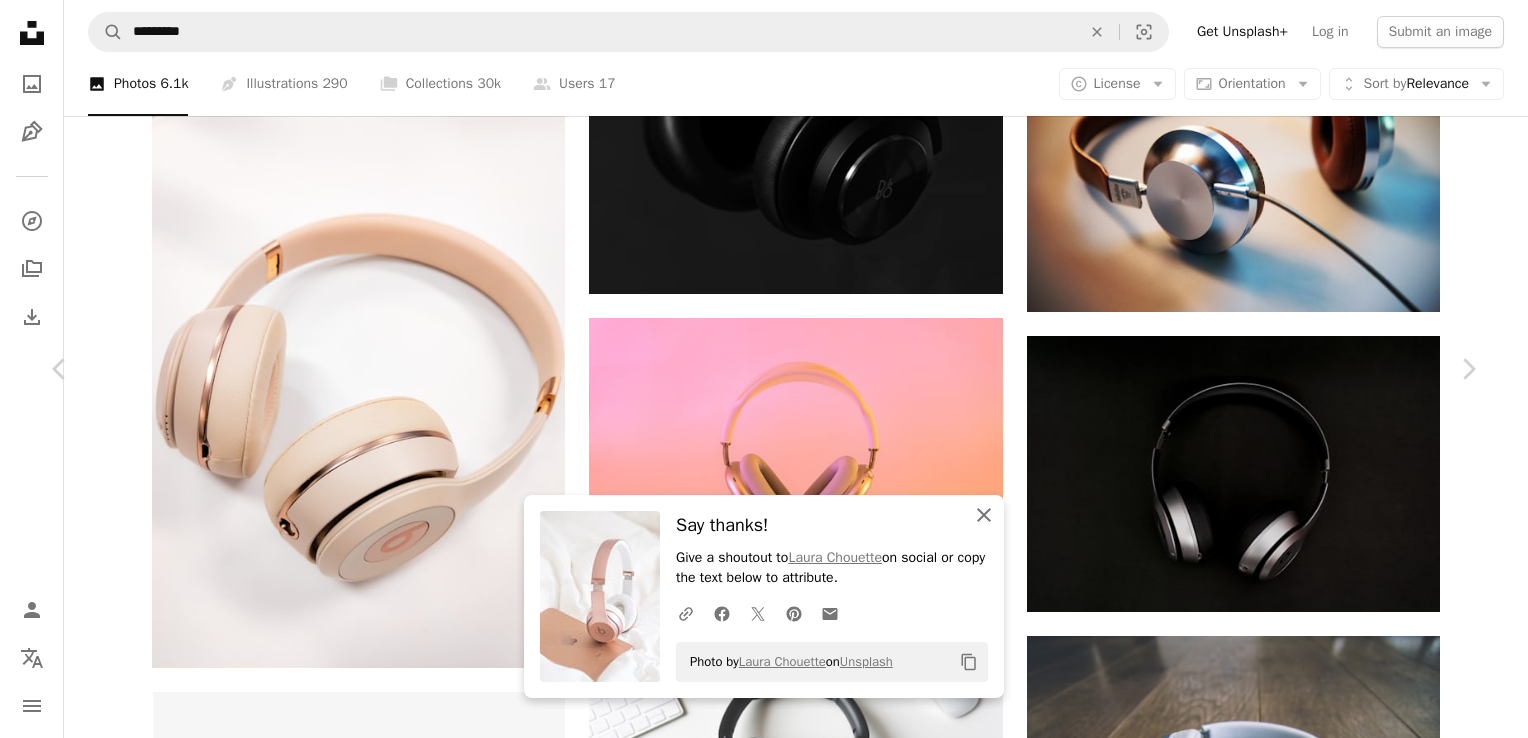click on "An X shape" 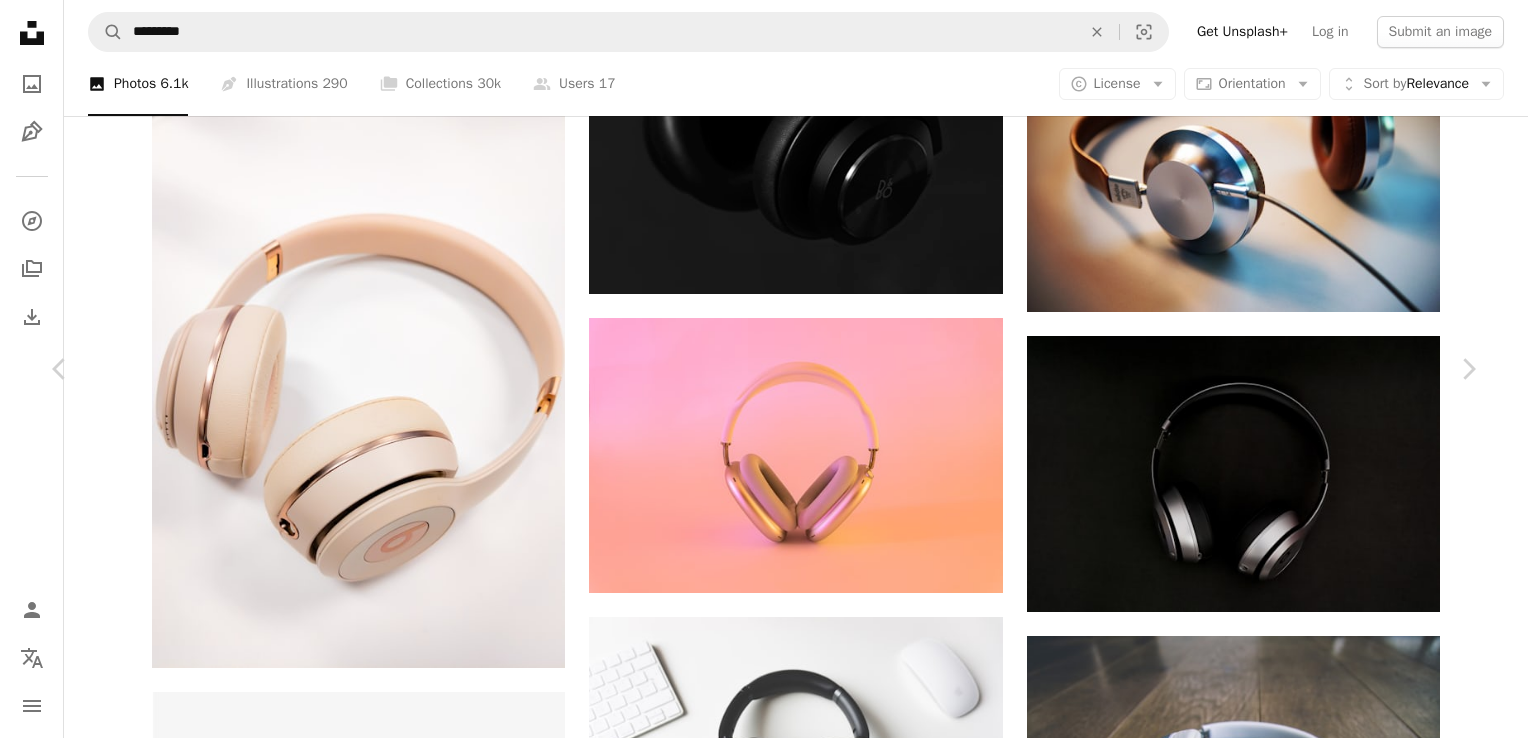 scroll, scrollTop: 4835, scrollLeft: 0, axis: vertical 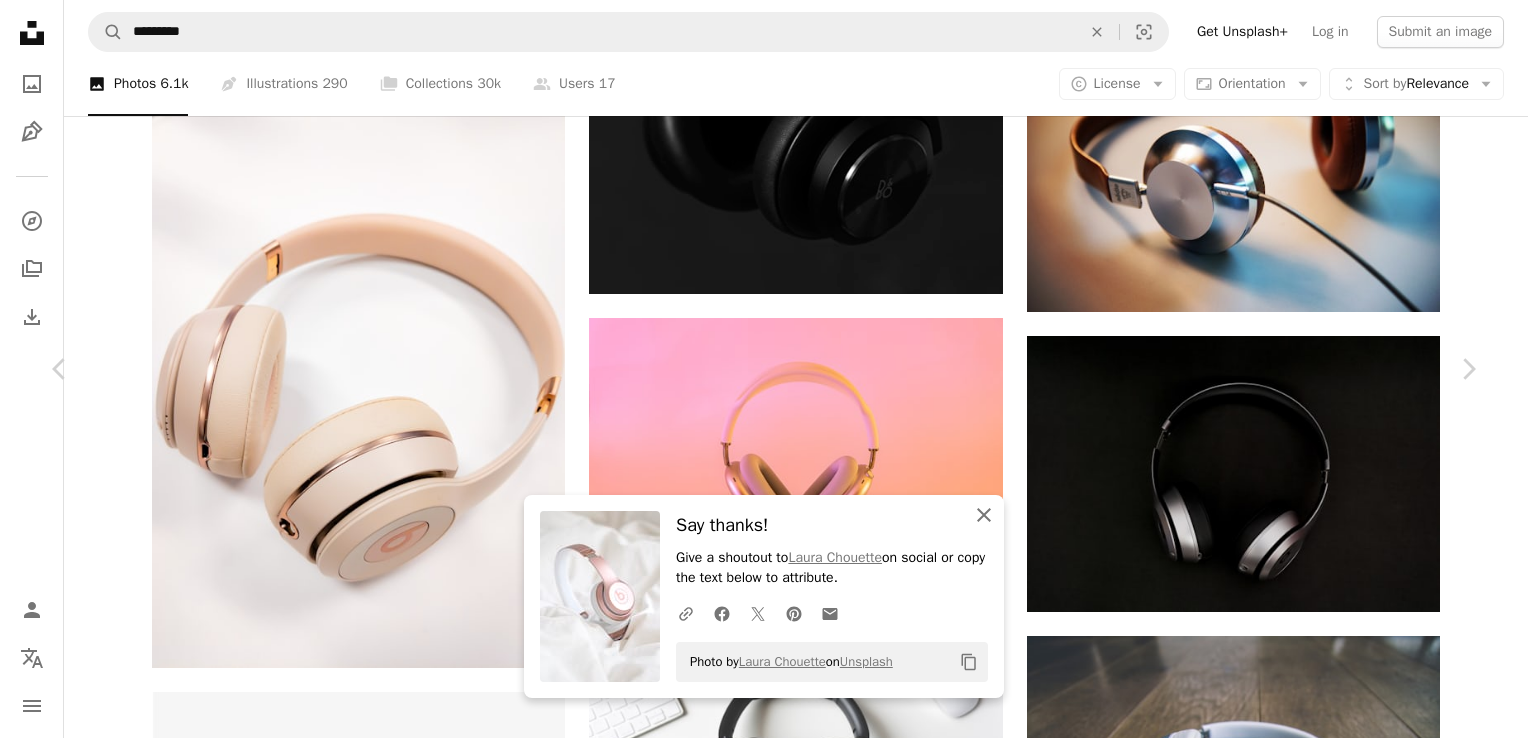 click on "An X shape" 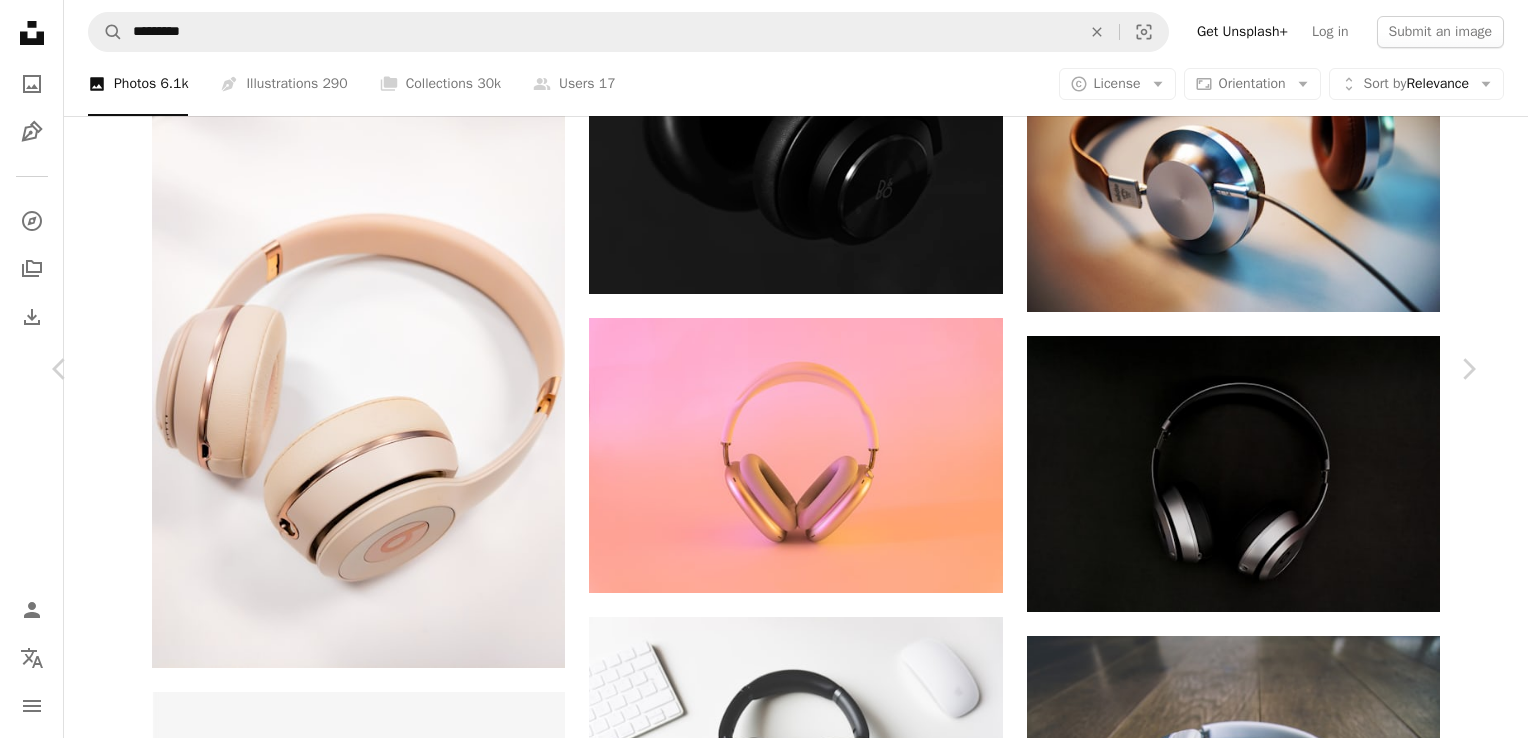 scroll, scrollTop: 8612, scrollLeft: 0, axis: vertical 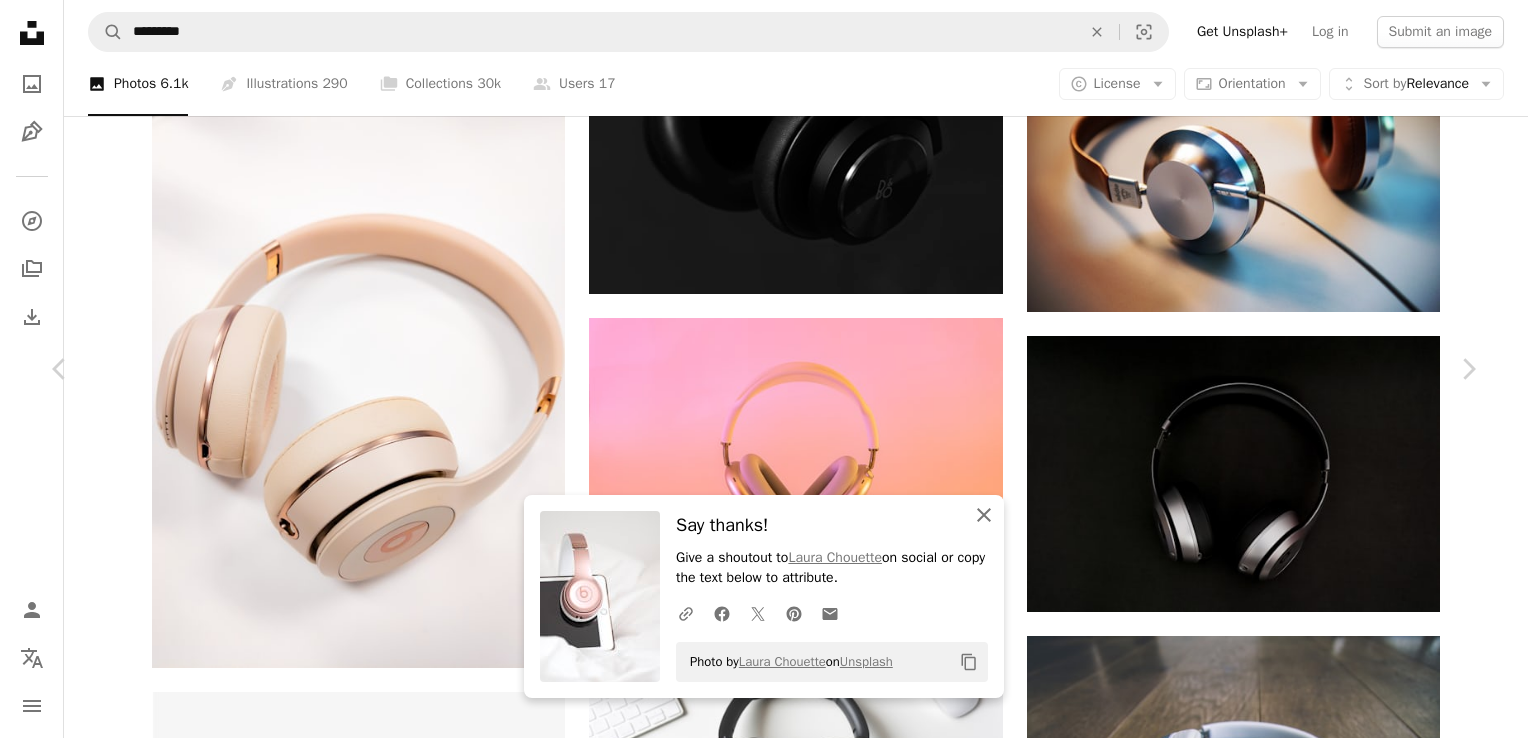 click on "An X shape" 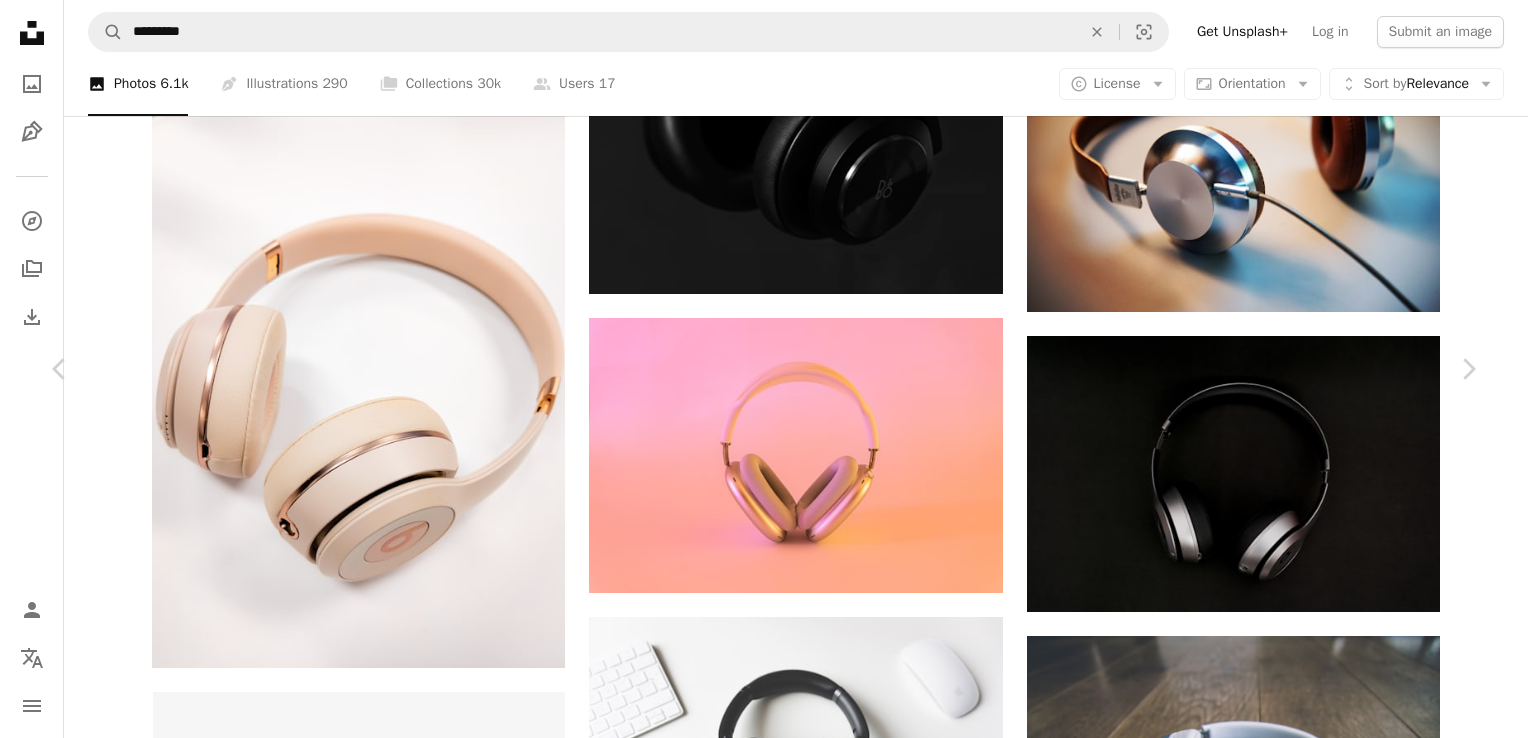 scroll, scrollTop: 8973, scrollLeft: 0, axis: vertical 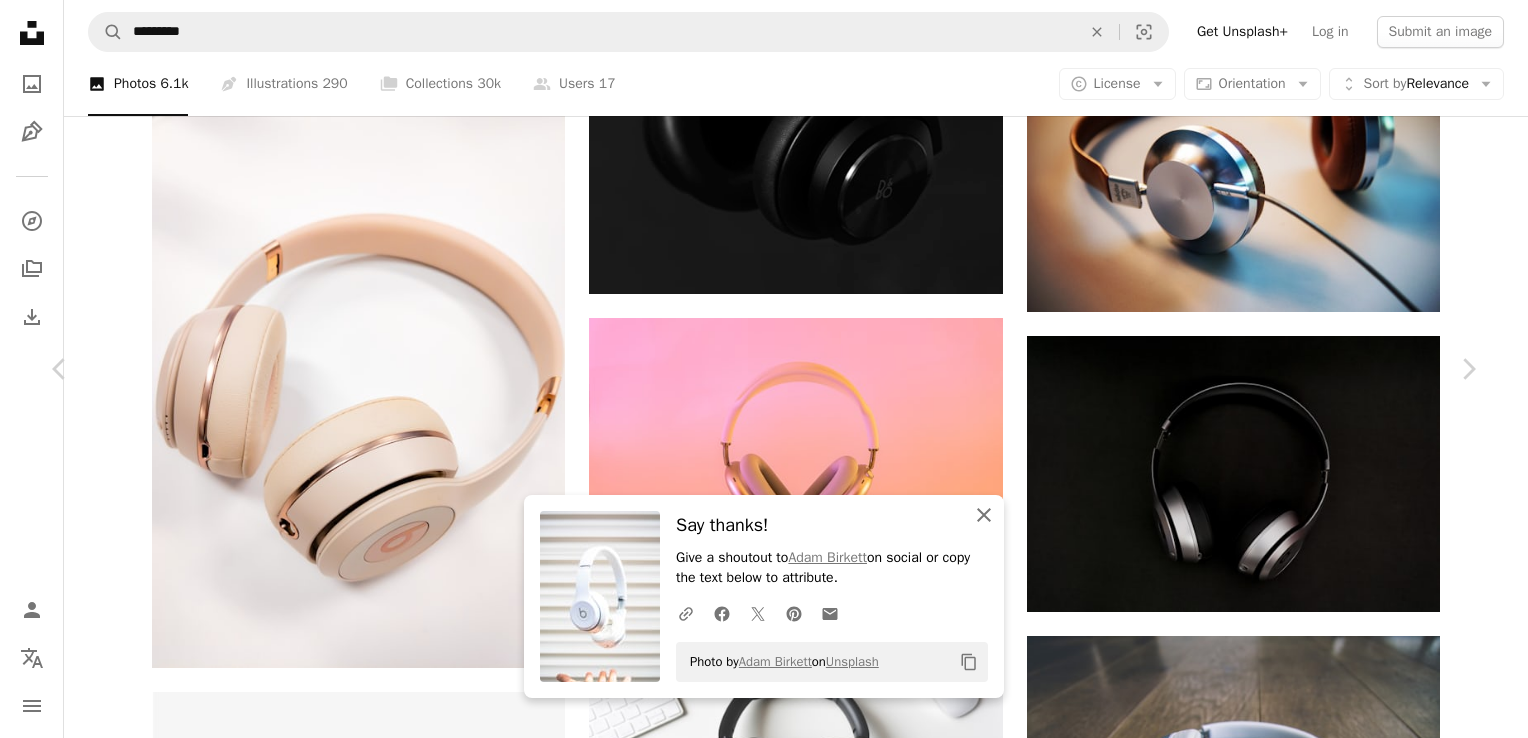 click on "An X shape" 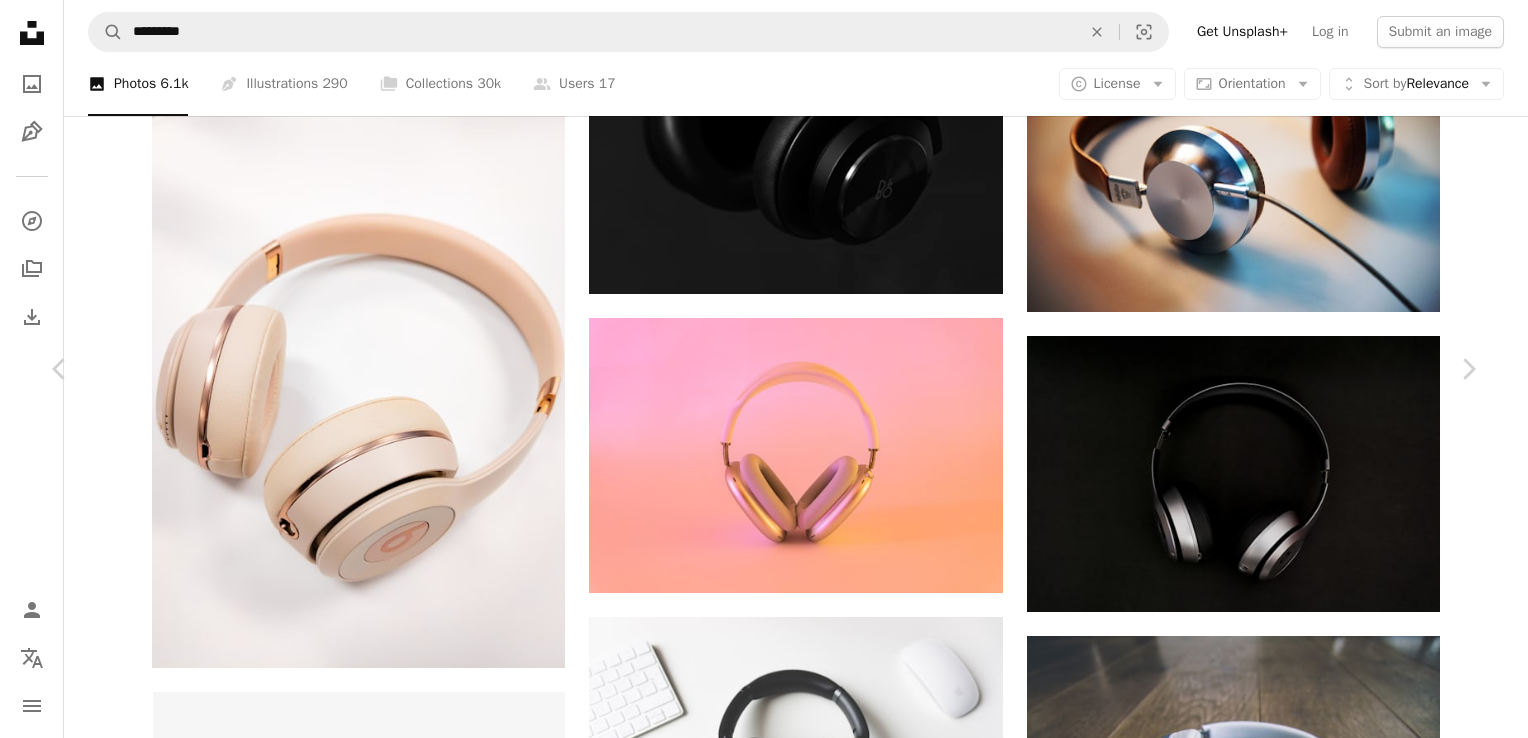 scroll, scrollTop: 9011, scrollLeft: 0, axis: vertical 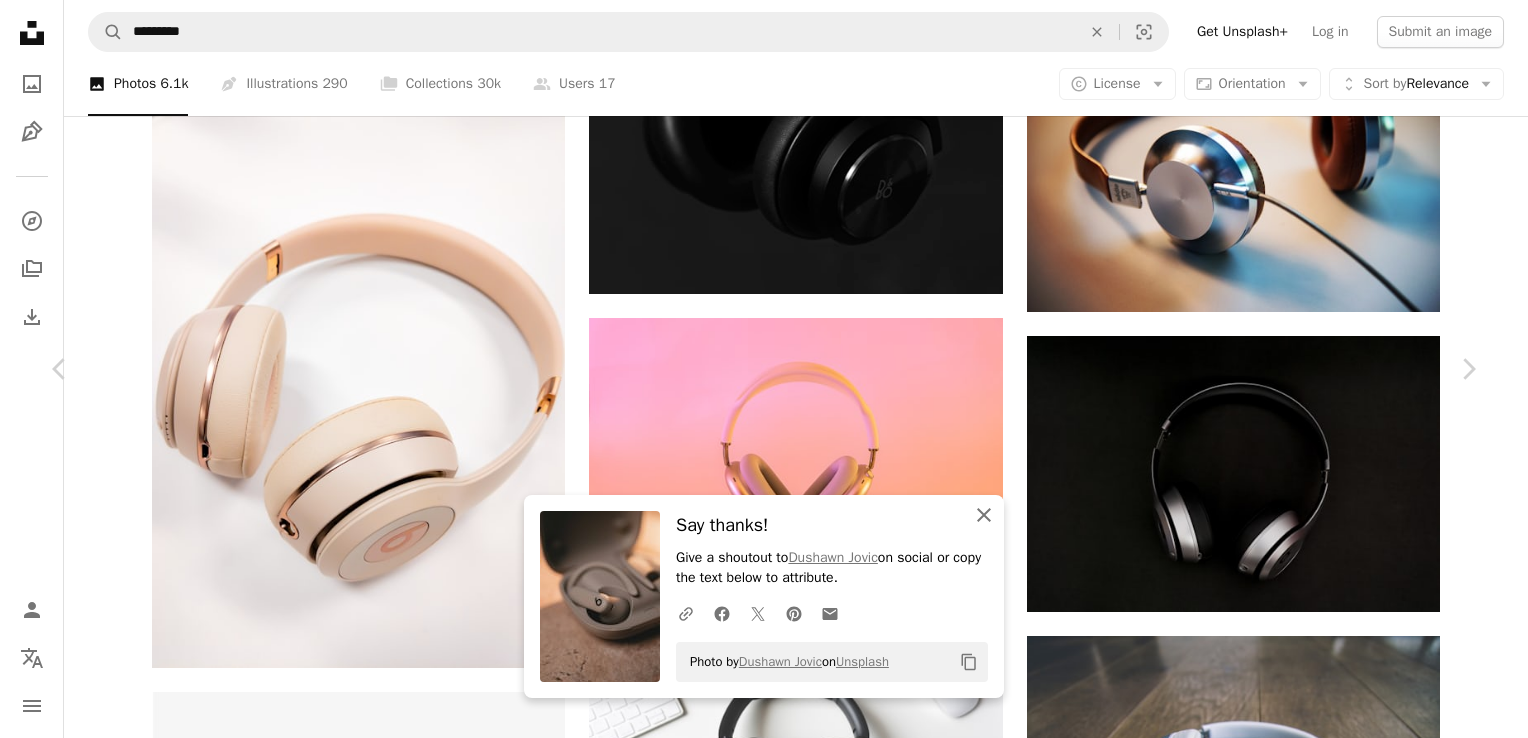 click on "An X shape" 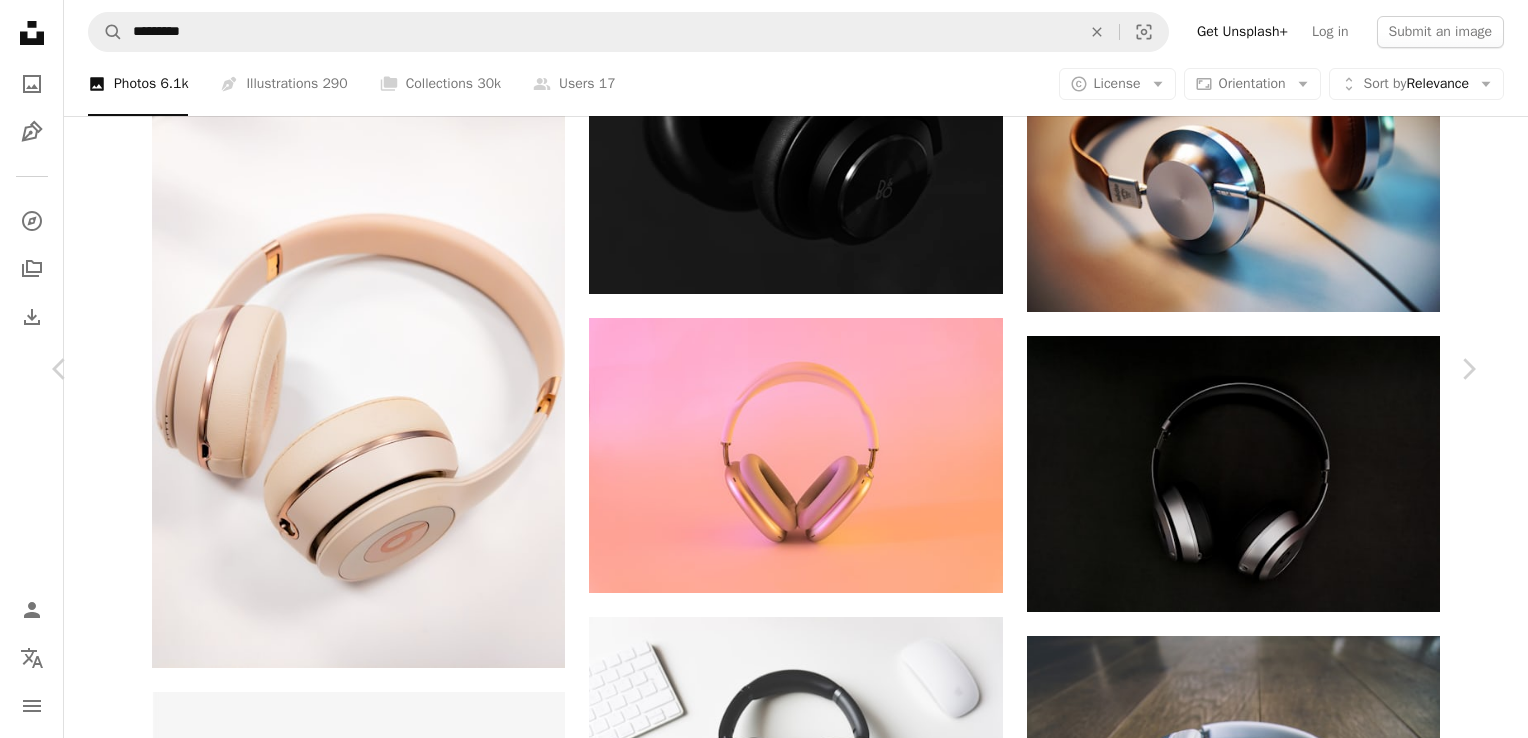 scroll, scrollTop: 3982, scrollLeft: 0, axis: vertical 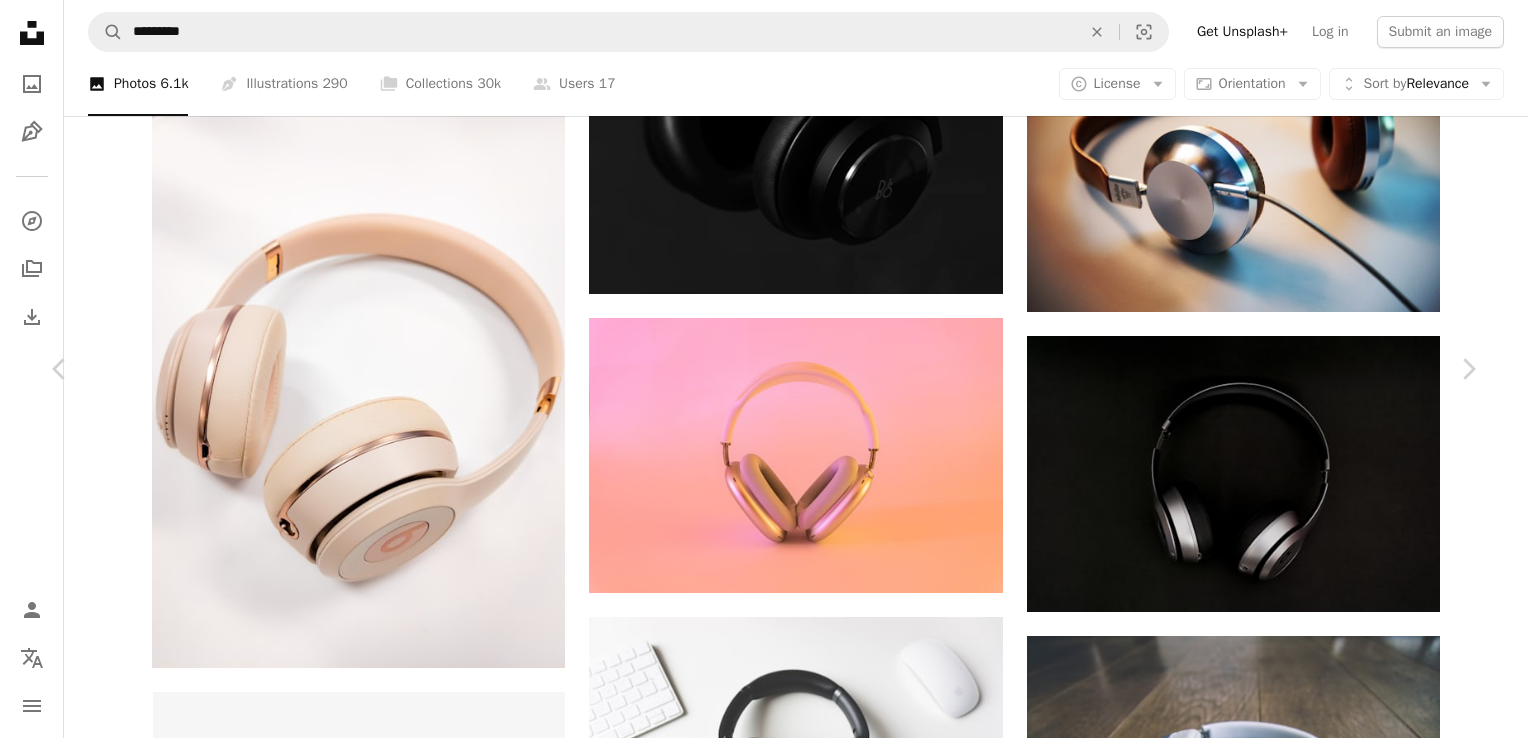 click on "An X shape" at bounding box center (20, 20) 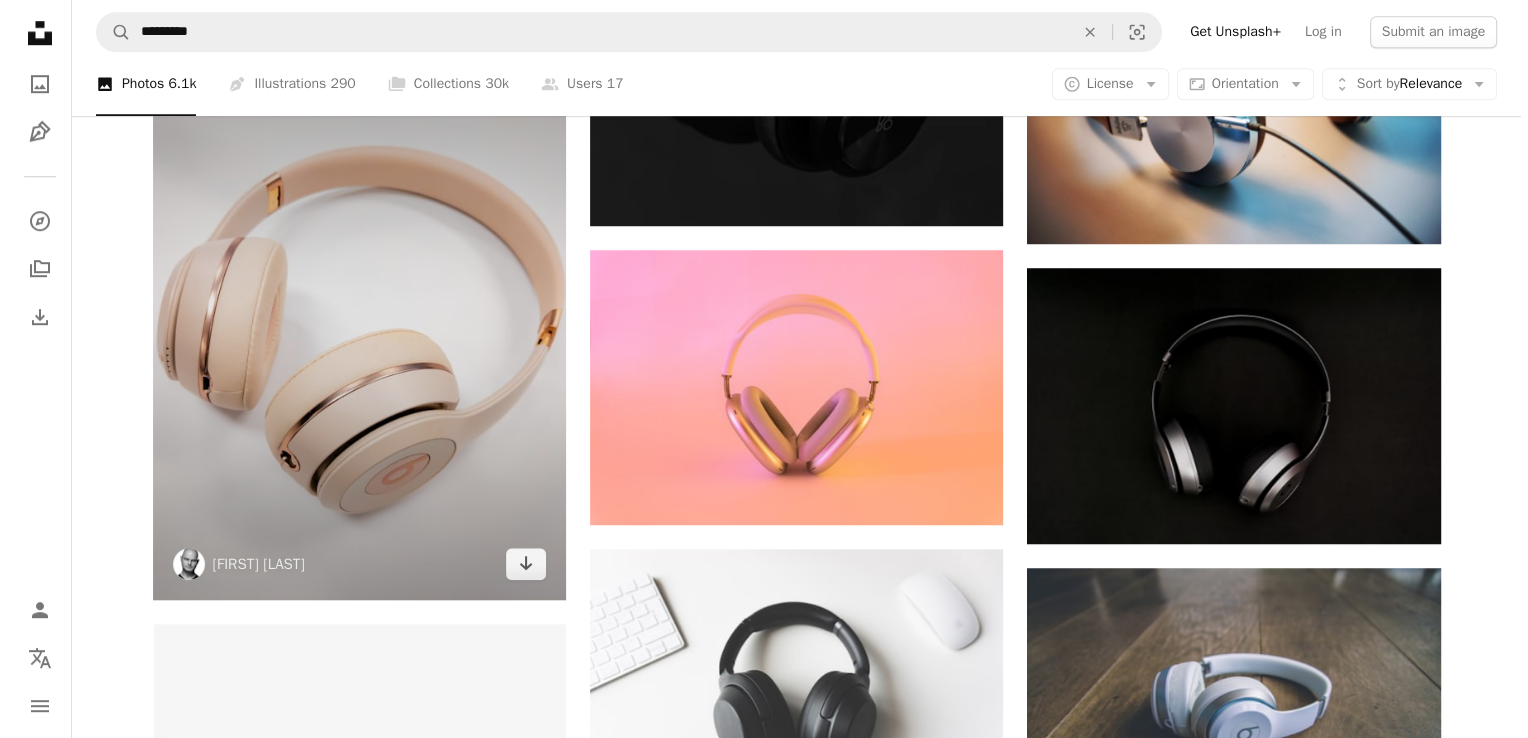 scroll, scrollTop: 1508, scrollLeft: 0, axis: vertical 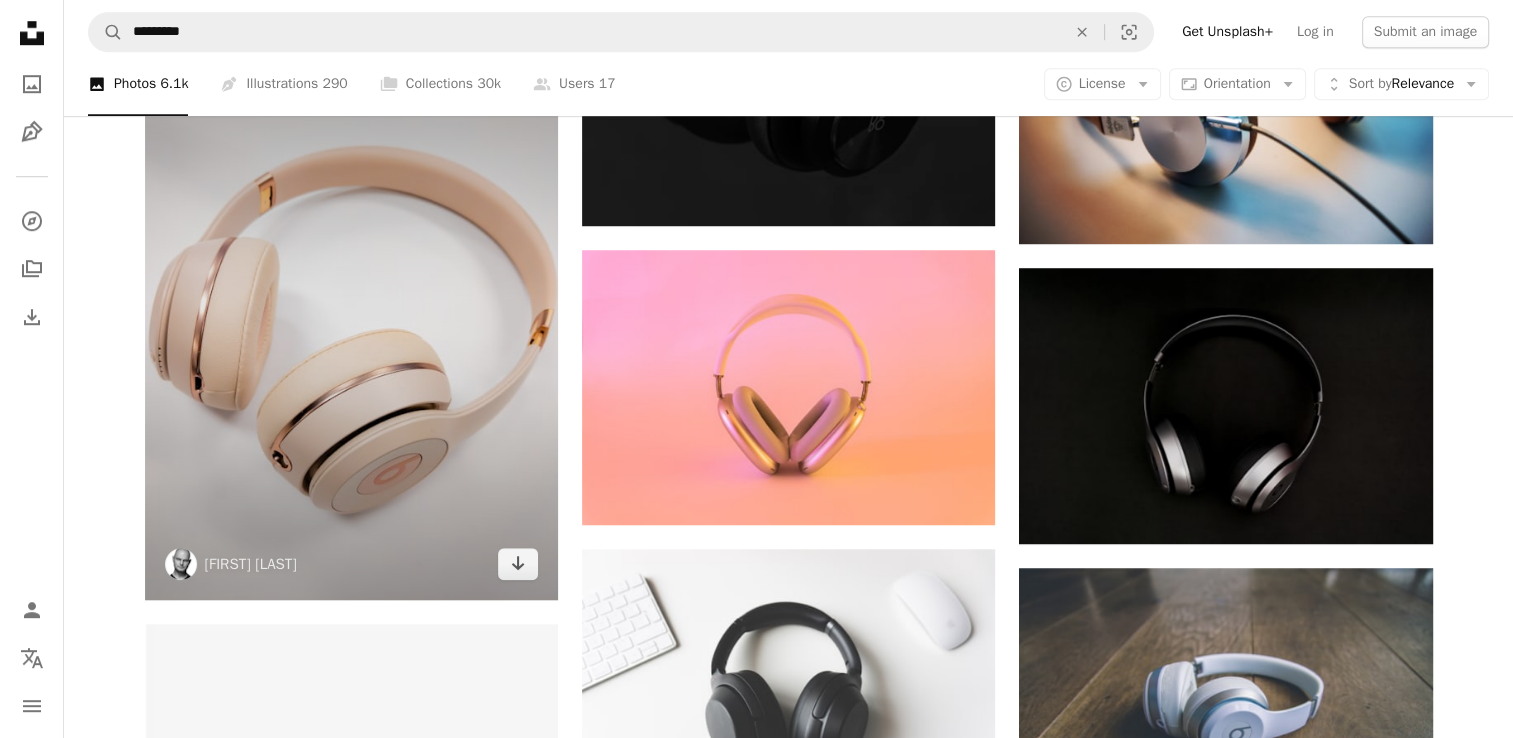 click at bounding box center (351, 323) 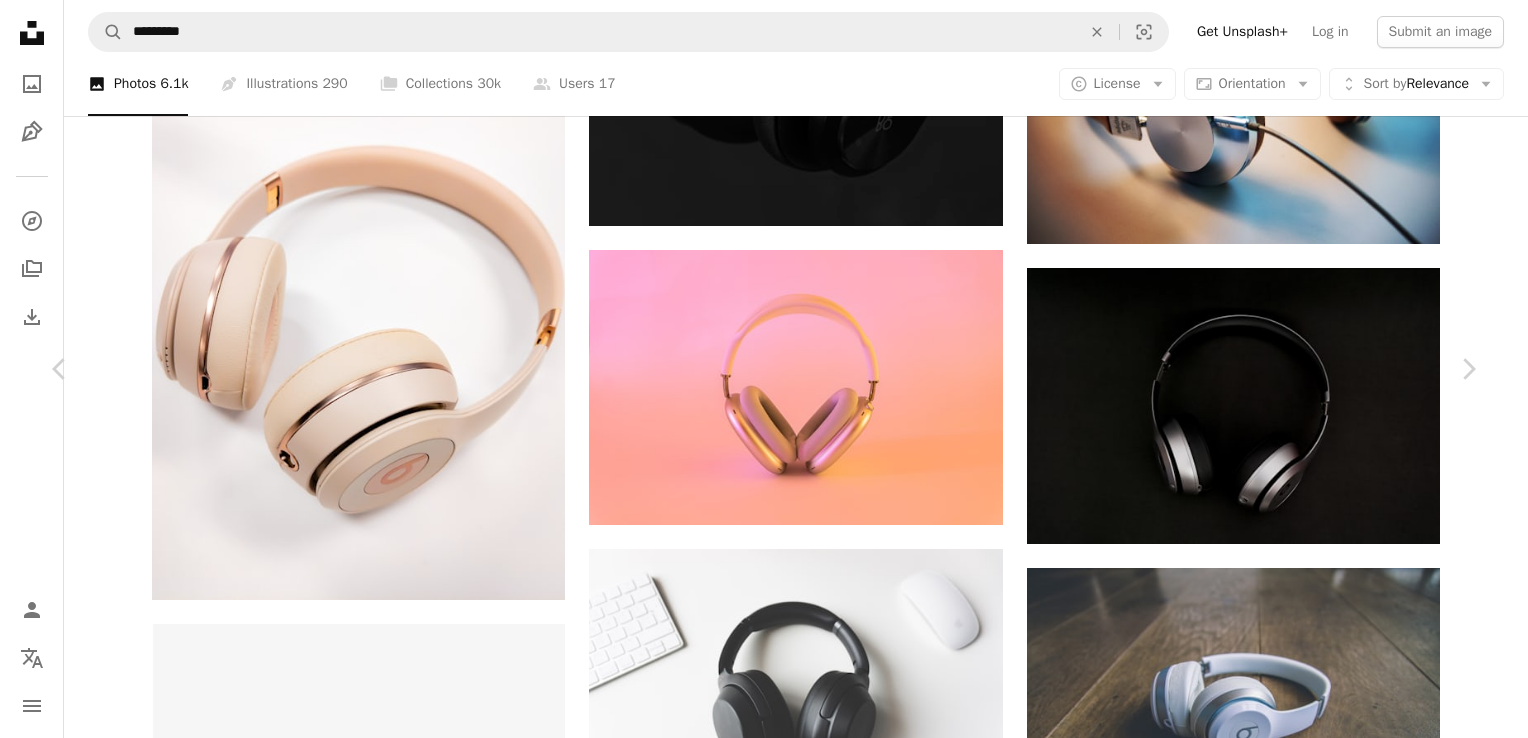 scroll, scrollTop: 5155, scrollLeft: 0, axis: vertical 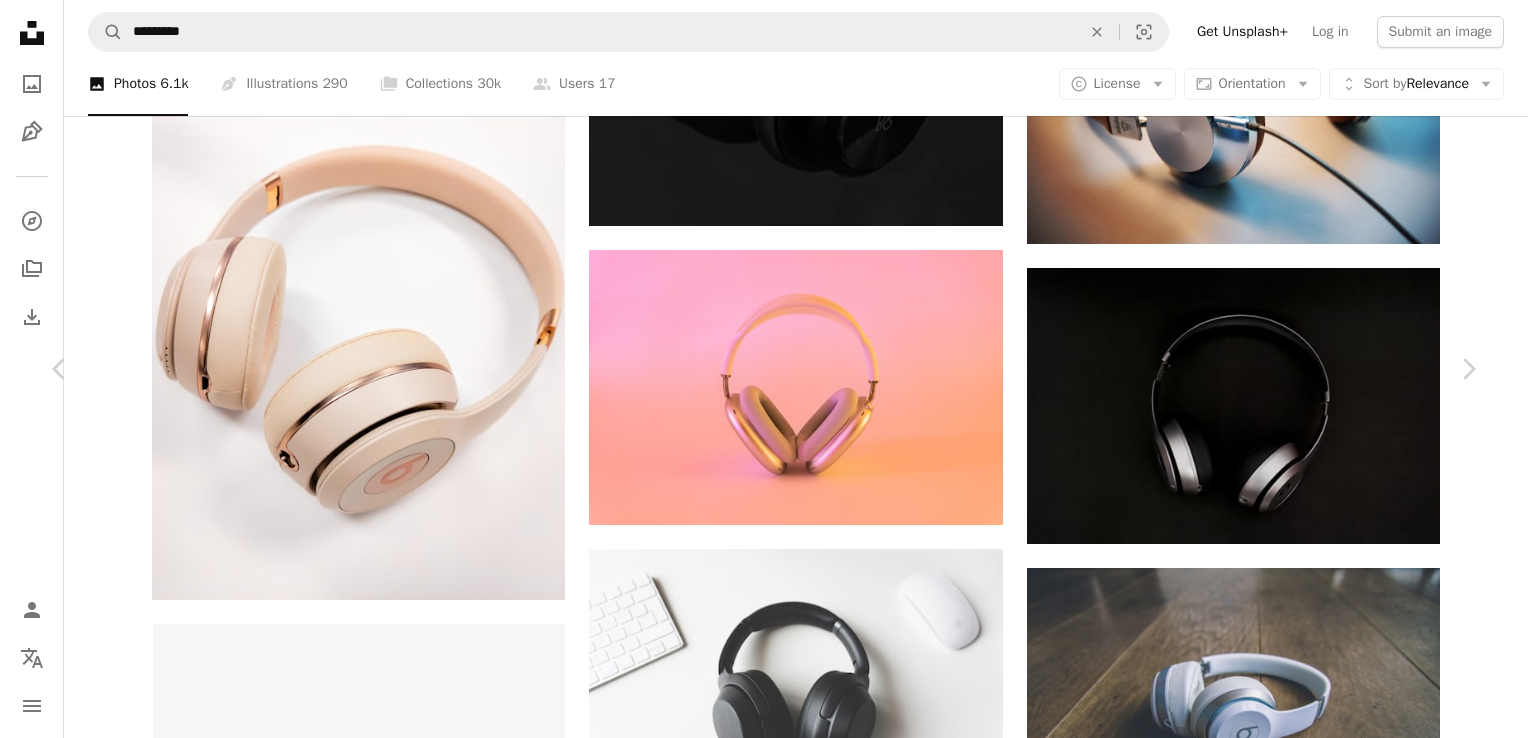 click at bounding box center [1173, 9793] 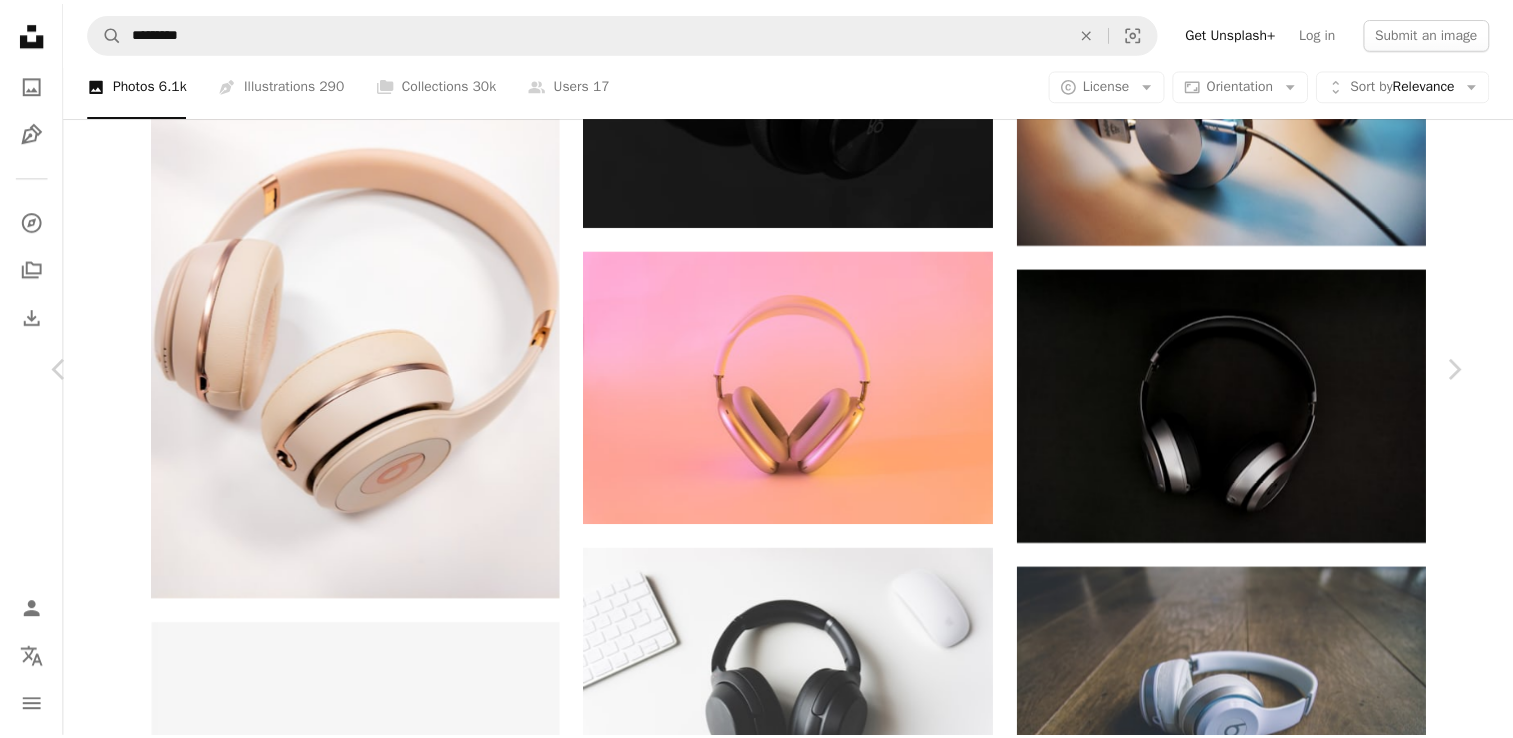 scroll, scrollTop: 3688, scrollLeft: 0, axis: vertical 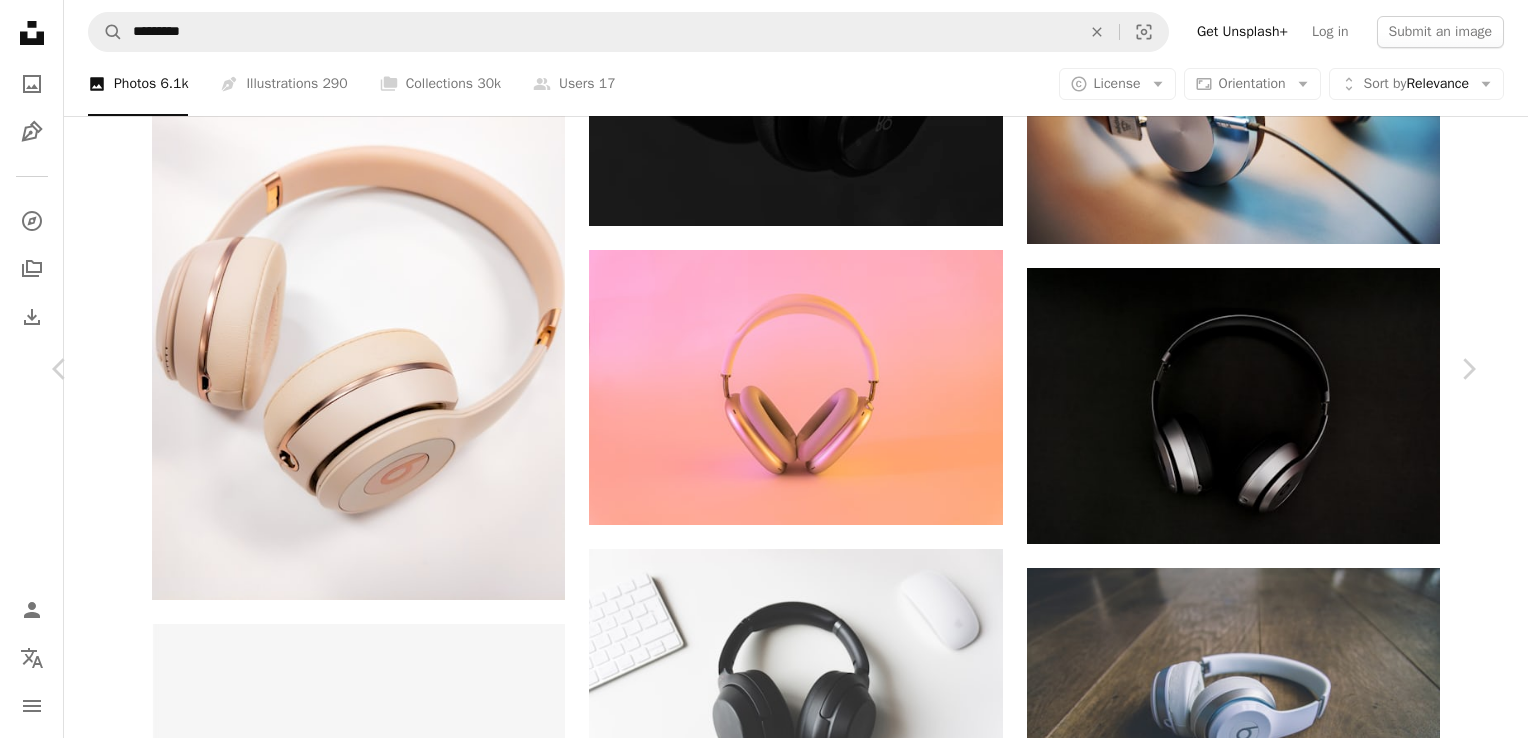 click on "An X shape" at bounding box center (20, 20) 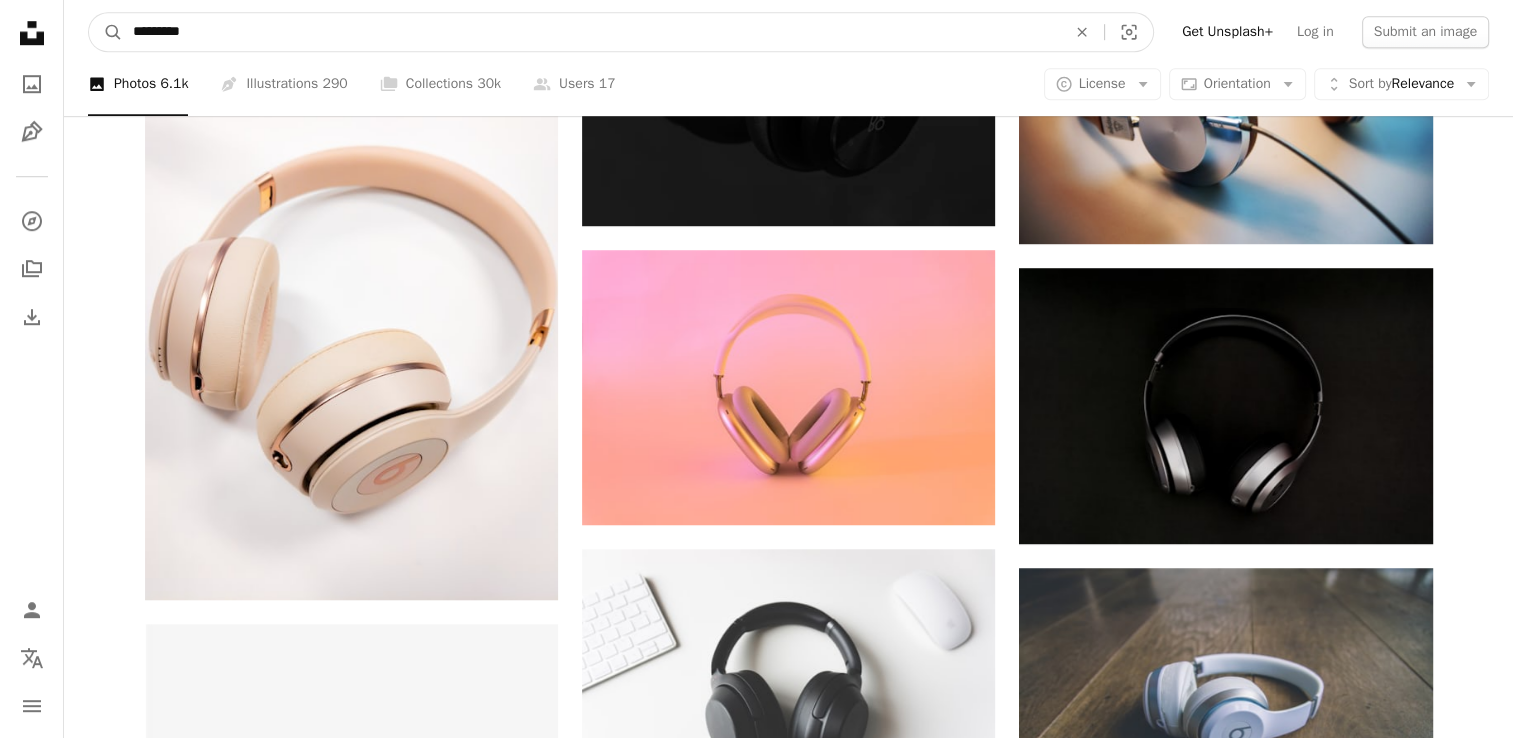 click on "*********" at bounding box center [591, 32] 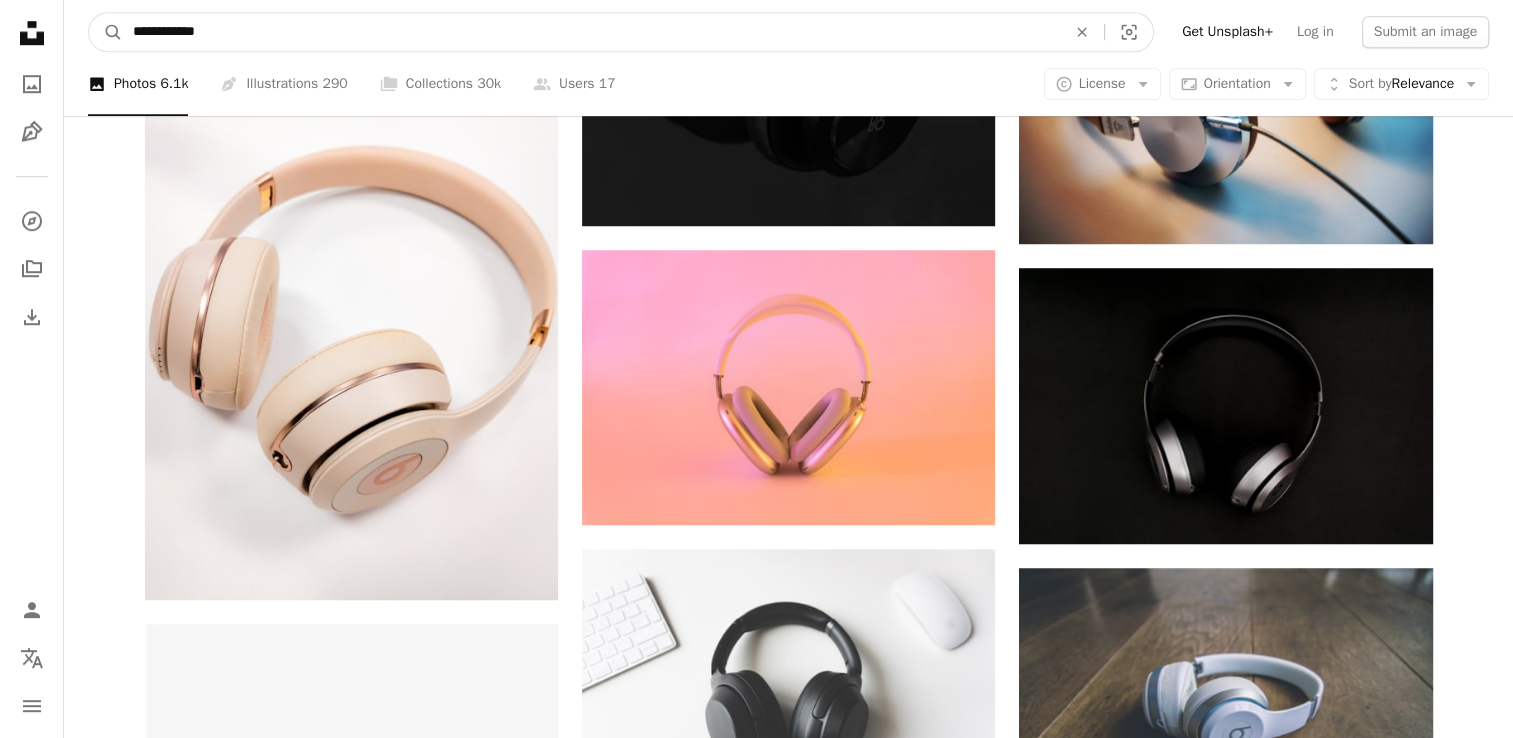 type on "**********" 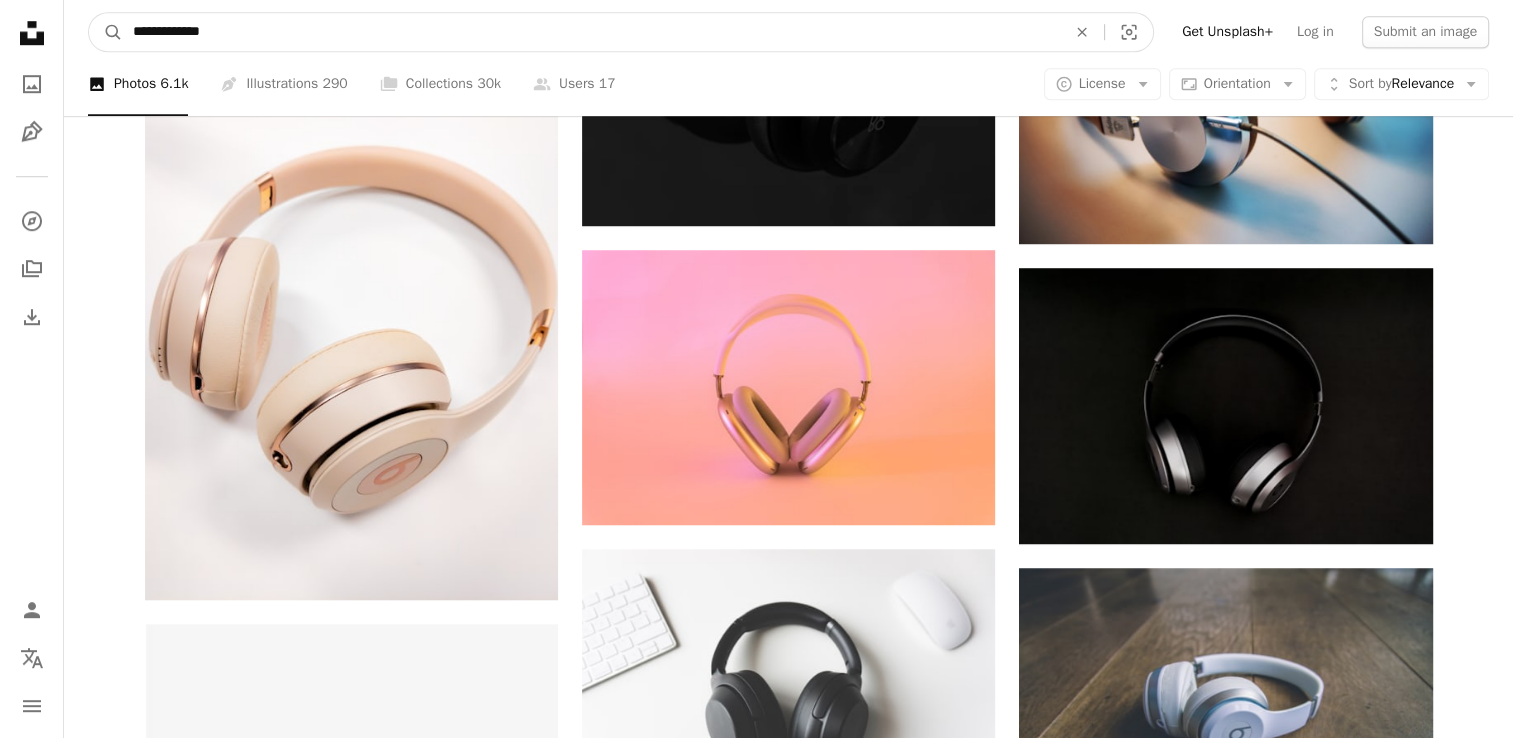 click on "A magnifying glass" at bounding box center [106, 32] 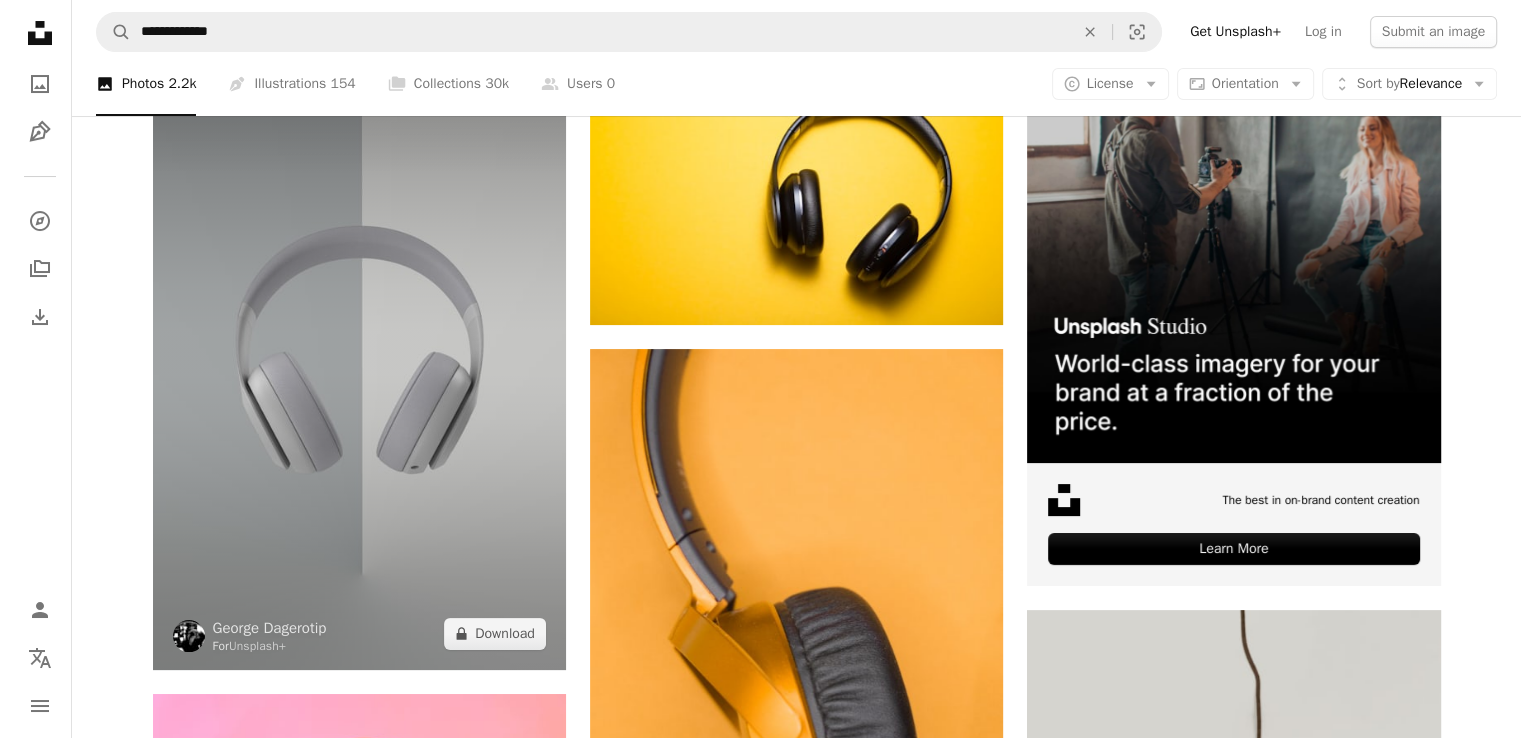 scroll, scrollTop: 0, scrollLeft: 0, axis: both 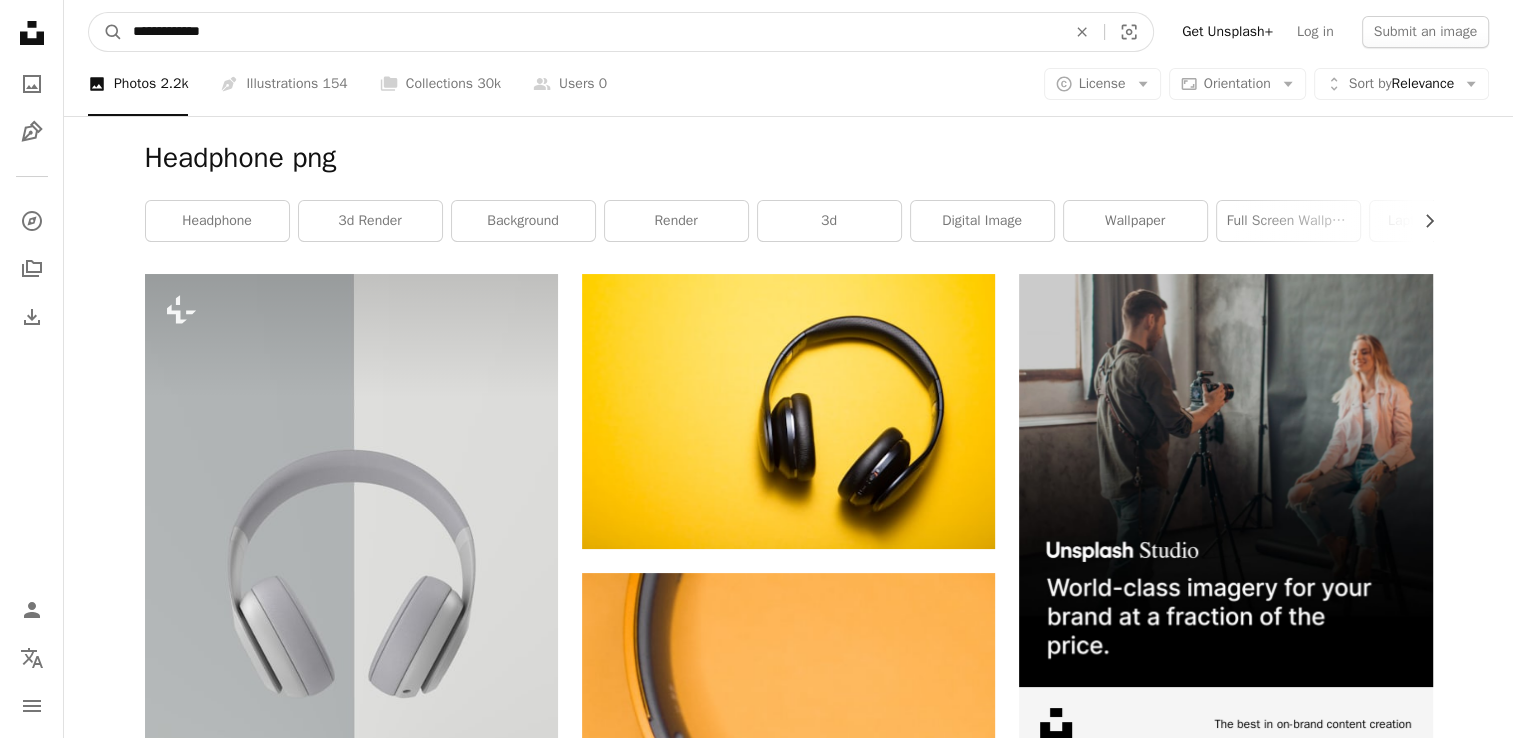 click on "**********" at bounding box center (591, 32) 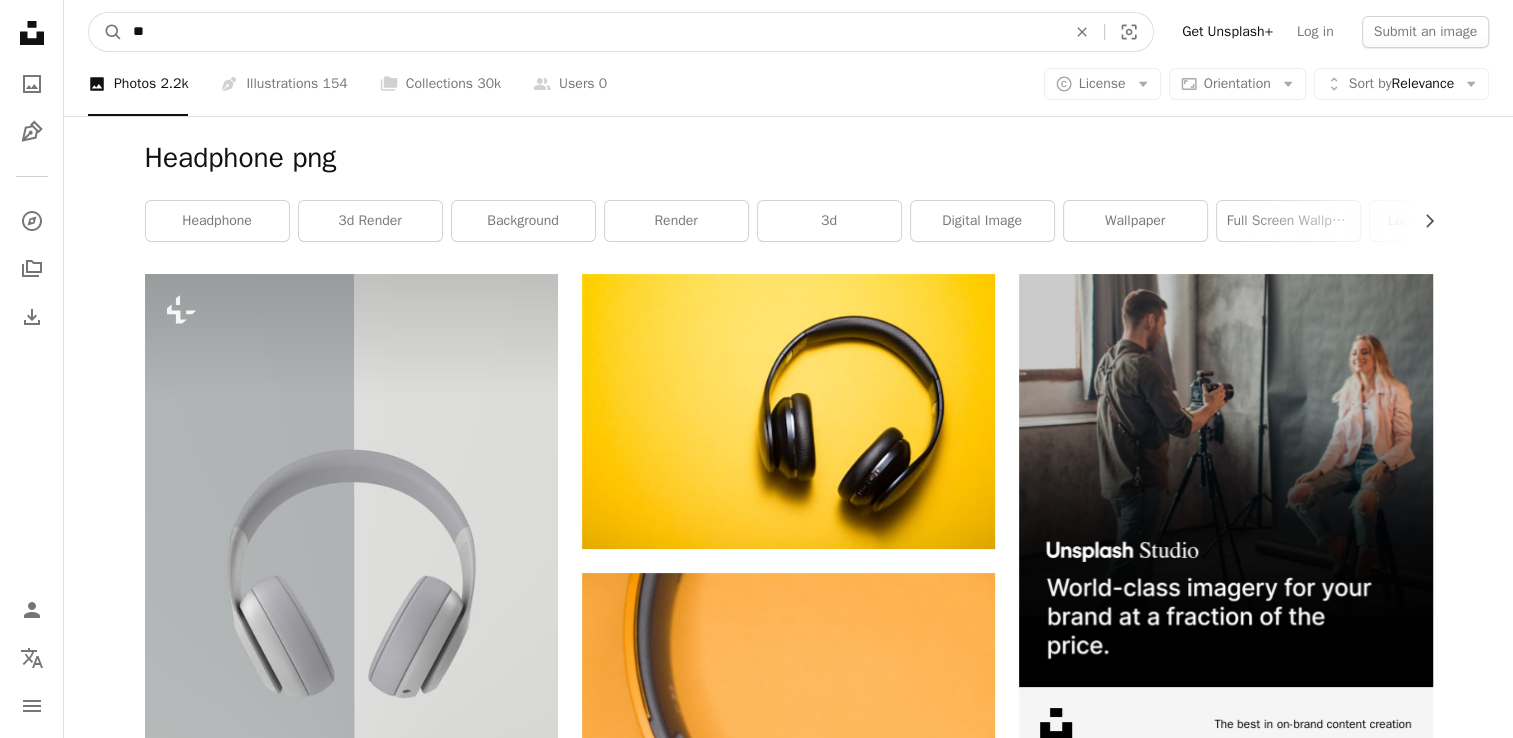 type on "*" 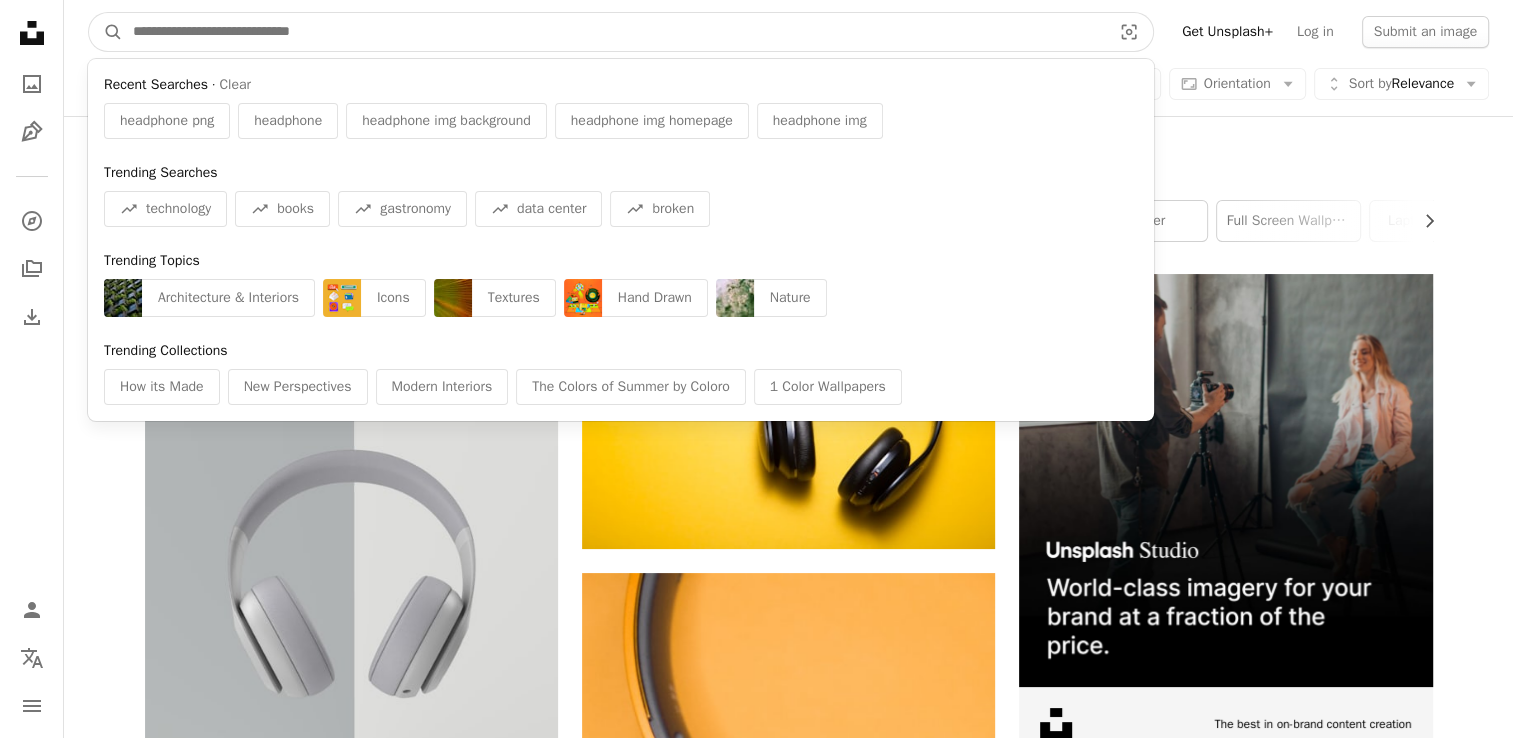 type 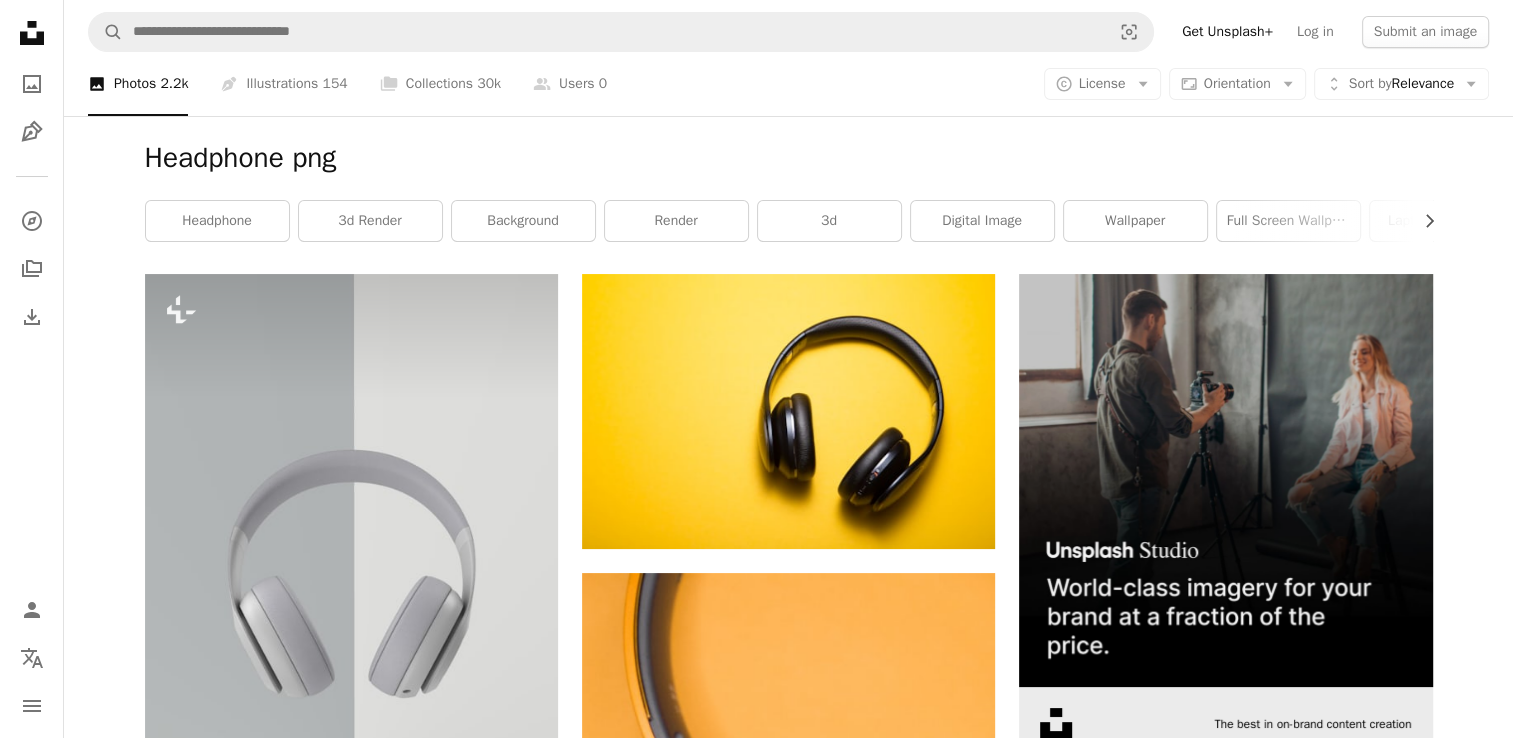 click at bounding box center (1225, 480) 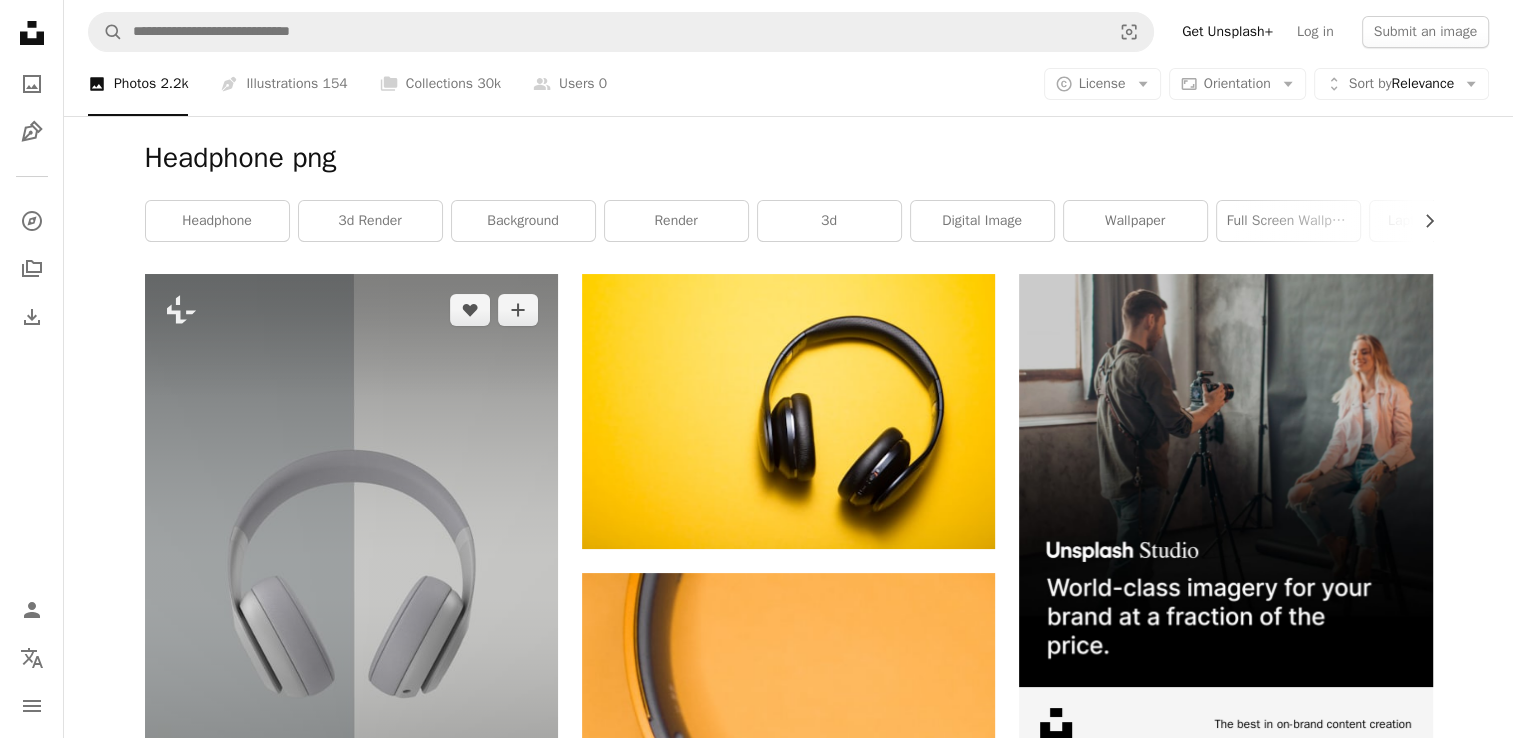 click at bounding box center (351, 584) 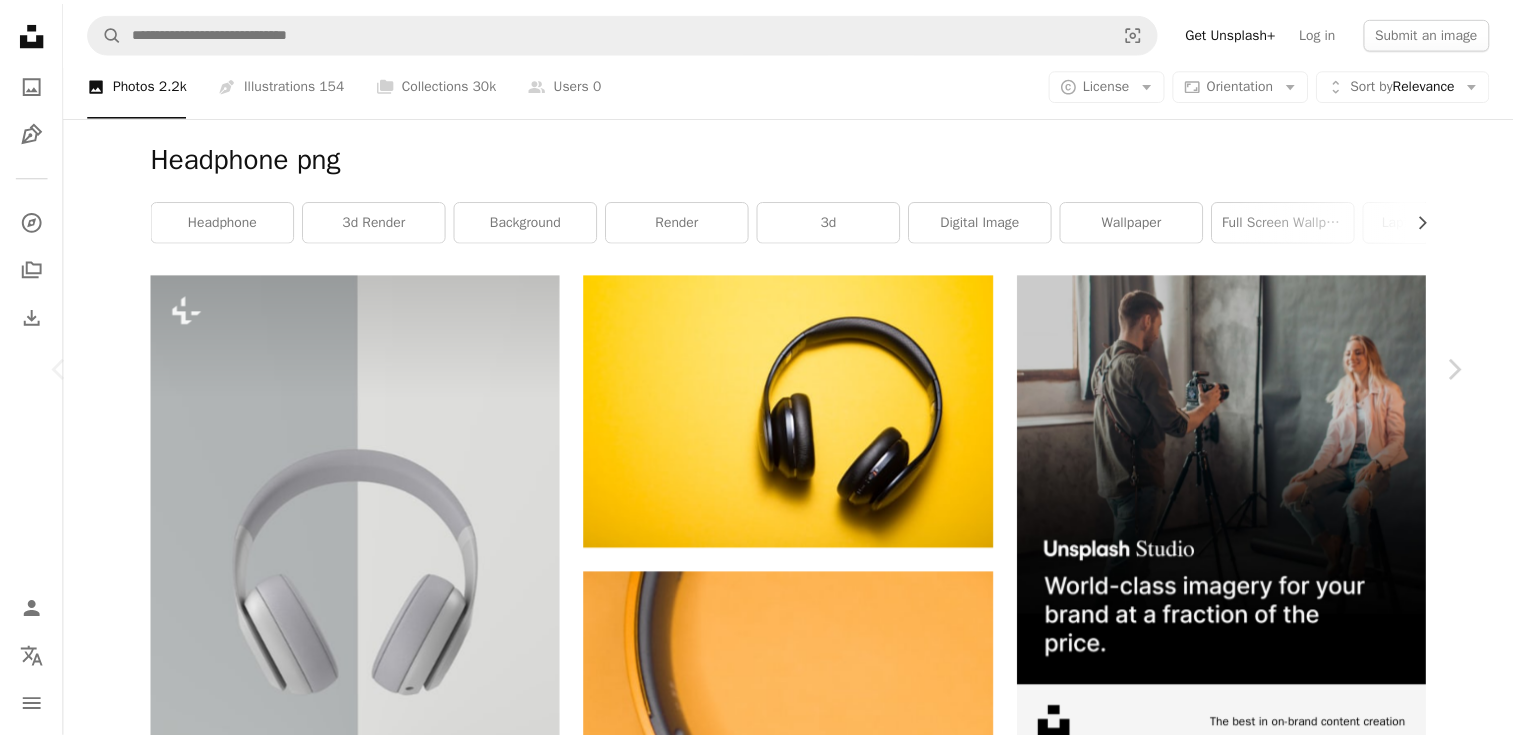 scroll, scrollTop: 3887, scrollLeft: 0, axis: vertical 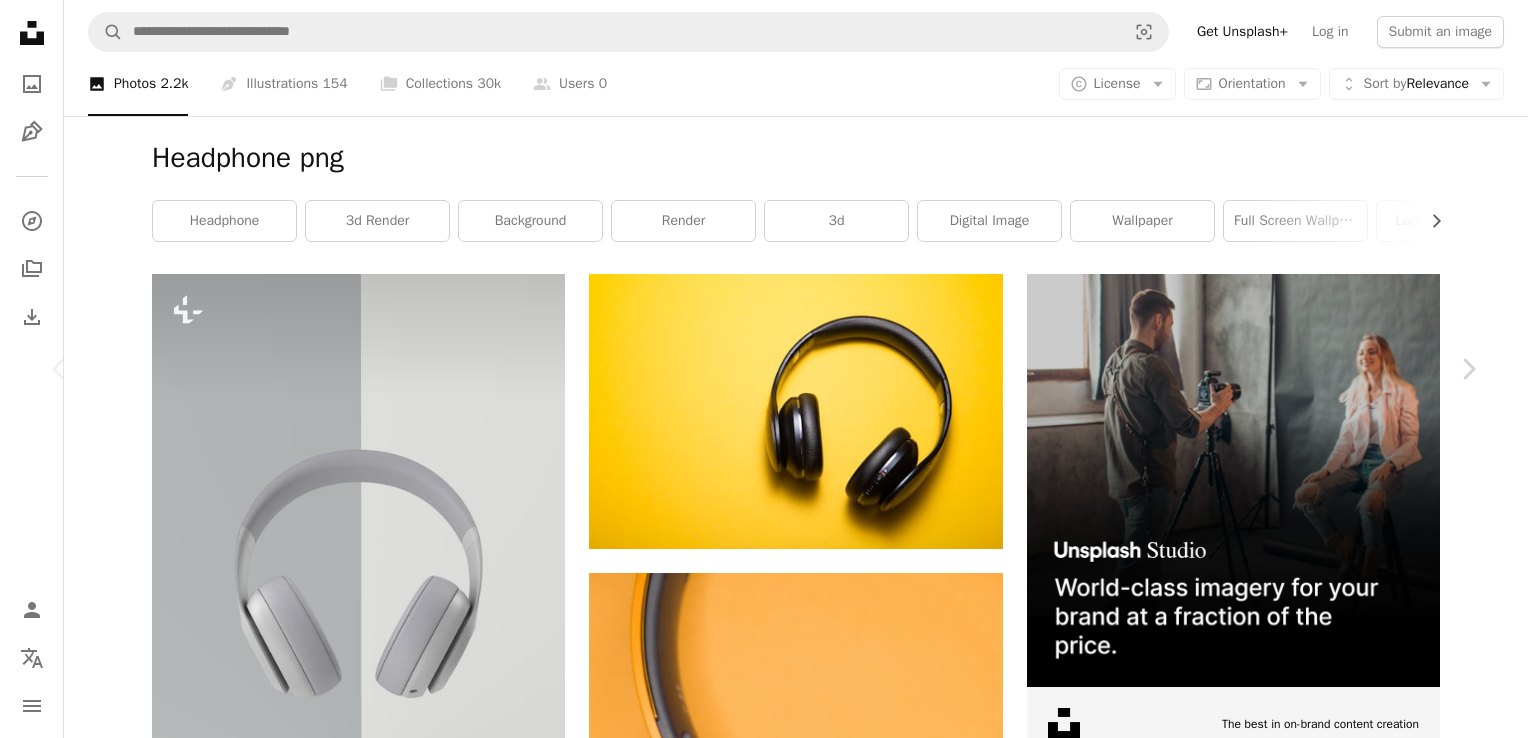 click on "An X shape" at bounding box center [20, 20] 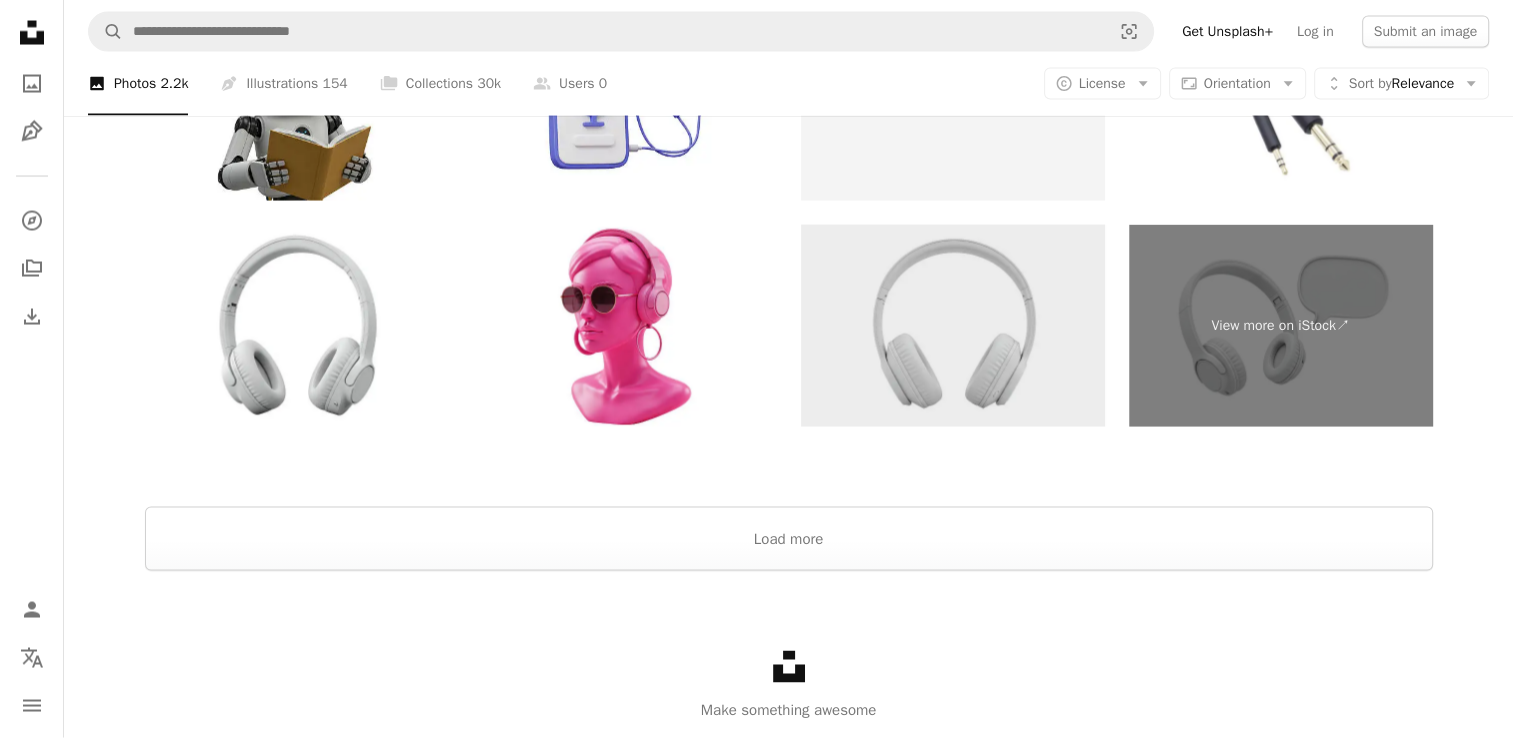 scroll, scrollTop: 3947, scrollLeft: 0, axis: vertical 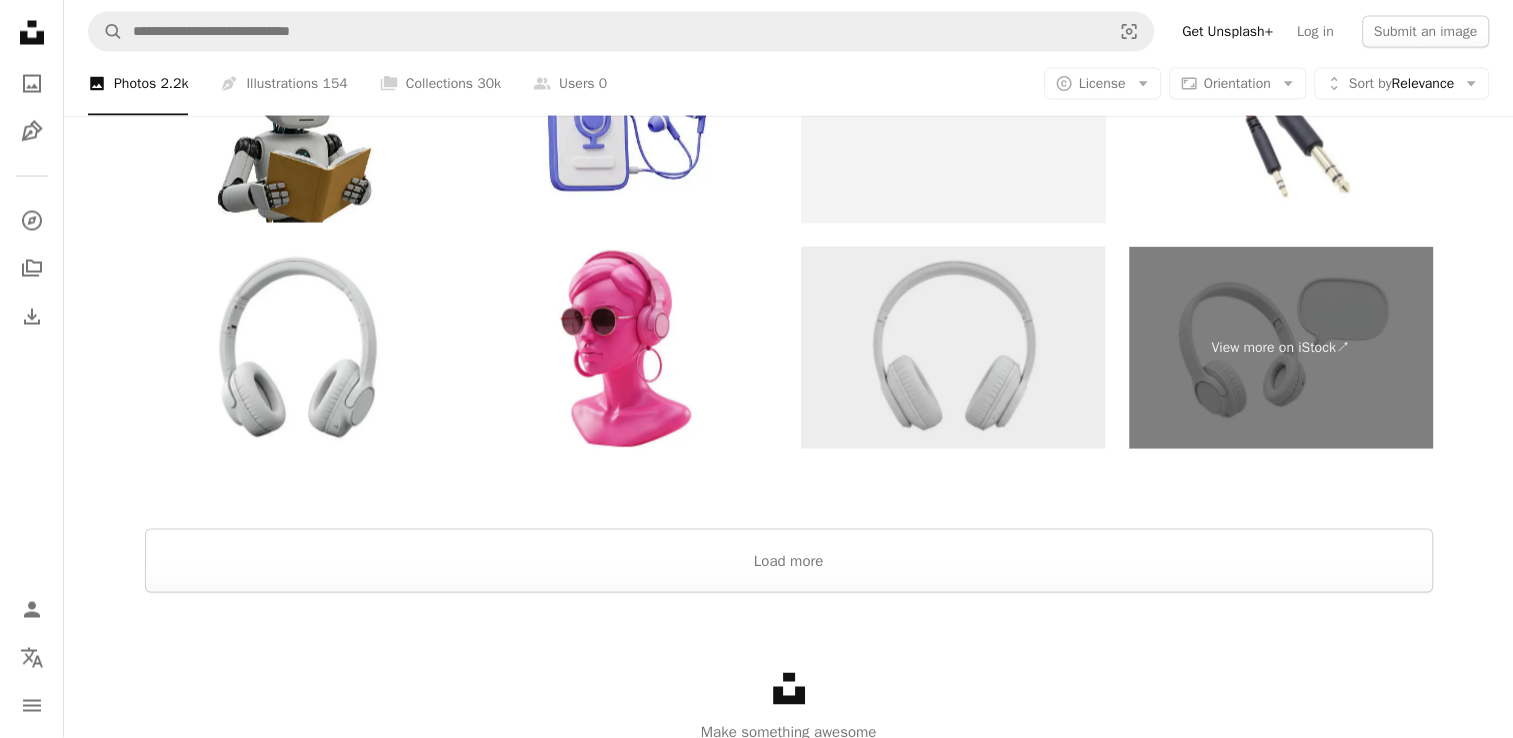 click at bounding box center (953, 348) 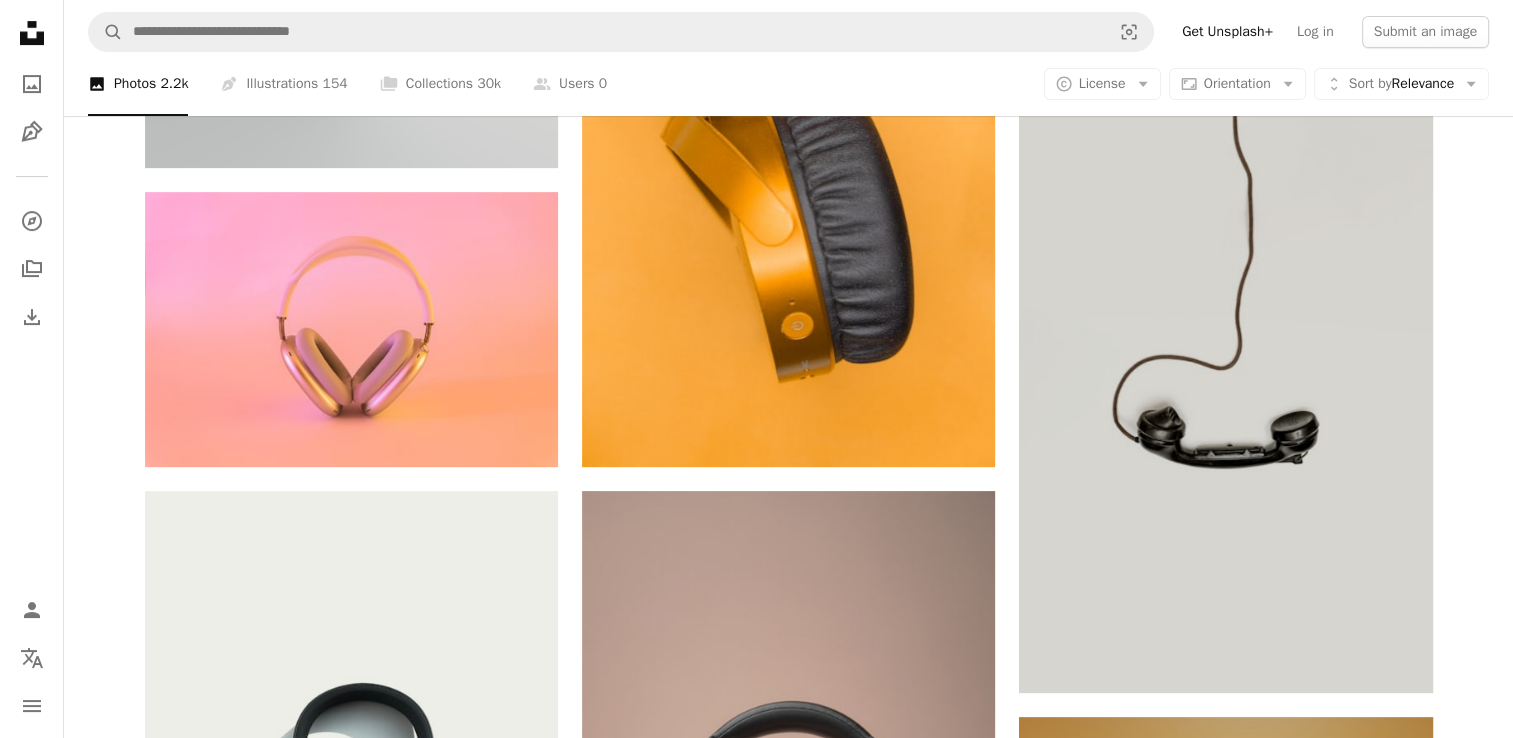 scroll, scrollTop: 0, scrollLeft: 0, axis: both 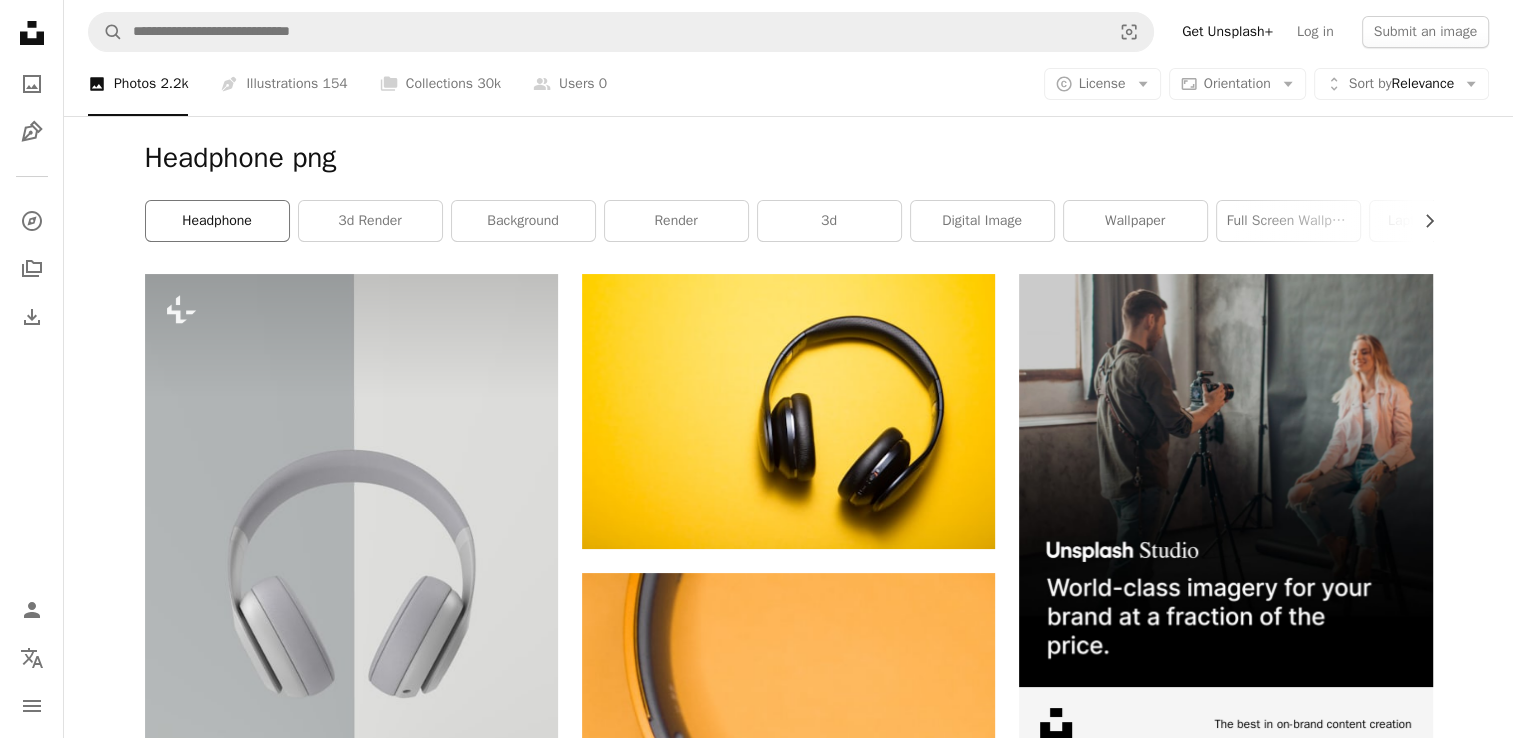 click on "headphone" at bounding box center (217, 221) 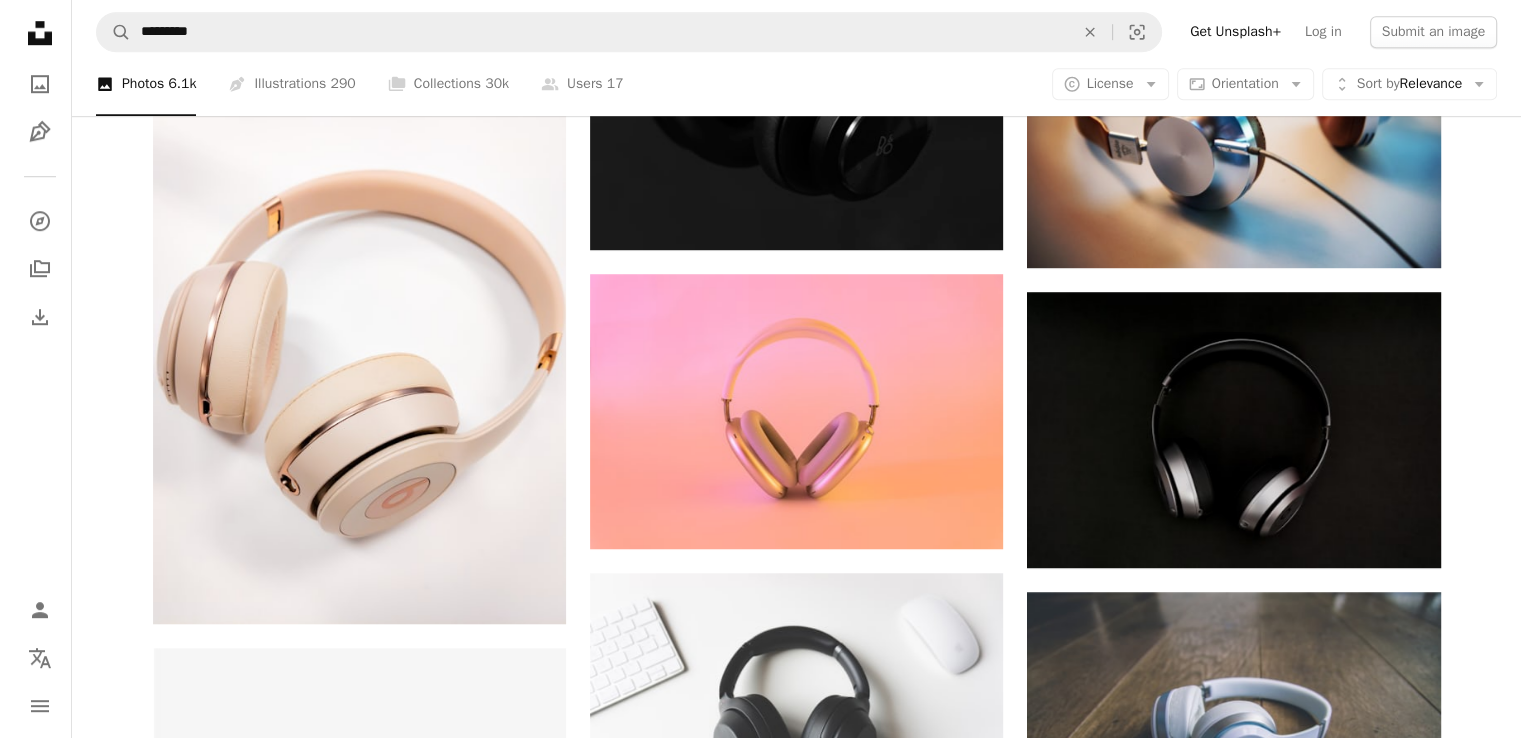 scroll, scrollTop: 1478, scrollLeft: 0, axis: vertical 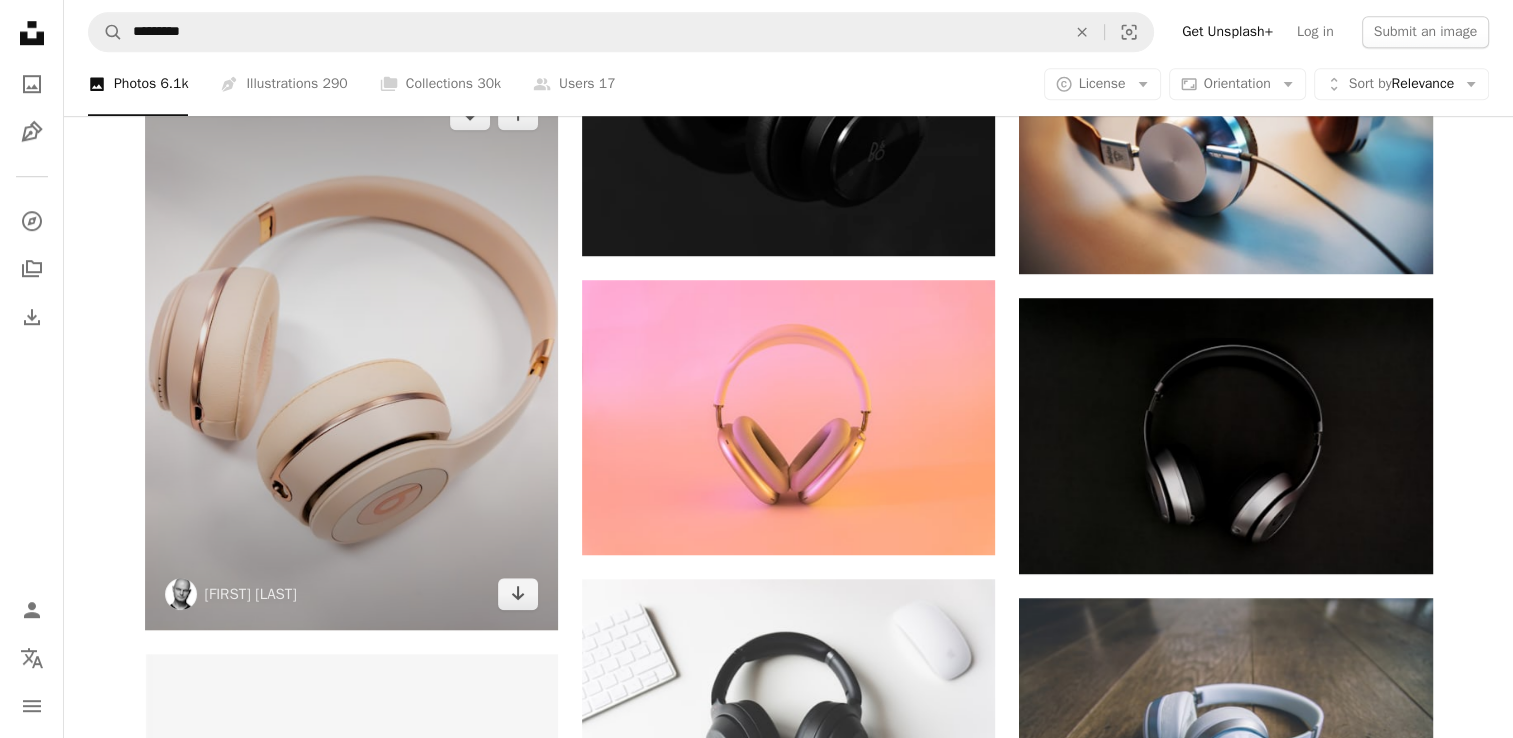click at bounding box center [351, 353] 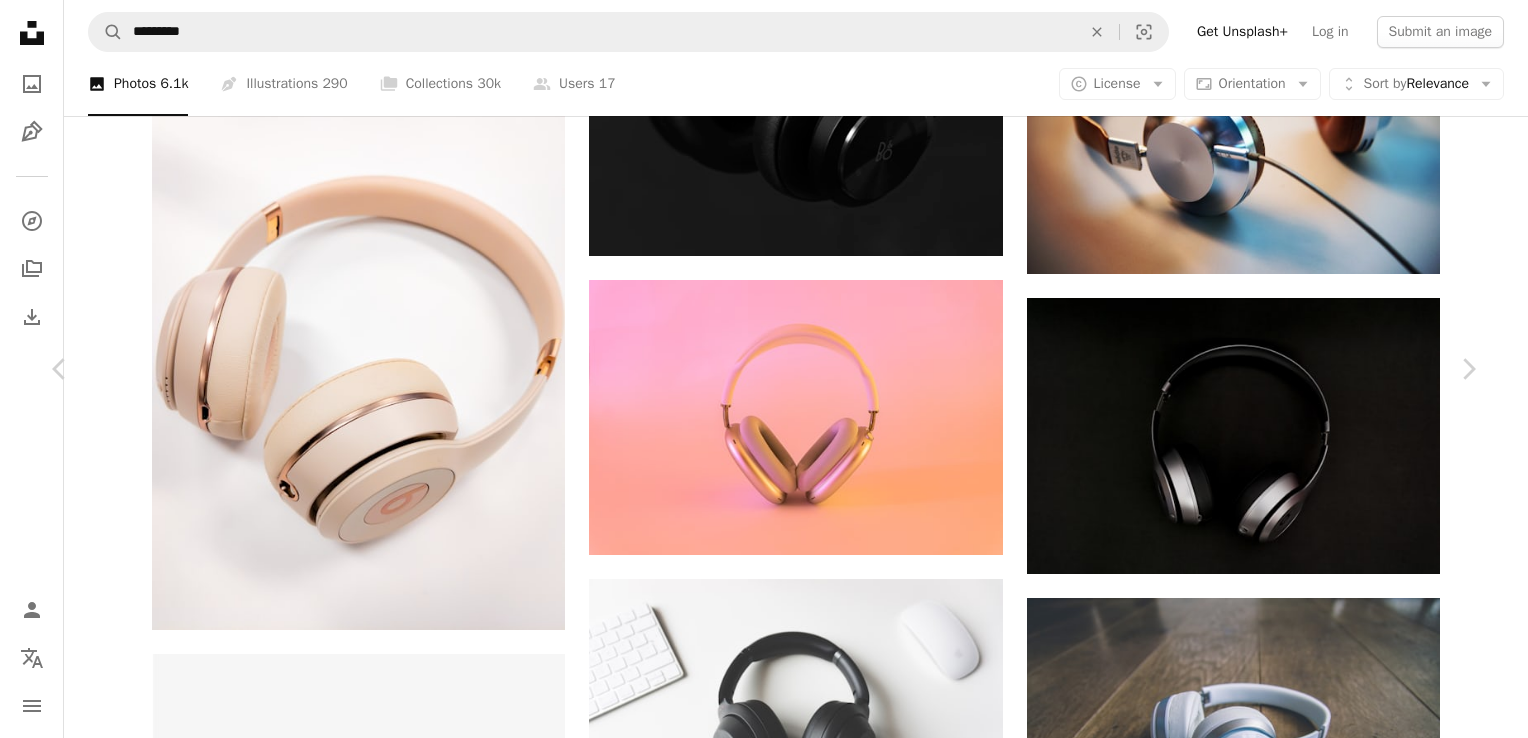scroll, scrollTop: 2908, scrollLeft: 0, axis: vertical 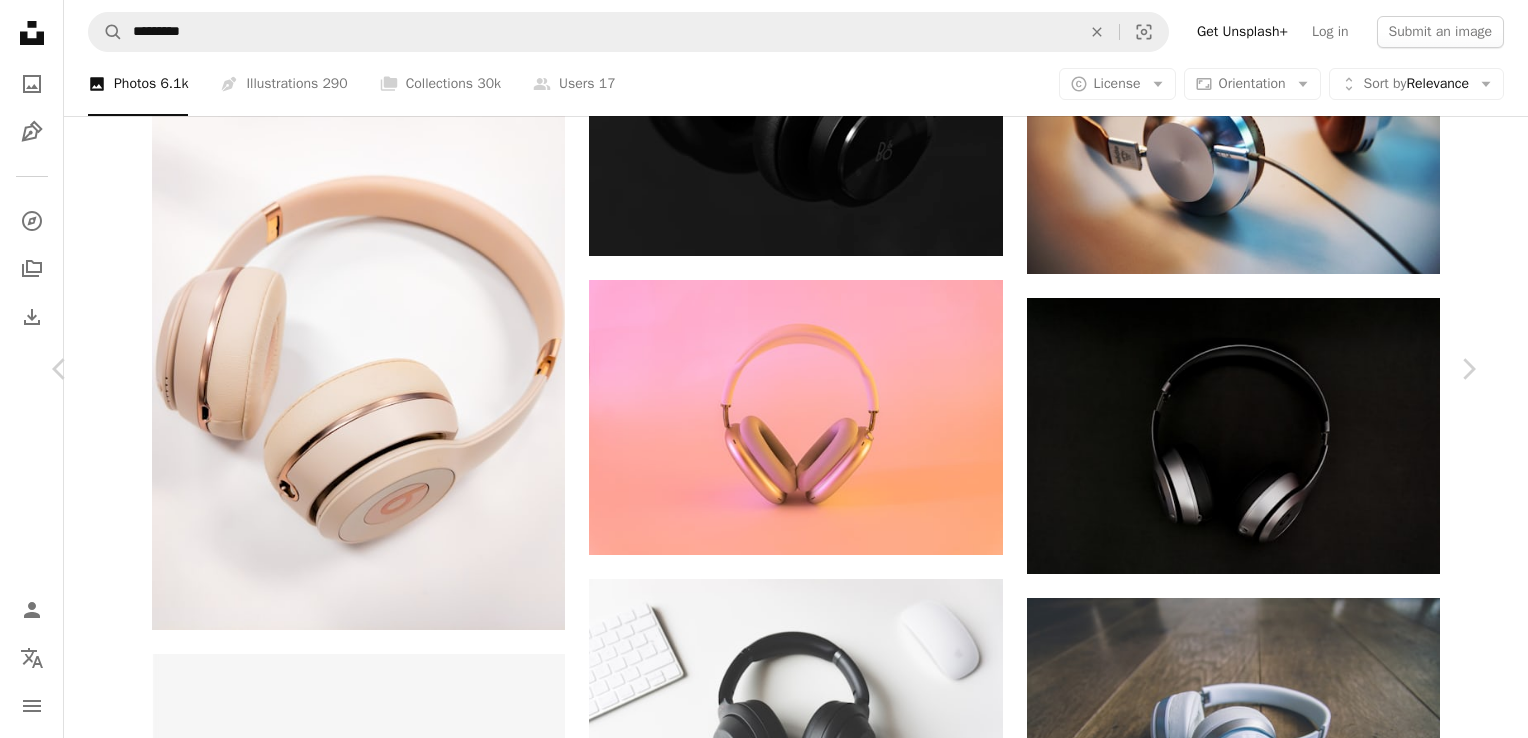 click on "An X shape" at bounding box center (20, 20) 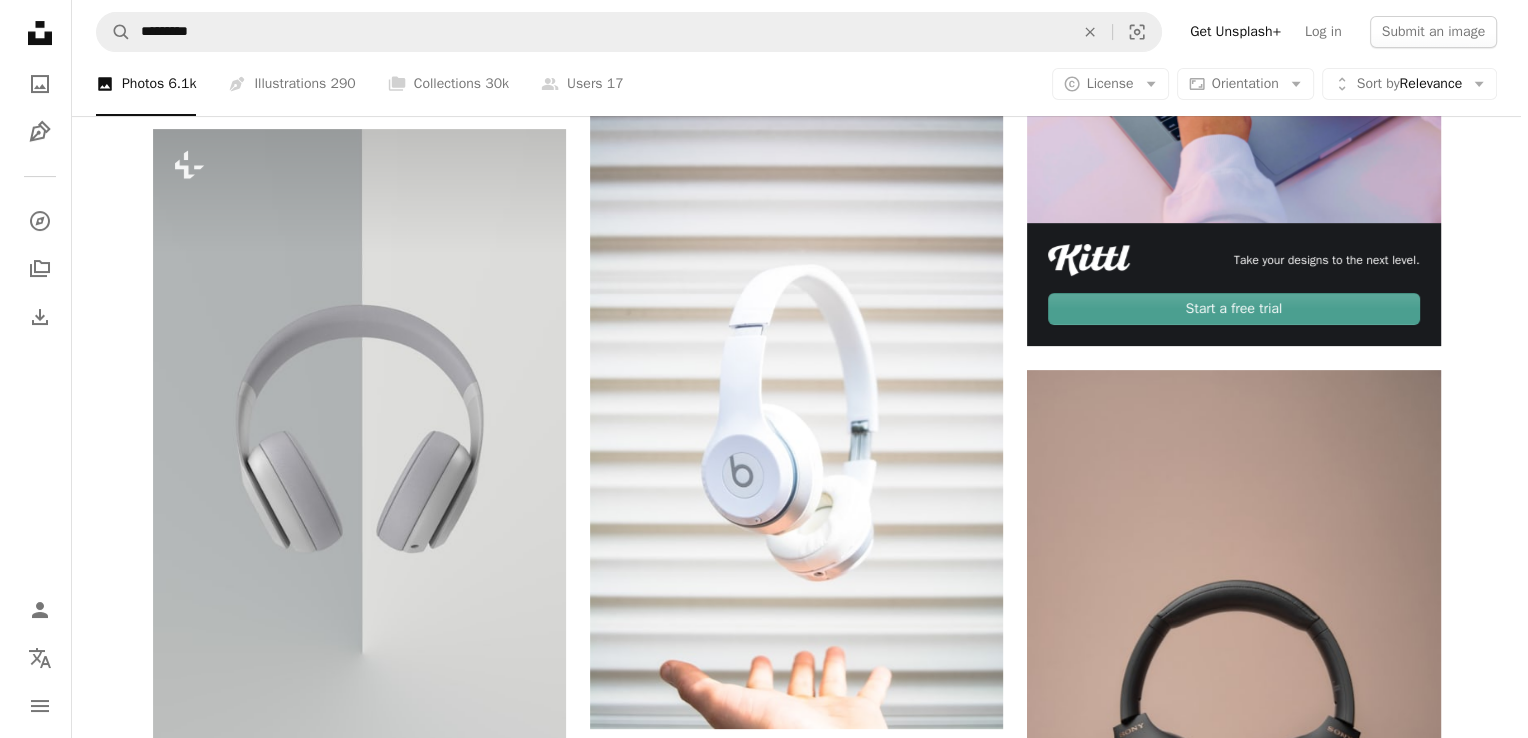 scroll, scrollTop: 546, scrollLeft: 0, axis: vertical 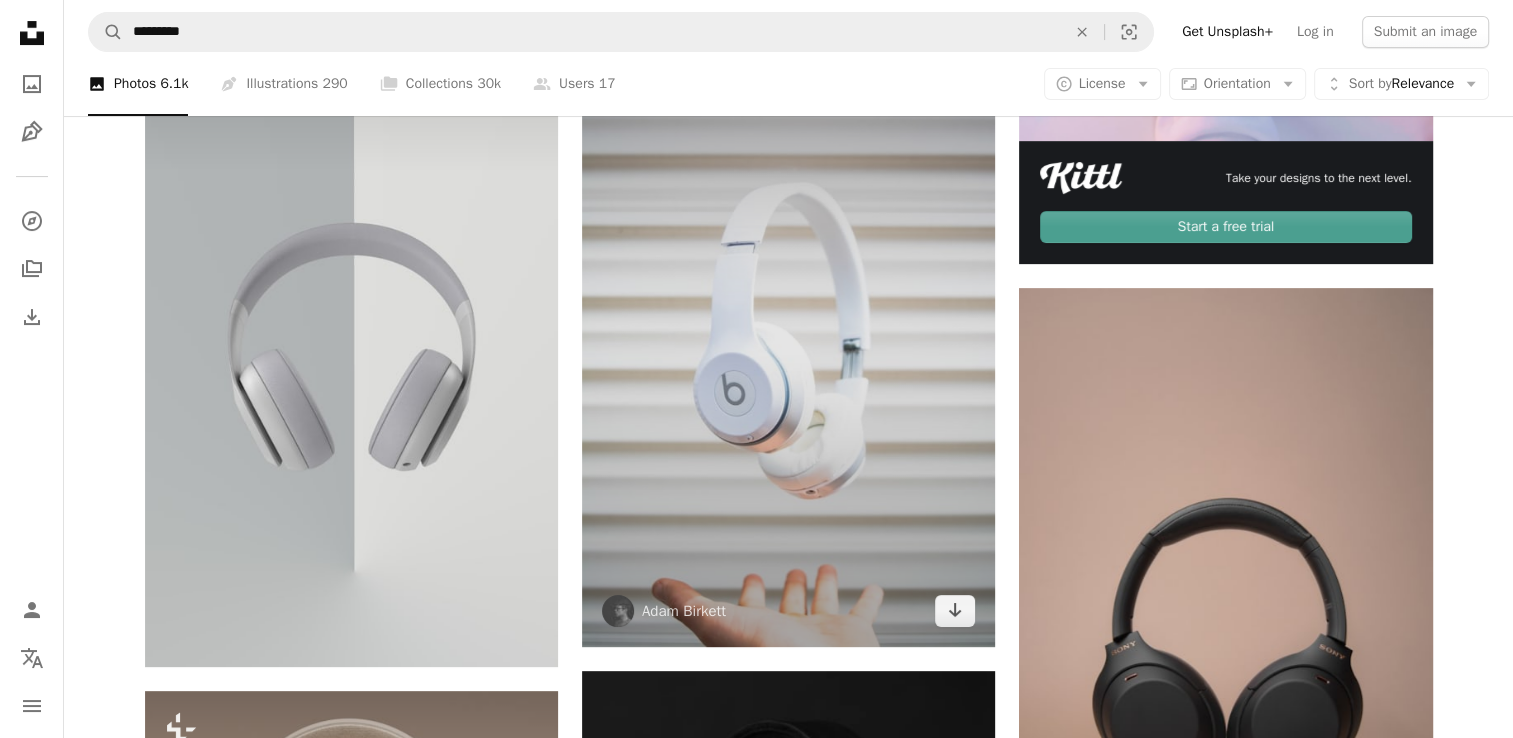 click at bounding box center (788, 337) 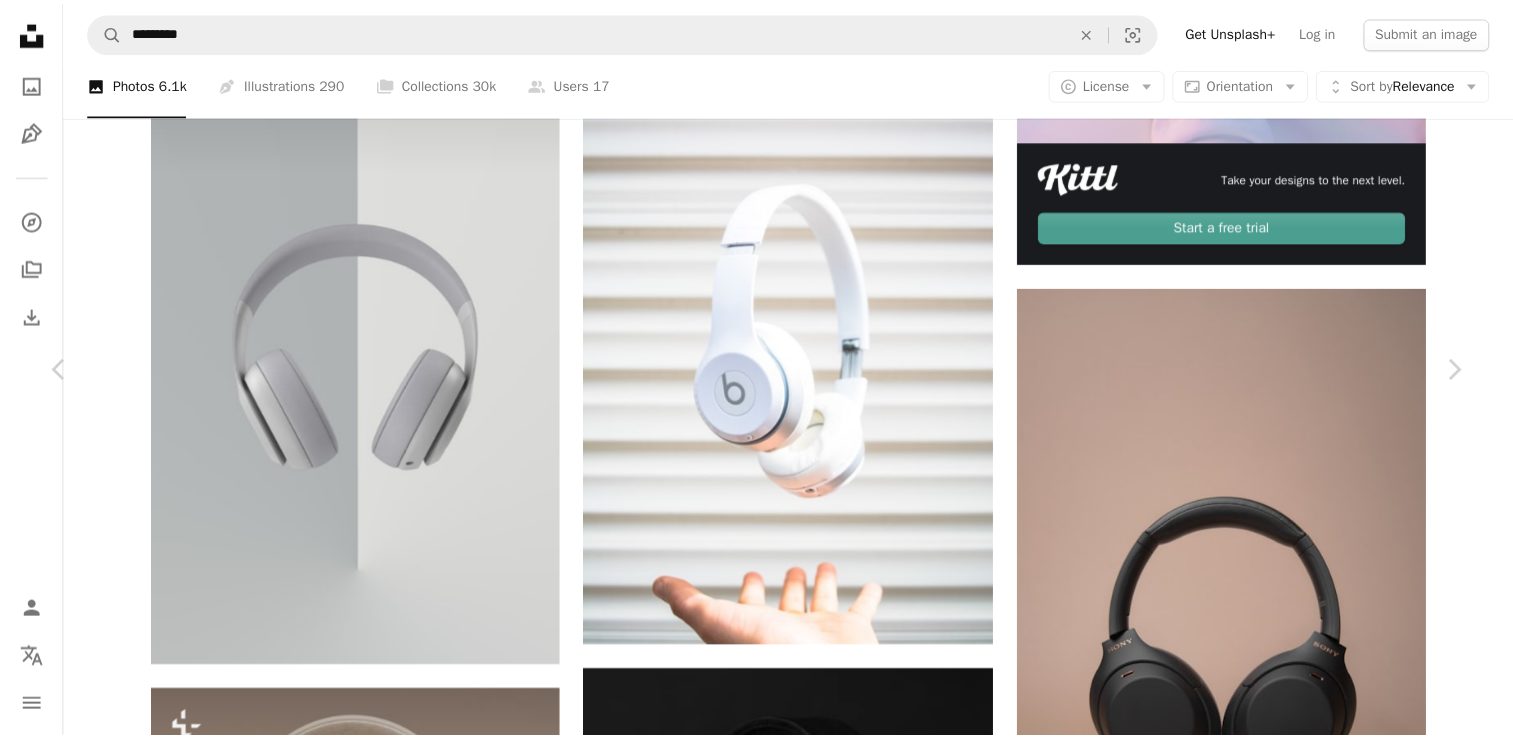 scroll, scrollTop: 931, scrollLeft: 0, axis: vertical 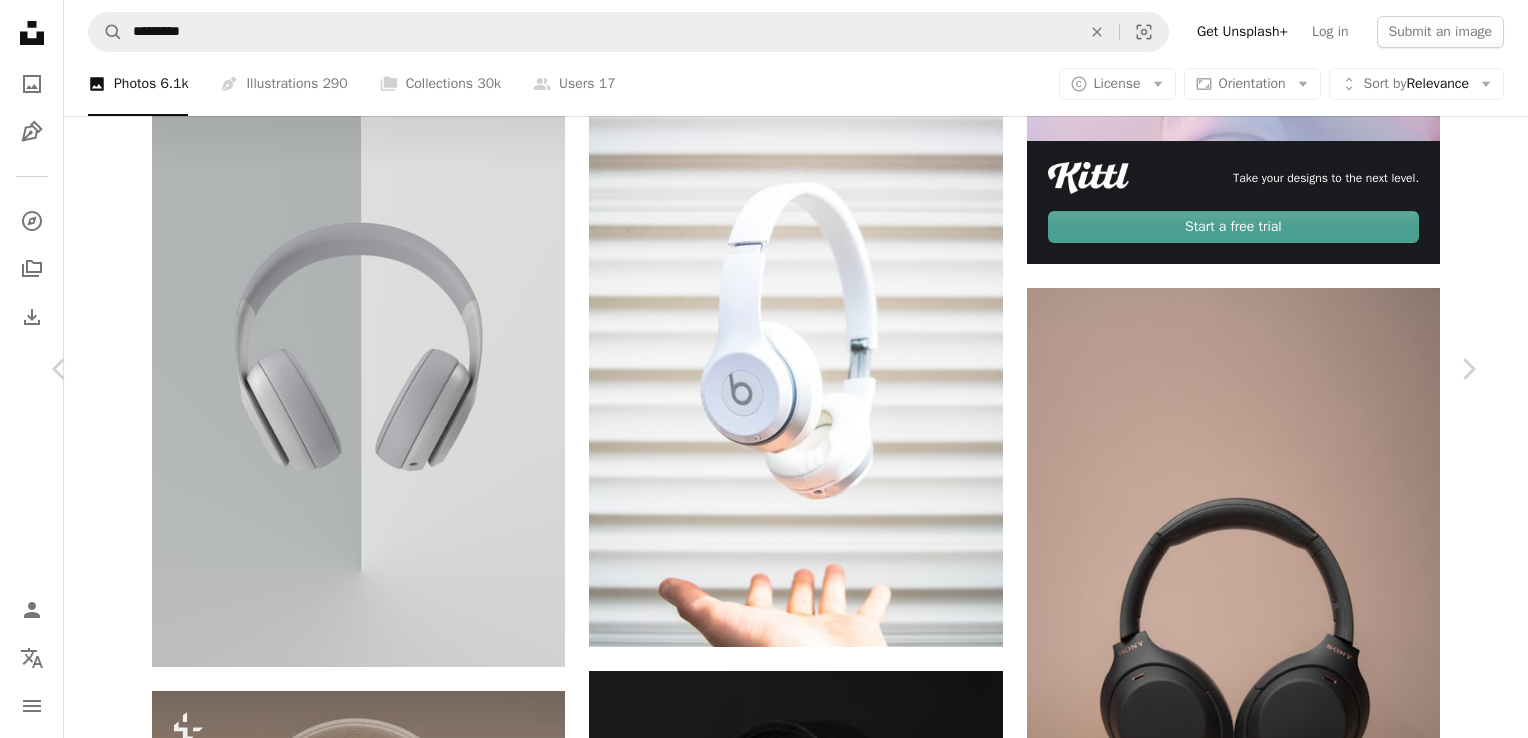 click on "View more on iStock  ↗" at bounding box center [1225, 10865] 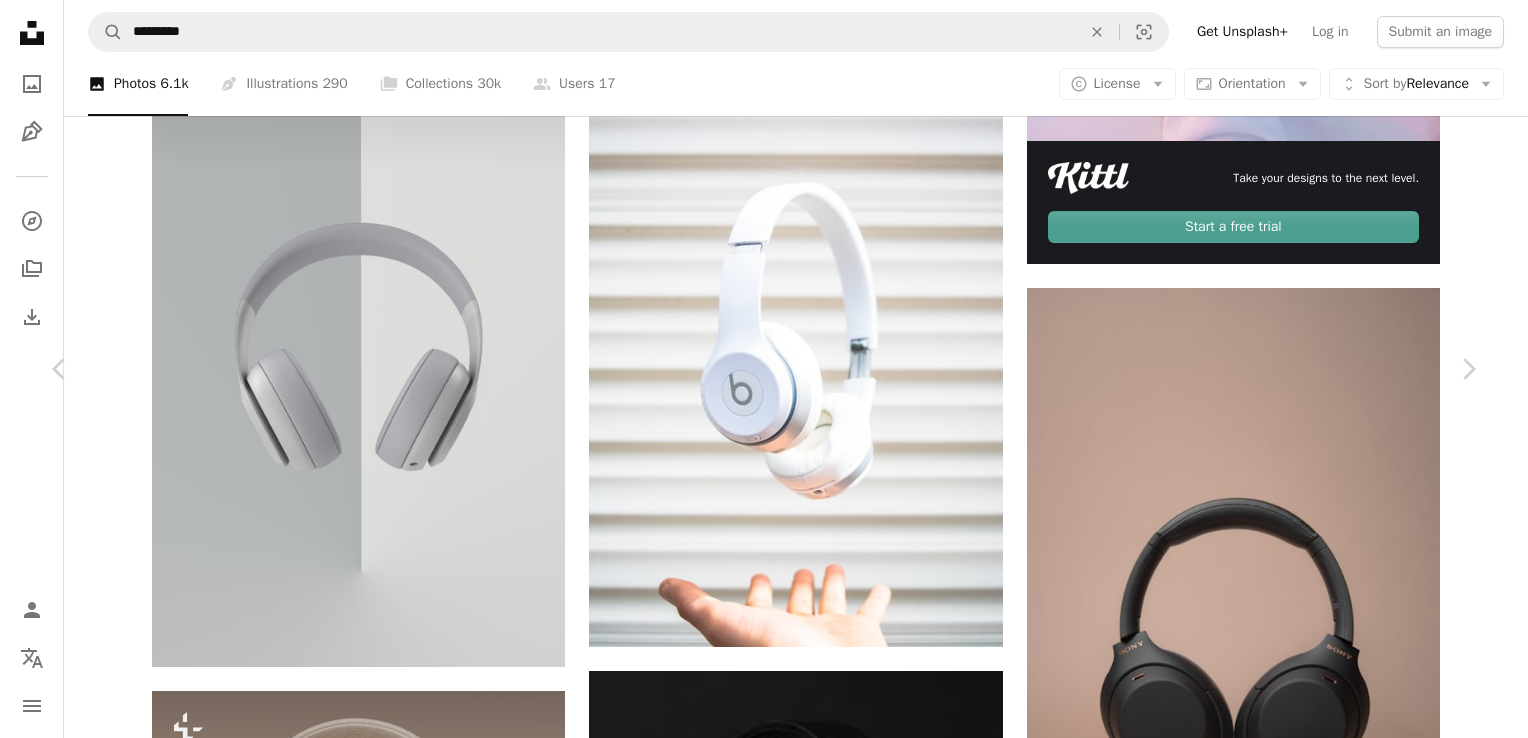 click on "An X shape" at bounding box center [20, 20] 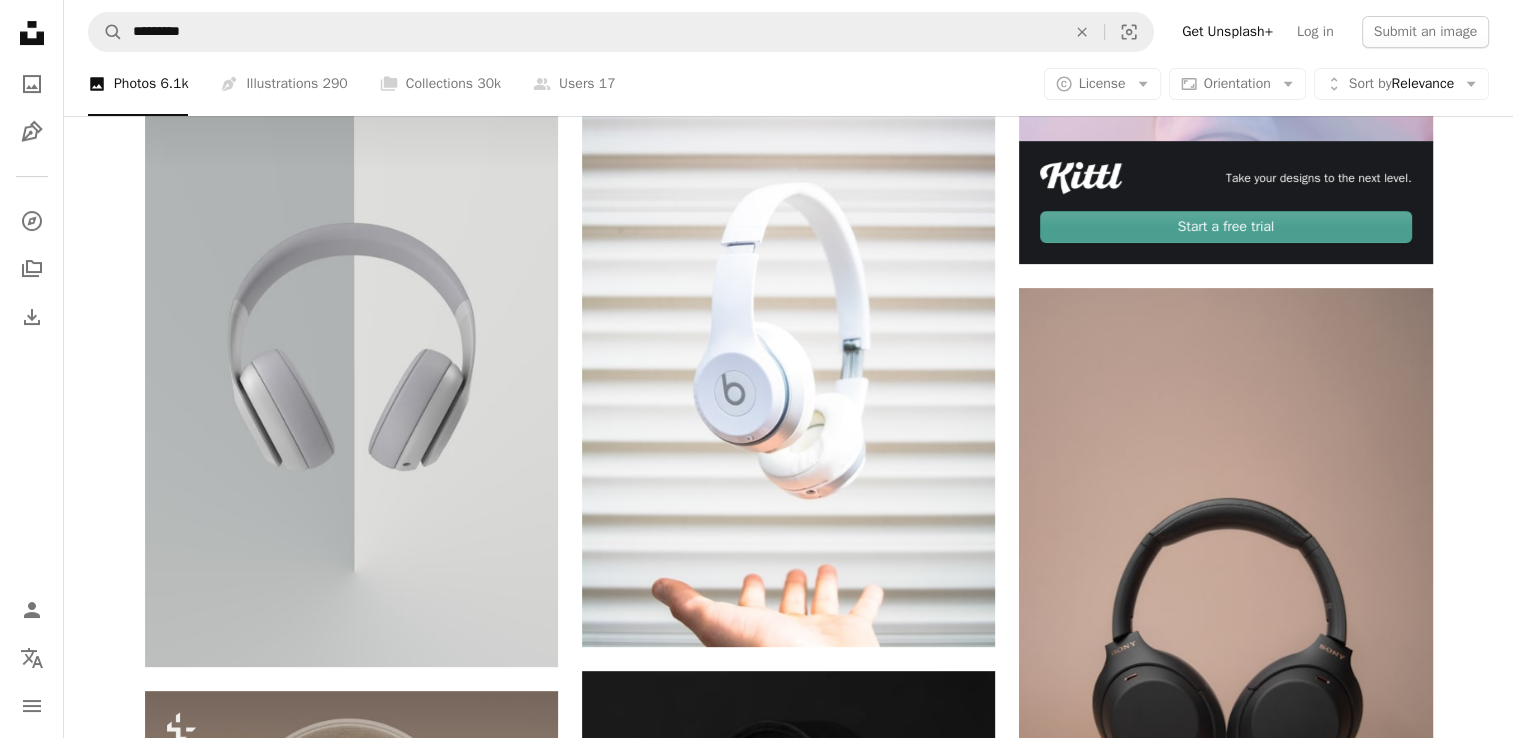 click on "–– ––– ––– – ––– – – ––– –– –– –––– –– Take your designs to the next level. Start a free trial A heart A plus sign [FIRST] [LAST] Available for hire A checkmark inside of a circle Arrow pointing down A heart A plus sign [FIRST] [LAST] Arrow pointing down A heart A plus sign [FIRST] [LAST] Arrow pointing down A heart A plus sign [FIRST] [LAST] Arrow pointing down Plus sign for Unsplash+ A heart A plus sign [FIRST] [LAST] For Unsplash+ A lock Download A heart A plus sign [FIRST] [LAST] Arrow pointing down A heart A plus sign [FIRST] [LAST] Arrow pointing down Plus sign for Unsplash+ A heart A plus sign [FIRST] [LAST] For Unsplash+ A lock Download A heart A plus sign [FIRST] [LAST] Available for hire A checkmark inside of a circle Arrow pointing down A heart A plus sign [FIRST] [LAST] Arrow pointing down A heart A plus sign [FIRST] Arrow pointing down A heart A plus sign A heart For" at bounding box center [1225, 4710] 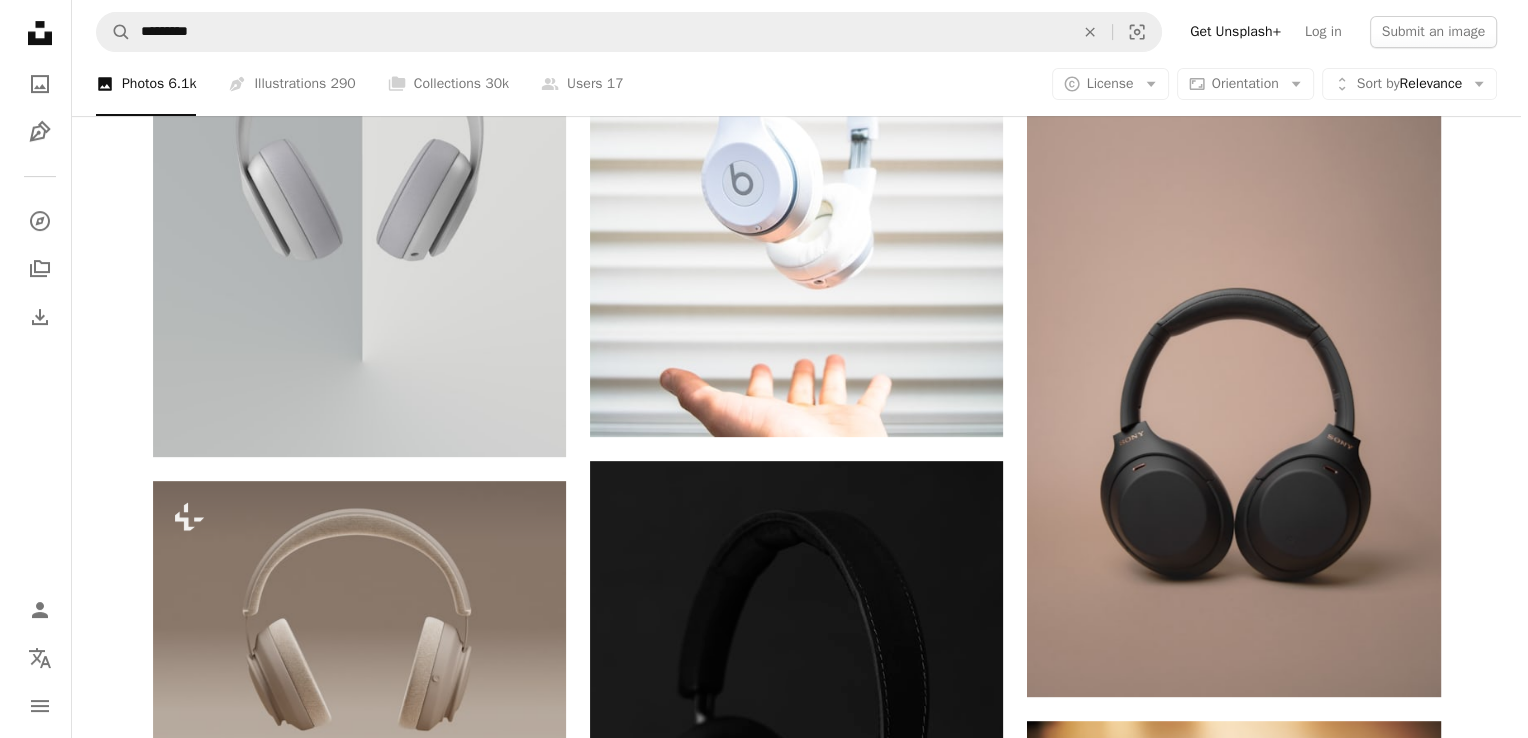 scroll, scrollTop: 756, scrollLeft: 0, axis: vertical 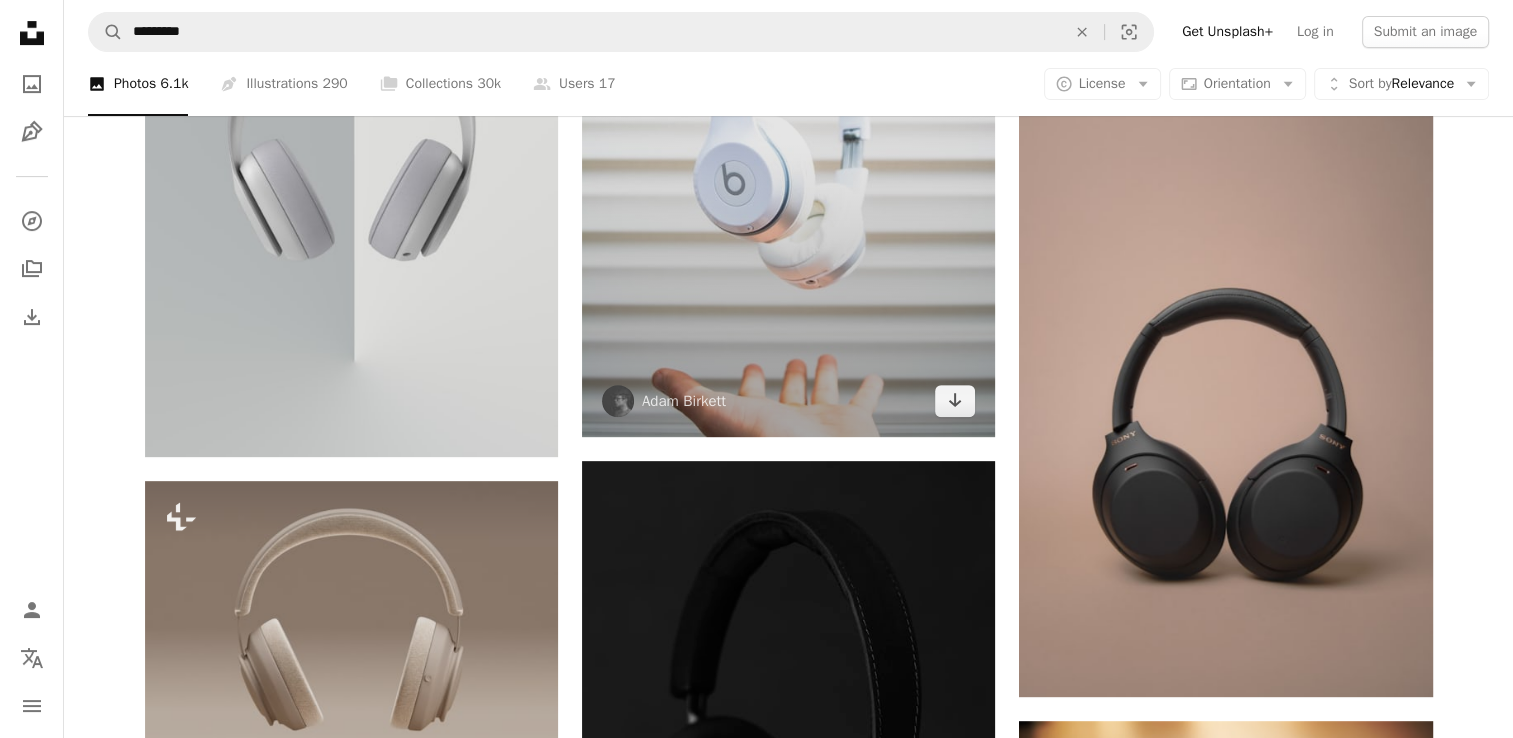 click at bounding box center (788, 127) 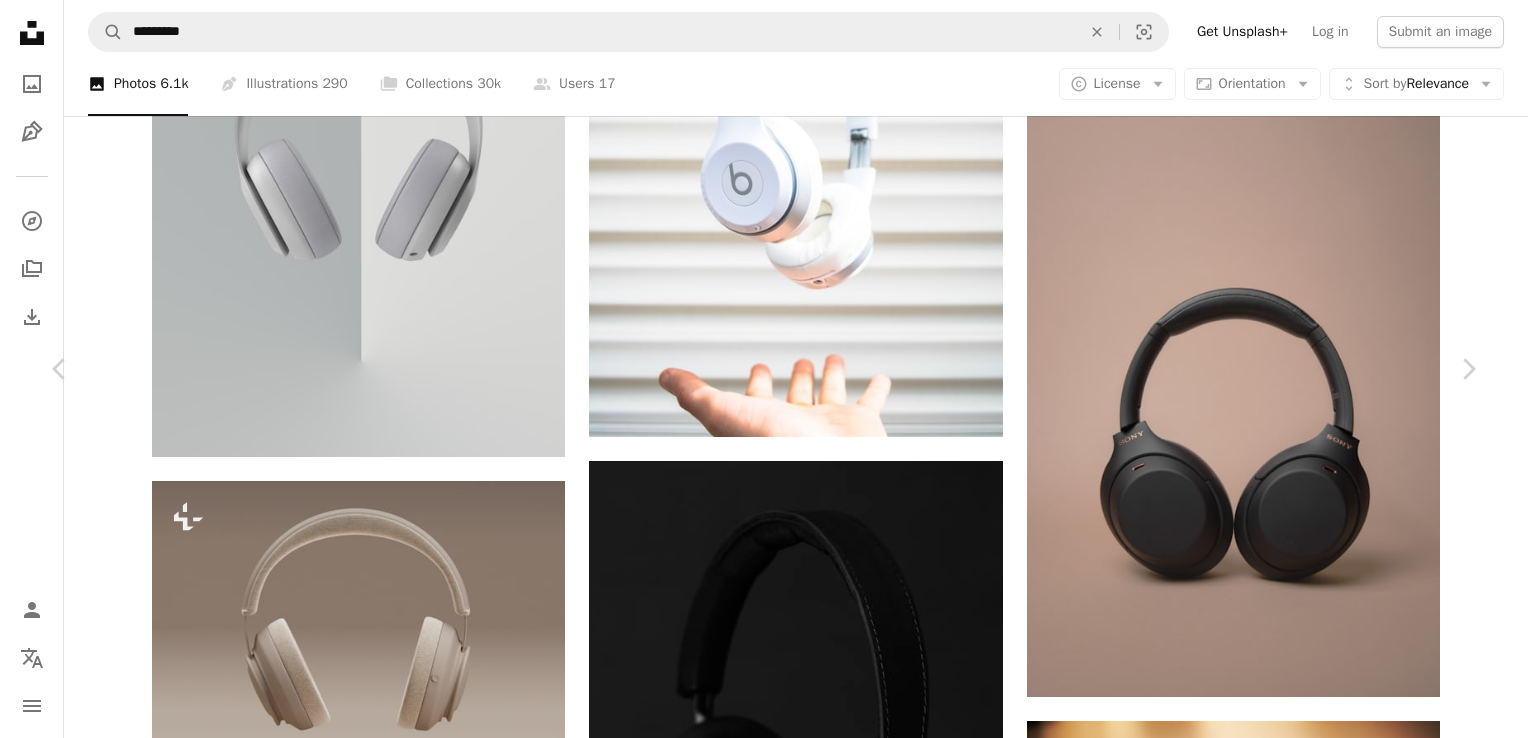 scroll, scrollTop: 376, scrollLeft: 0, axis: vertical 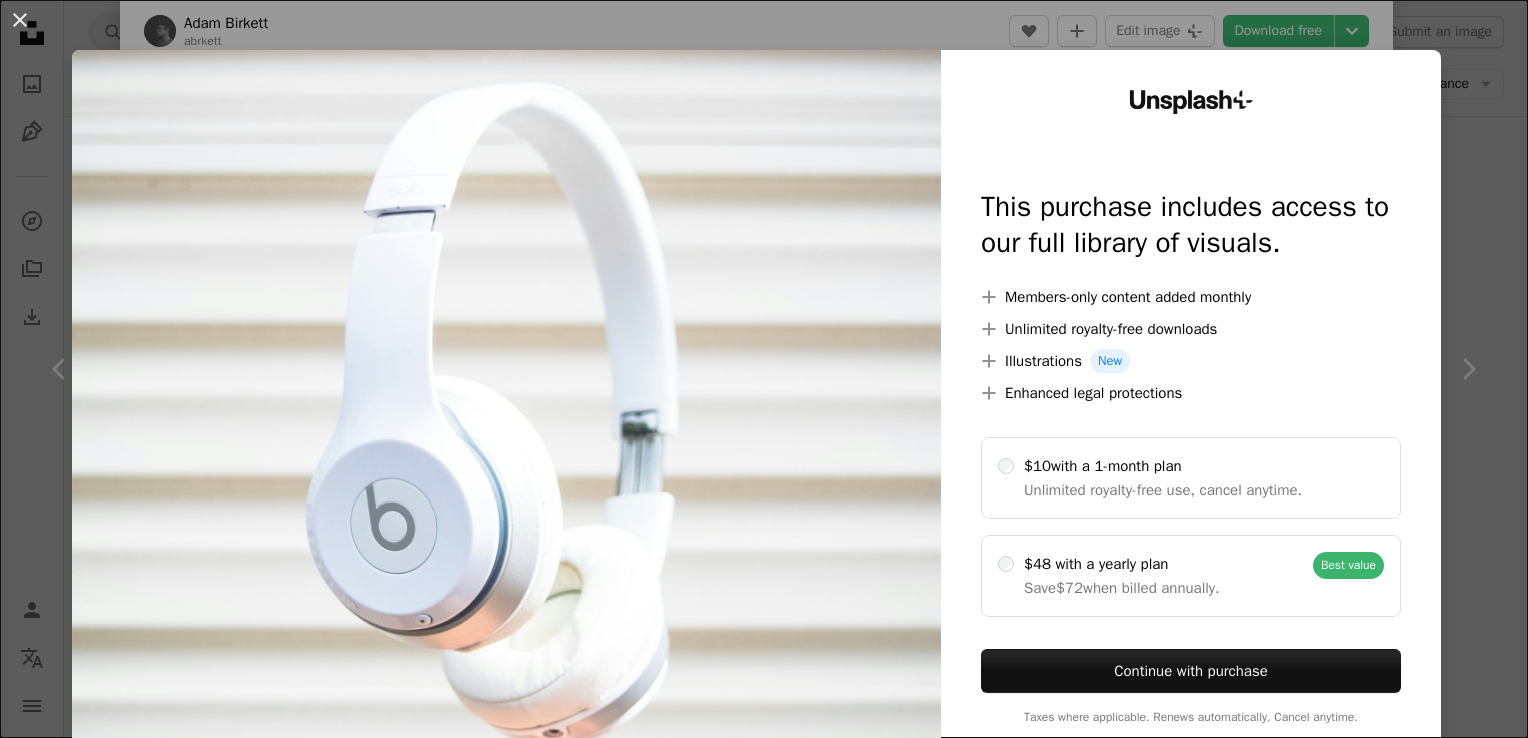 click on "An X shape Unsplash+ This purchase includes access to our full library of visuals. A plus sign Members-only content added monthly A plus sign Unlimited royalty-free downloads A plus sign Illustrations  New A plus sign Enhanced legal protections $10  with a 1-month plan Unlimited royalty-free use, cancel anytime. $48   with a yearly plan Save  $72  when billed annually. Best value Continue with purchase Taxes where applicable. Renews automatically. Cancel anytime." at bounding box center [764, 369] 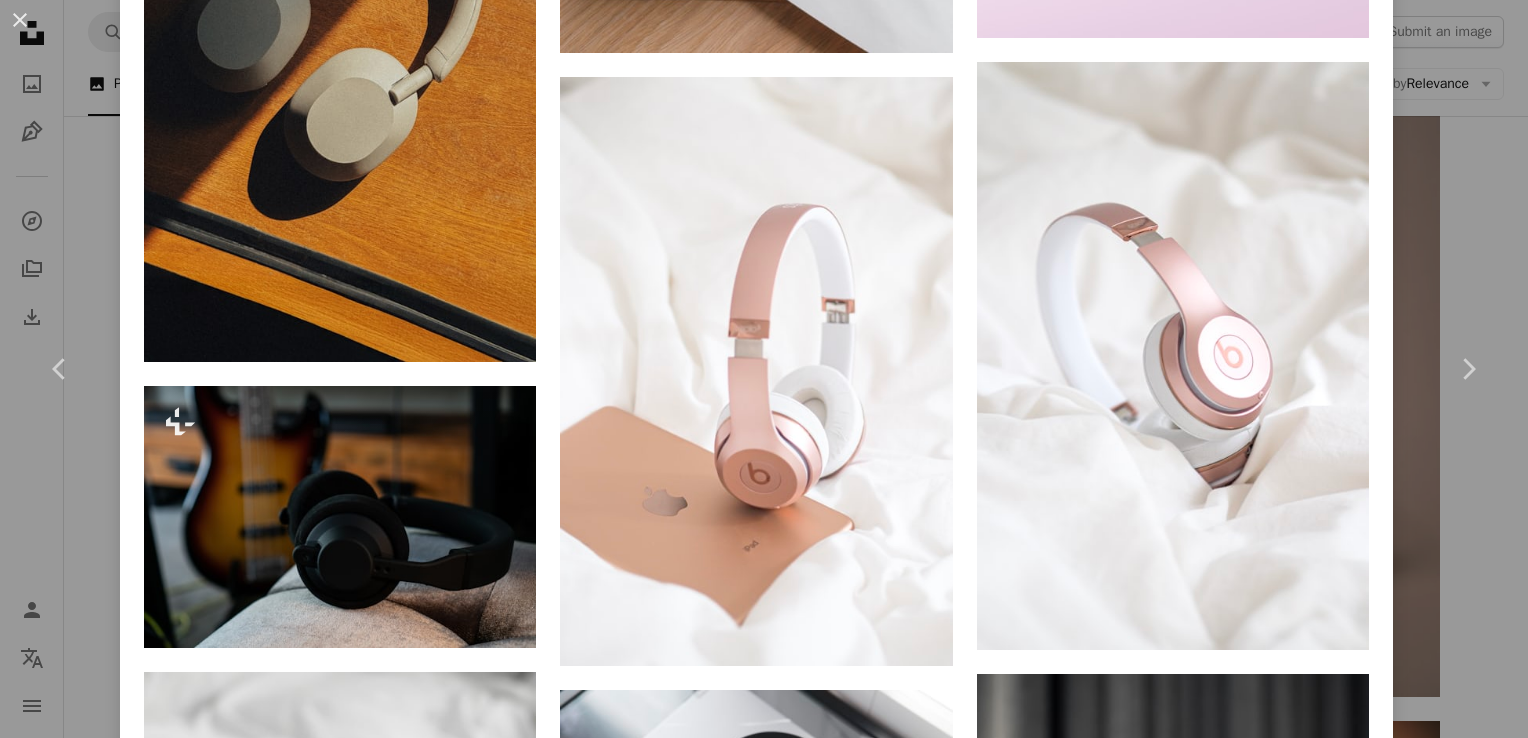 scroll, scrollTop: 2872, scrollLeft: 0, axis: vertical 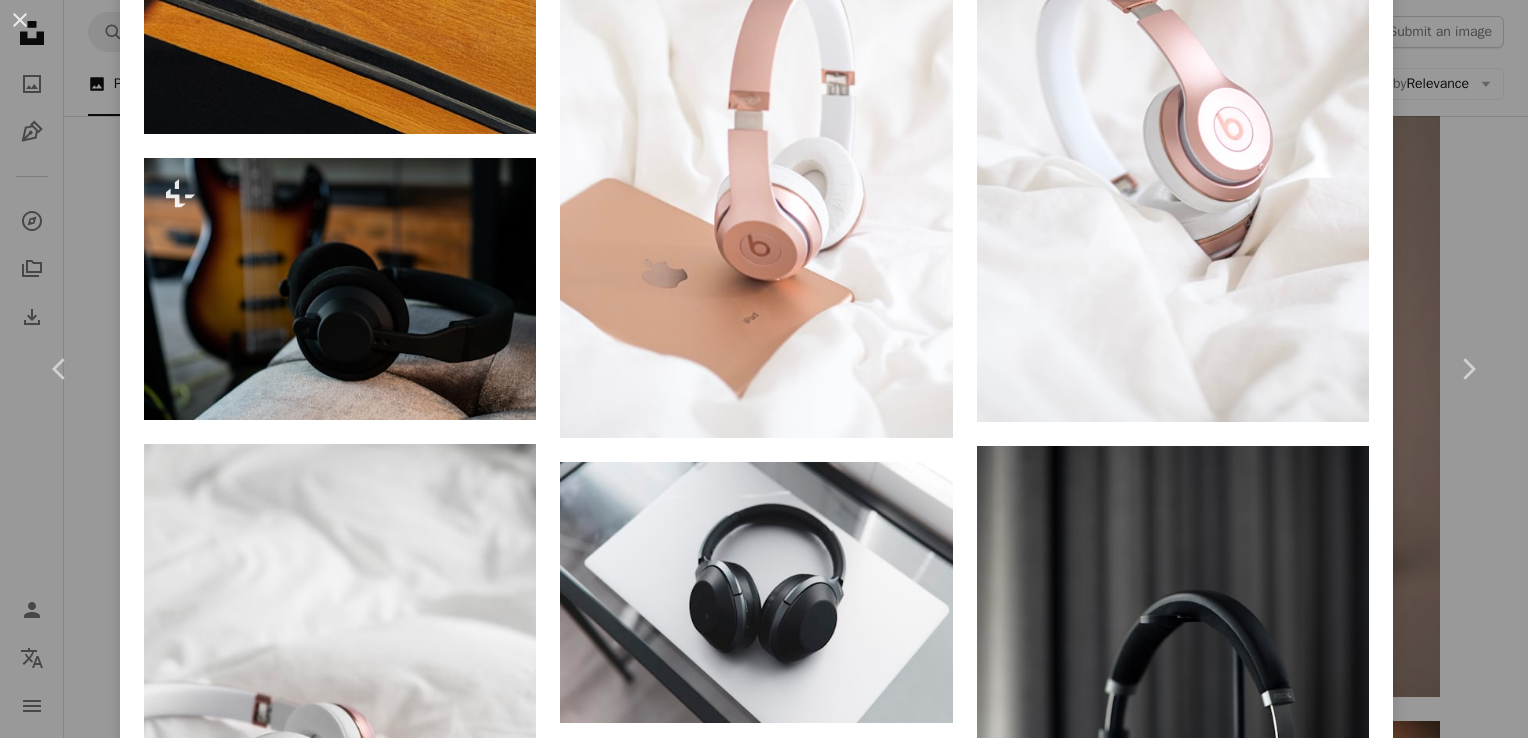 click on "A heart A plus sign Sasun Bughdaryan Available for hire A checkmark inside of a circle Arrow pointing down A heart A plus sign Chris J. Davis Available for hire A checkmark inside of a circle Arrow pointing down Plus sign for Unsplash+ A heart A plus sign Philip Oroni For  Unsplash+ A lock   Download A heart A plus sign Laura Chouette Available for hire A checkmark inside of a circle Arrow pointing down A heart A plus sign De an Sun Arrow pointing down A heart A plus sign De an Sun Arrow pointing down A heart A plus sign Laura Chouette Available for hire A checkmark inside of a circle Arrow pointing down A heart A plus sign Andrey Matveev Arrow pointing down Plus sign for Unsplash+ A heart A plus sign A. C. For  Unsplash+ A lock   Download A heart A plus sign Petr Macháček Arrow pointing down A heart A plus sign Laura Chouette Available for hire A checkmark inside of a circle Arrow pointing down Plus sign for Unsplash+ A heart A plus sign Philip Oroni For  Unsplash+ A lock   Download A heart A plus sign" at bounding box center (1173, 3187) 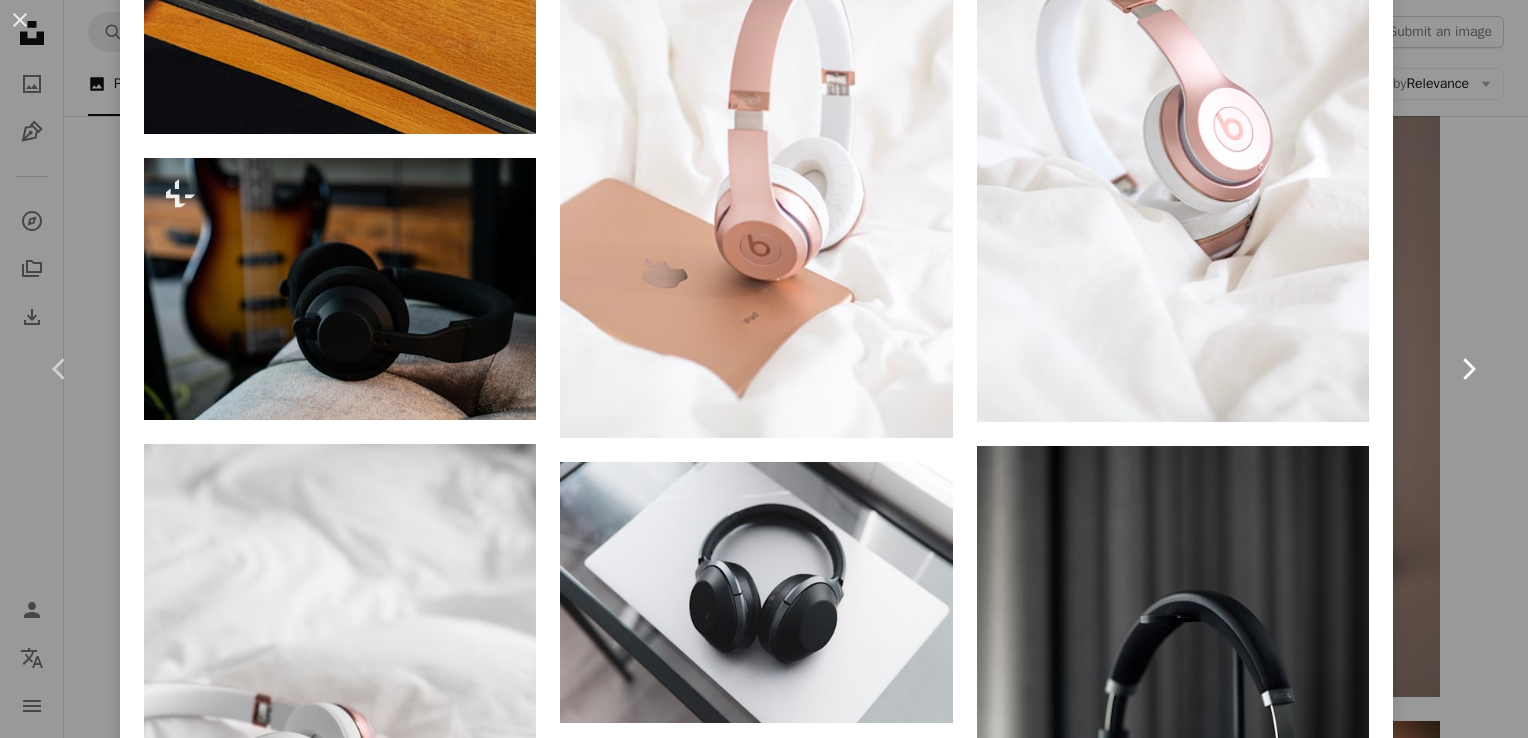 click on "Chevron right" at bounding box center (1468, 369) 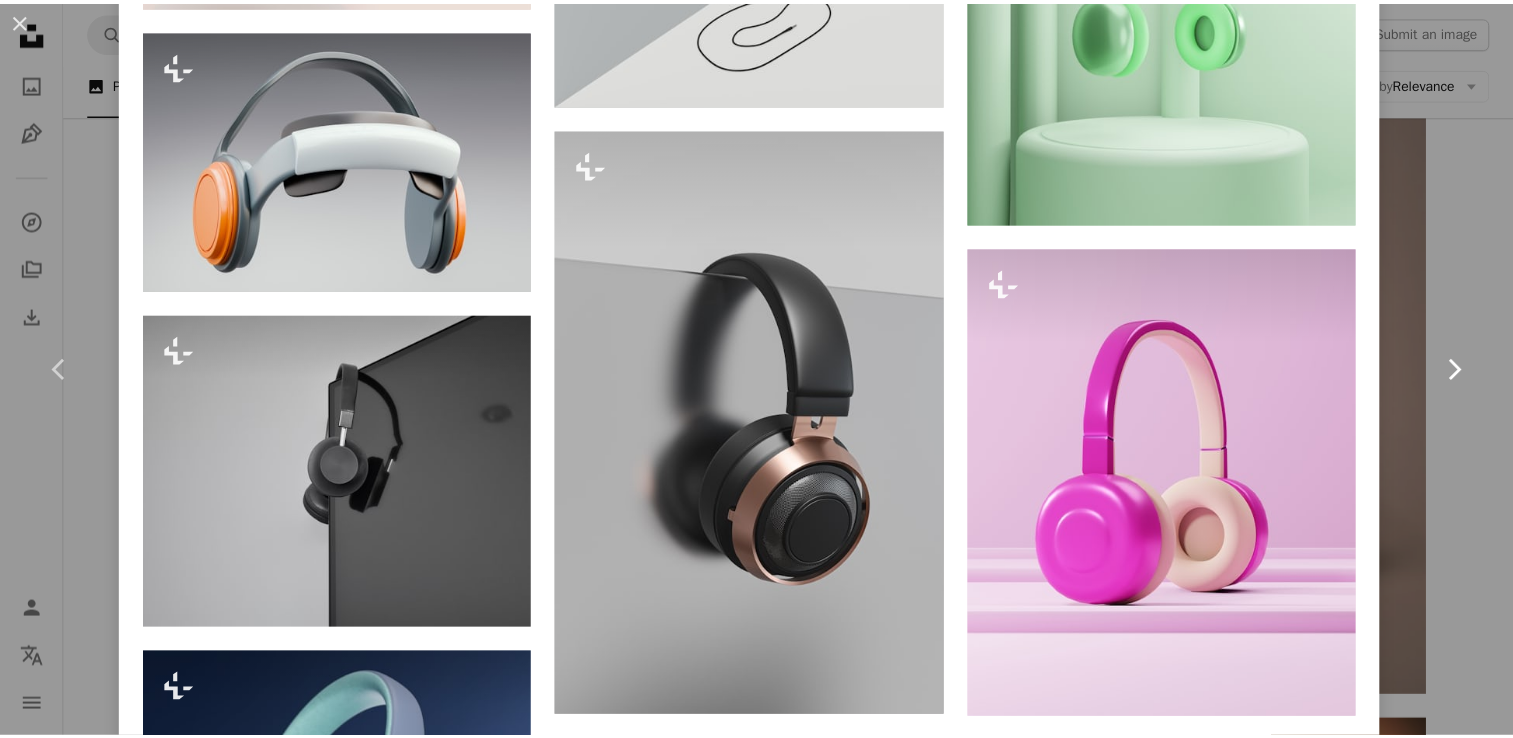scroll, scrollTop: 0, scrollLeft: 0, axis: both 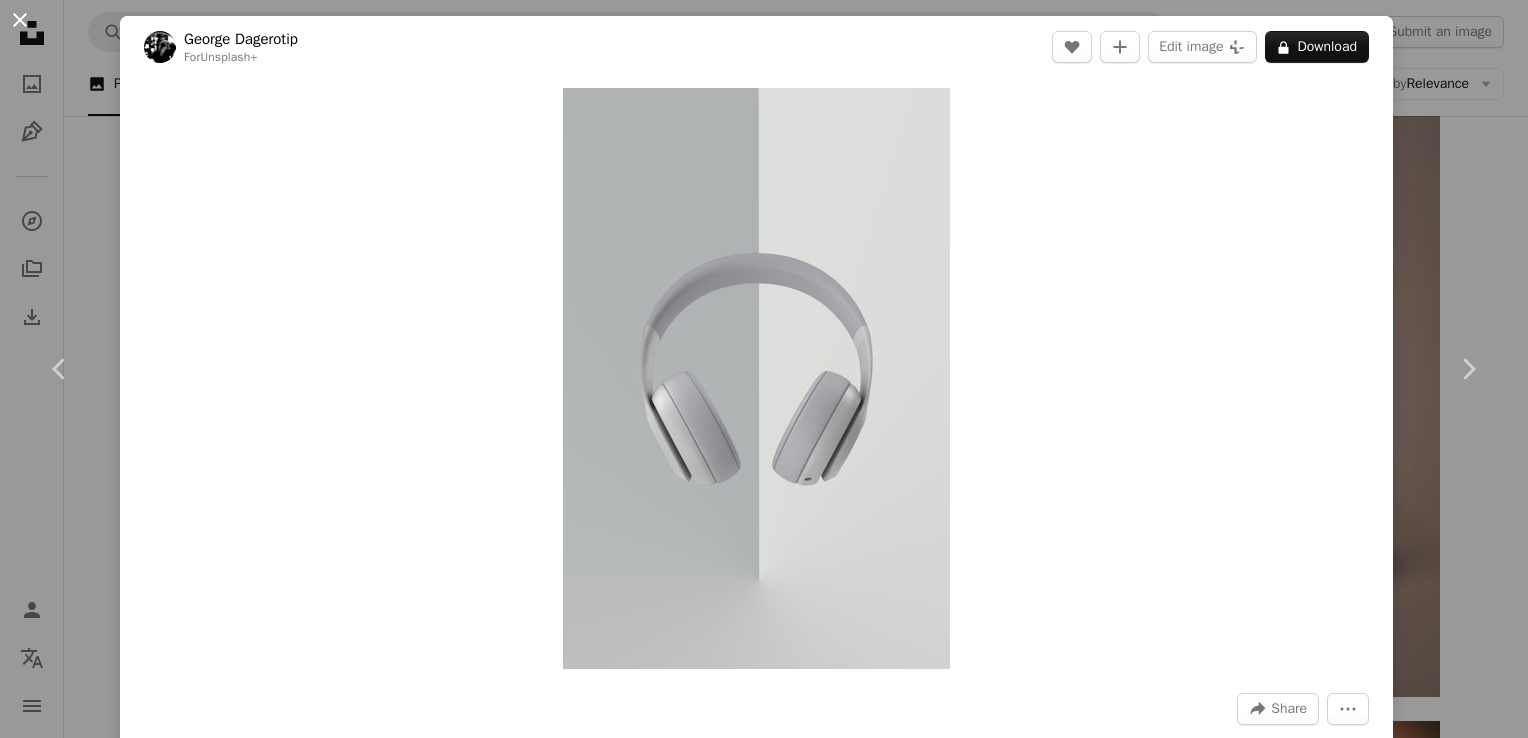 click on "An X shape" at bounding box center (20, 20) 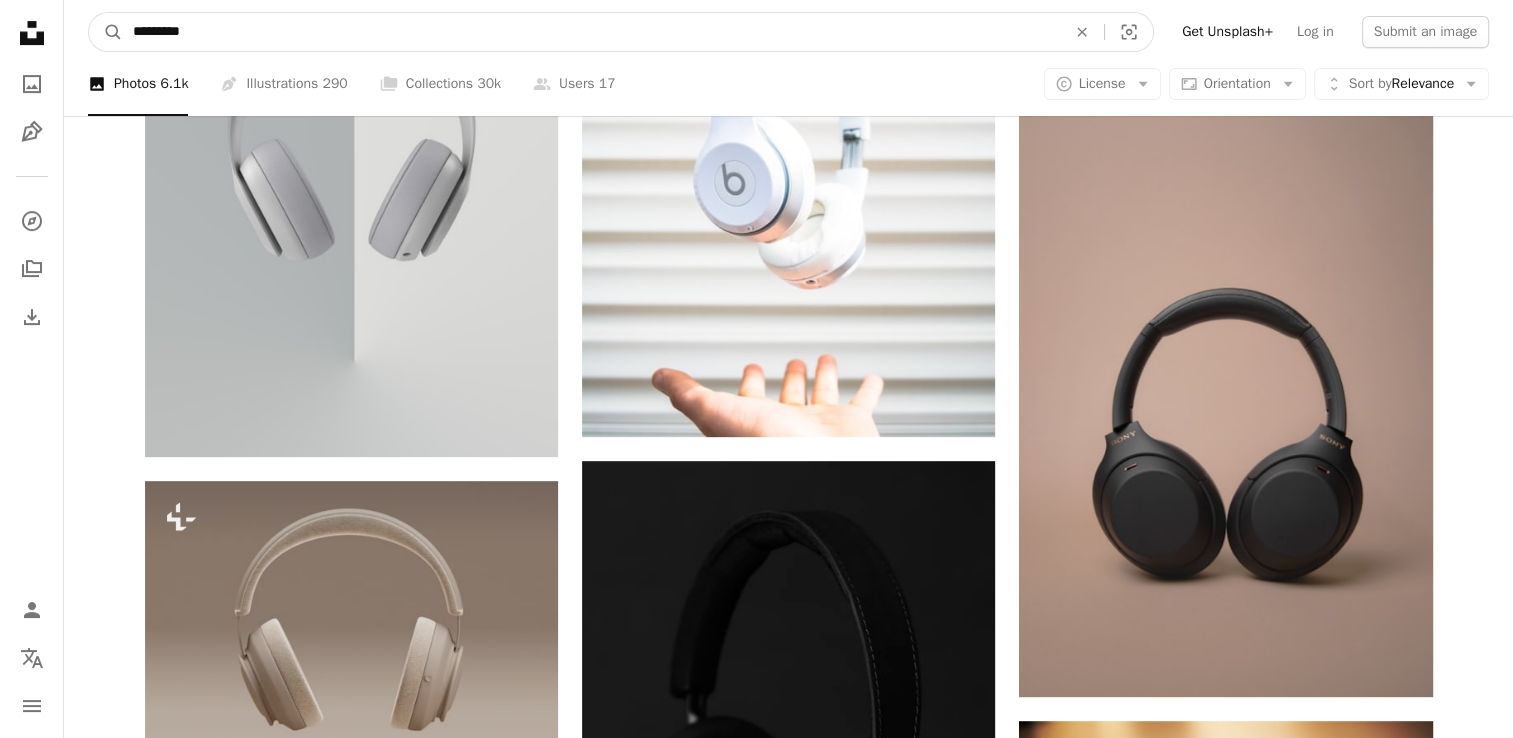 click on "*********" at bounding box center [591, 32] 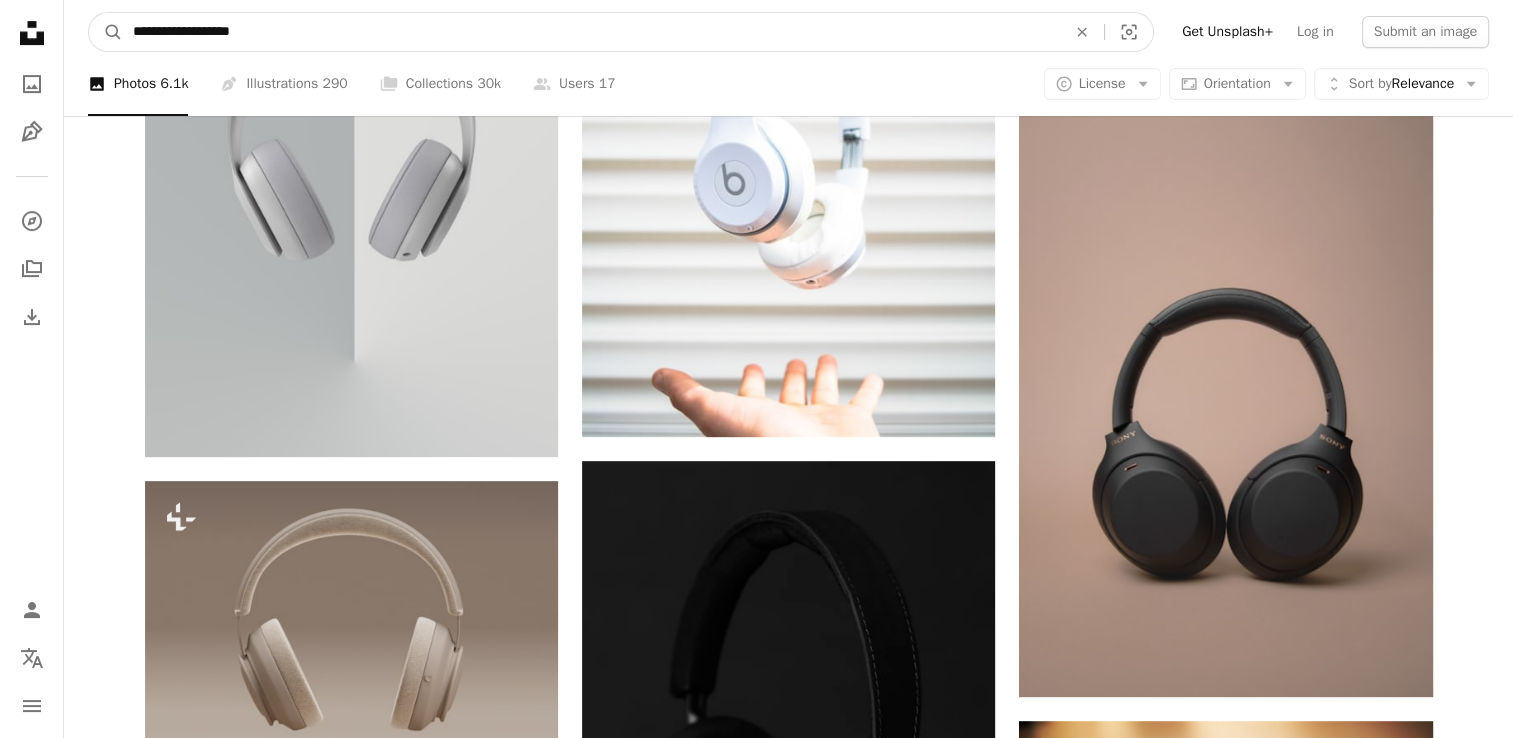 type on "**********" 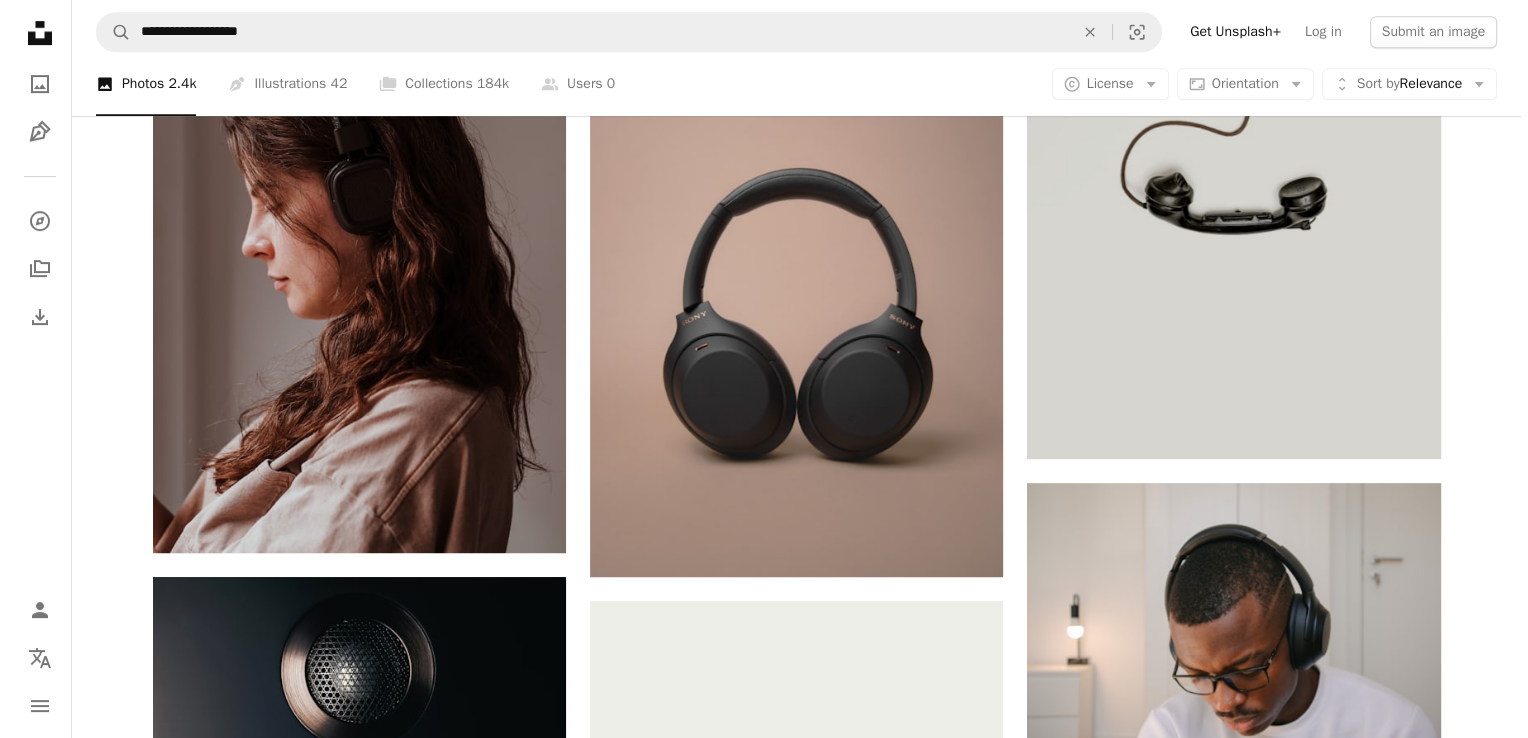 scroll, scrollTop: 986, scrollLeft: 0, axis: vertical 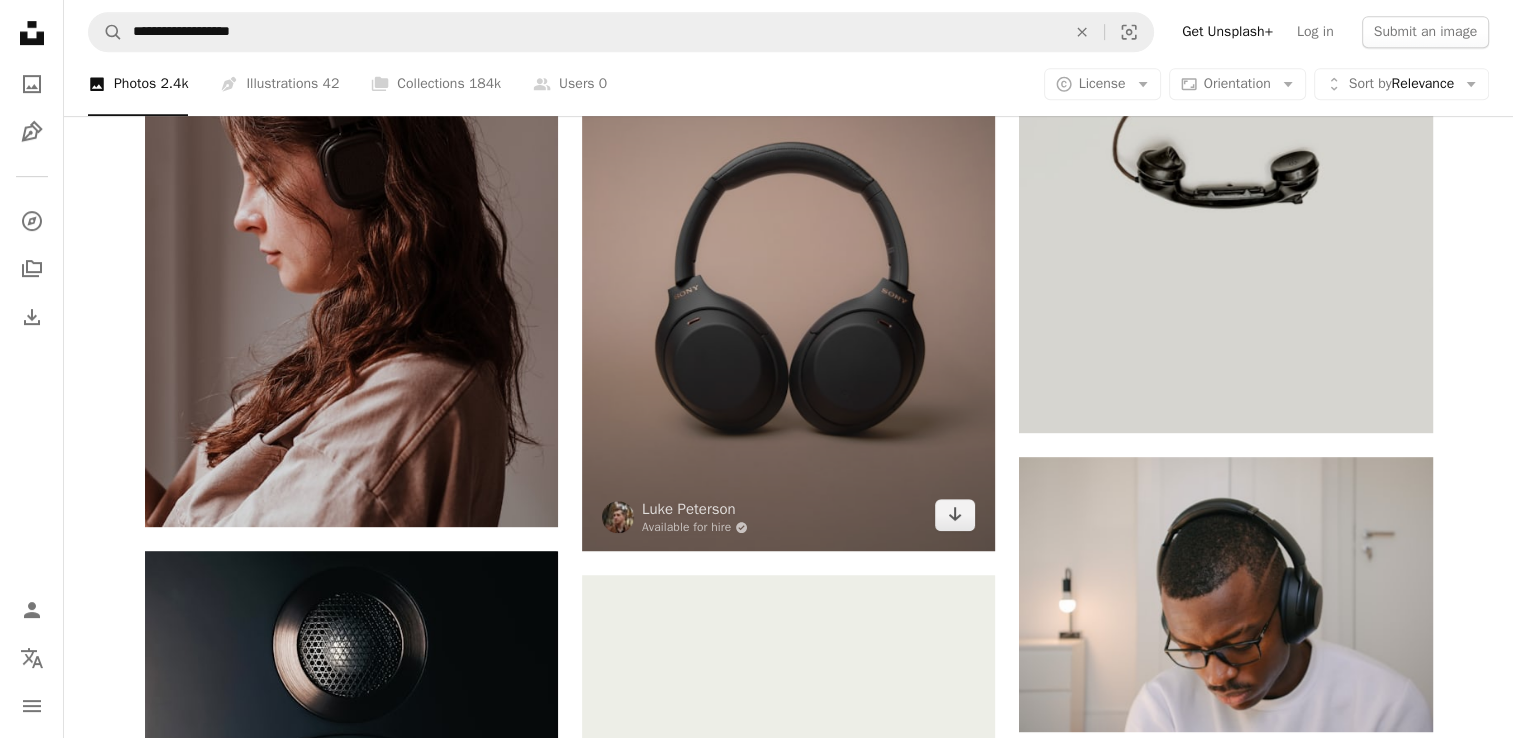 click at bounding box center (788, 241) 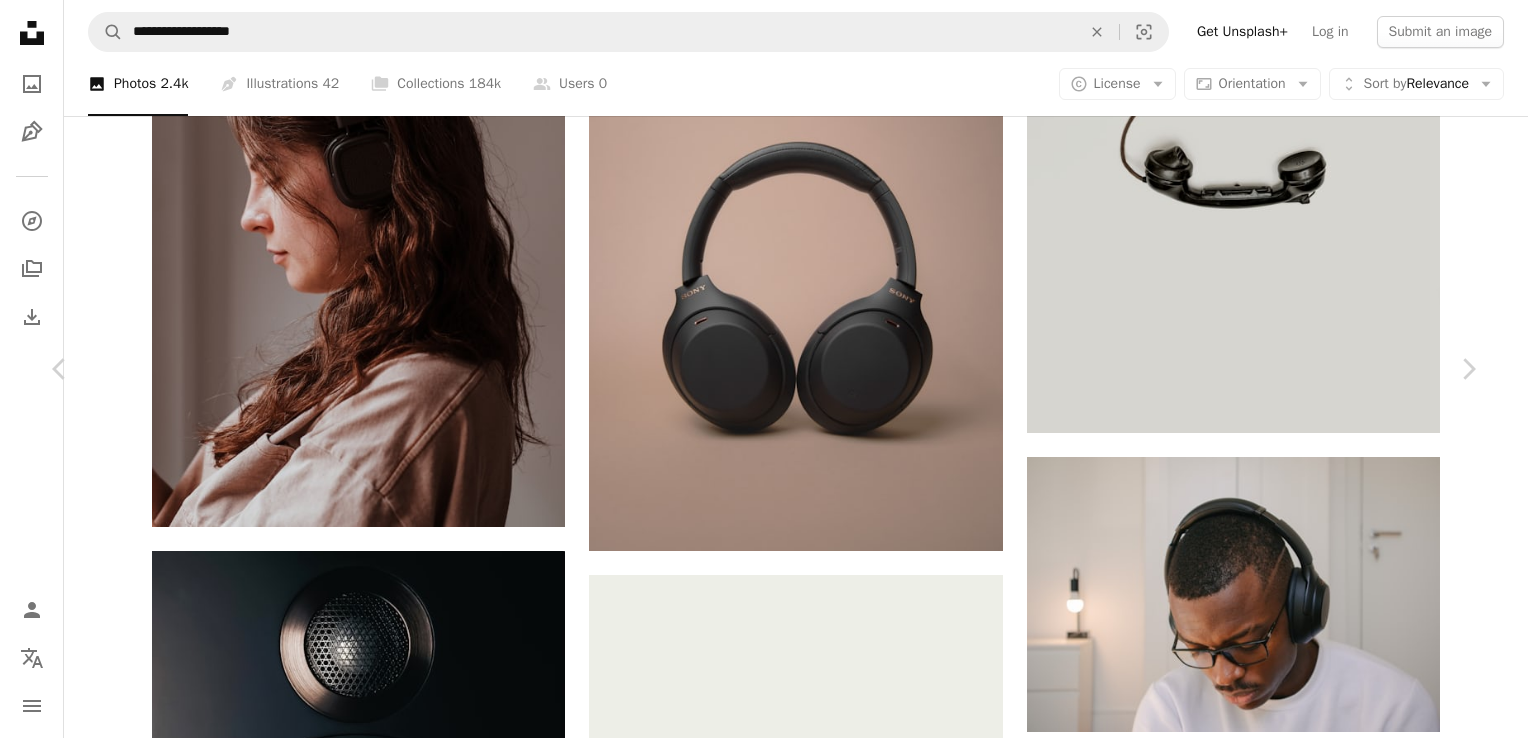 scroll, scrollTop: 1399, scrollLeft: 0, axis: vertical 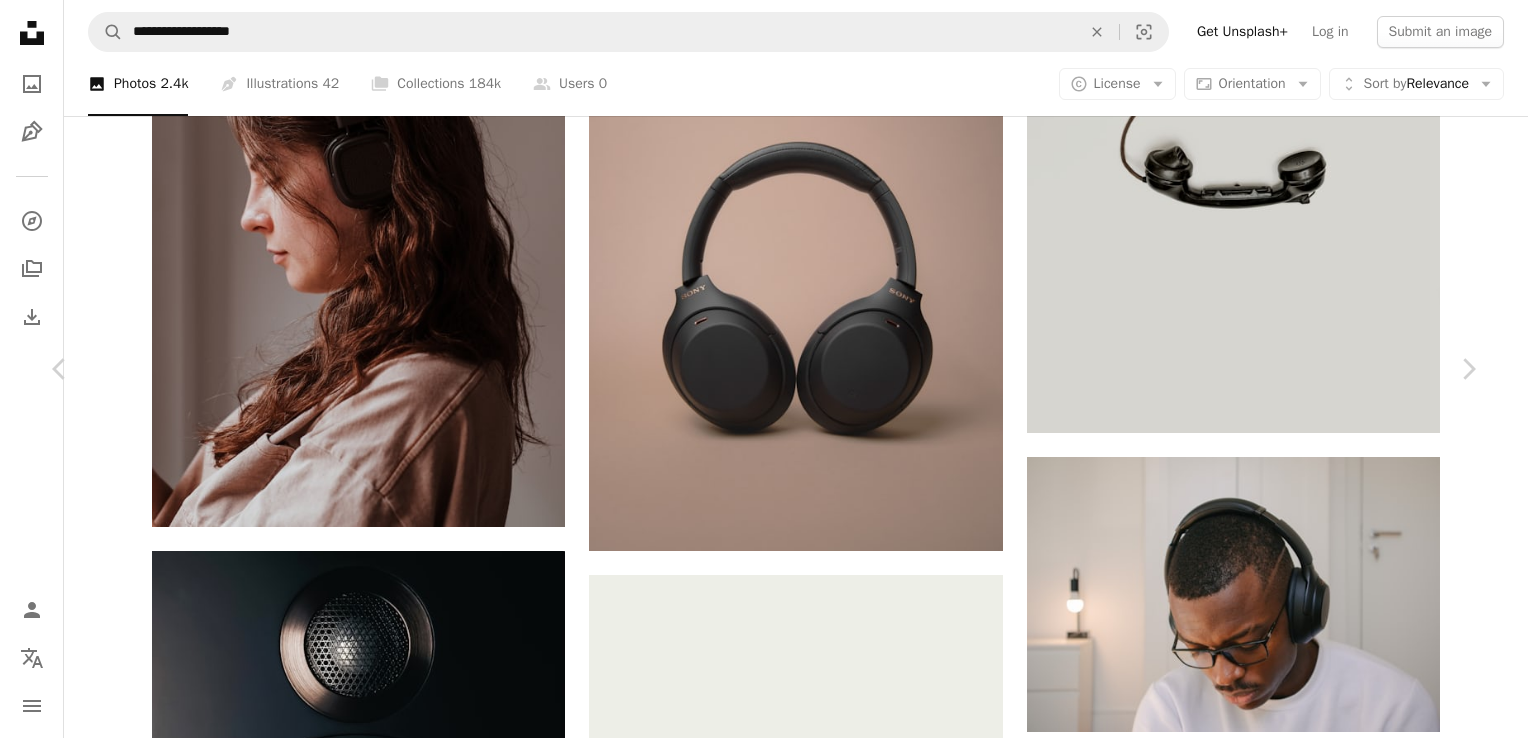 click on "An X shape" at bounding box center [20, 20] 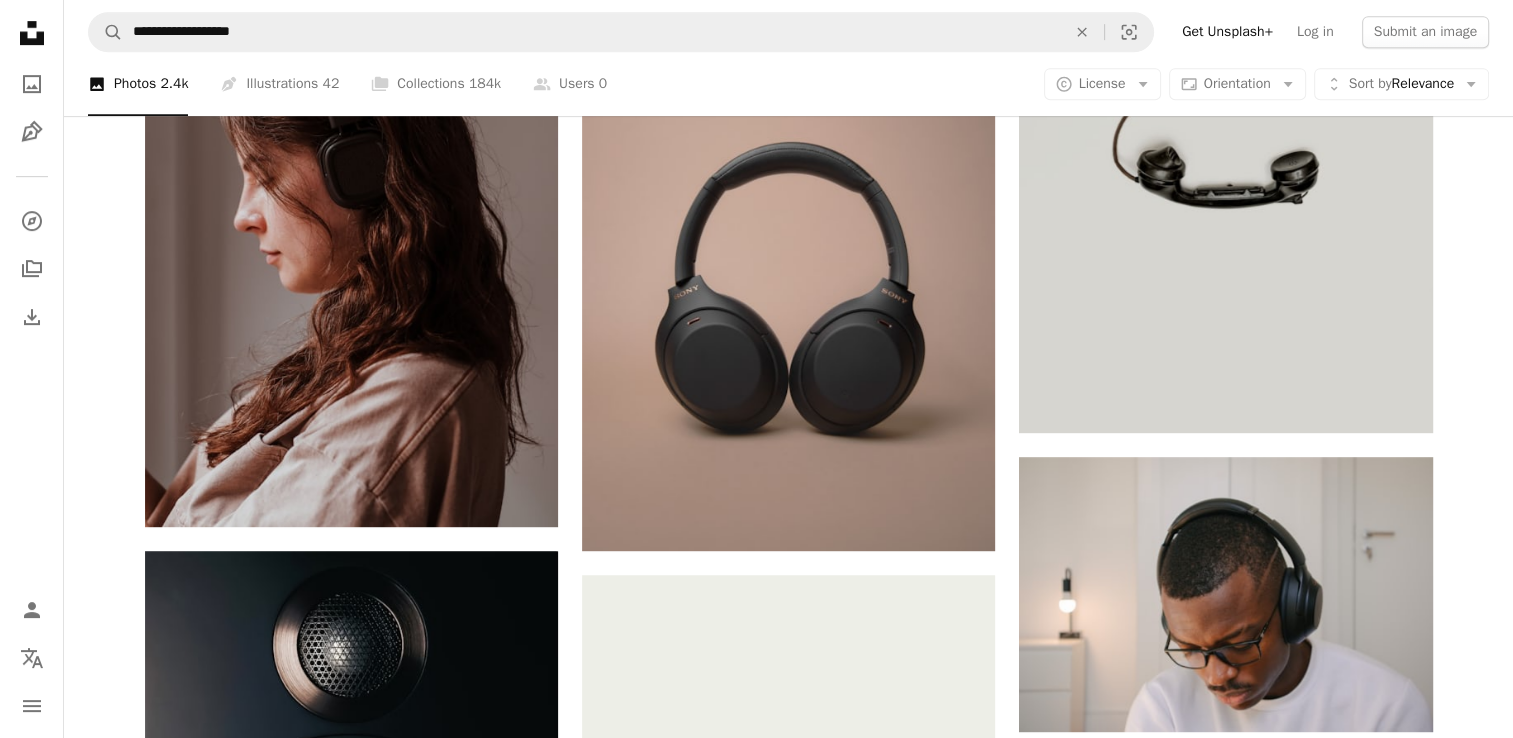 click on "Plus sign for Unsplash+ A heart A plus sign Elshan Neymatov For  Unsplash+ A lock   Download A heart A plus sign wu yi Available for hire A checkmark inside of a circle Arrow pointing down Plus sign for Unsplash+ A heart A plus sign Valeriia Miller For  Unsplash+ A lock   Download A heart A plus sign wu yi Available for hire A checkmark inside of a circle Arrow pointing down Plus sign for Unsplash+ A heart A plus sign Getty Images For  Unsplash+ A lock   Download A heart A plus sign C D-X Arrow pointing down A heart A plus sign Frank Septillion Arrow pointing down A heart A plus sign Levi Ventura Available for hire A checkmark inside of a circle Arrow pointing down A heart A plus sign Daniele Franchi Available for hire A checkmark inside of a circle Arrow pointing down A heart A plus sign Luke Peterson Available for hire A checkmark inside of a circle Arrow pointing down A heart A plus sign Kiran CK Available for hire A checkmark inside of a circle Arrow pointing down A heart A plus sign Marius Cern A heart" at bounding box center (788, 954) 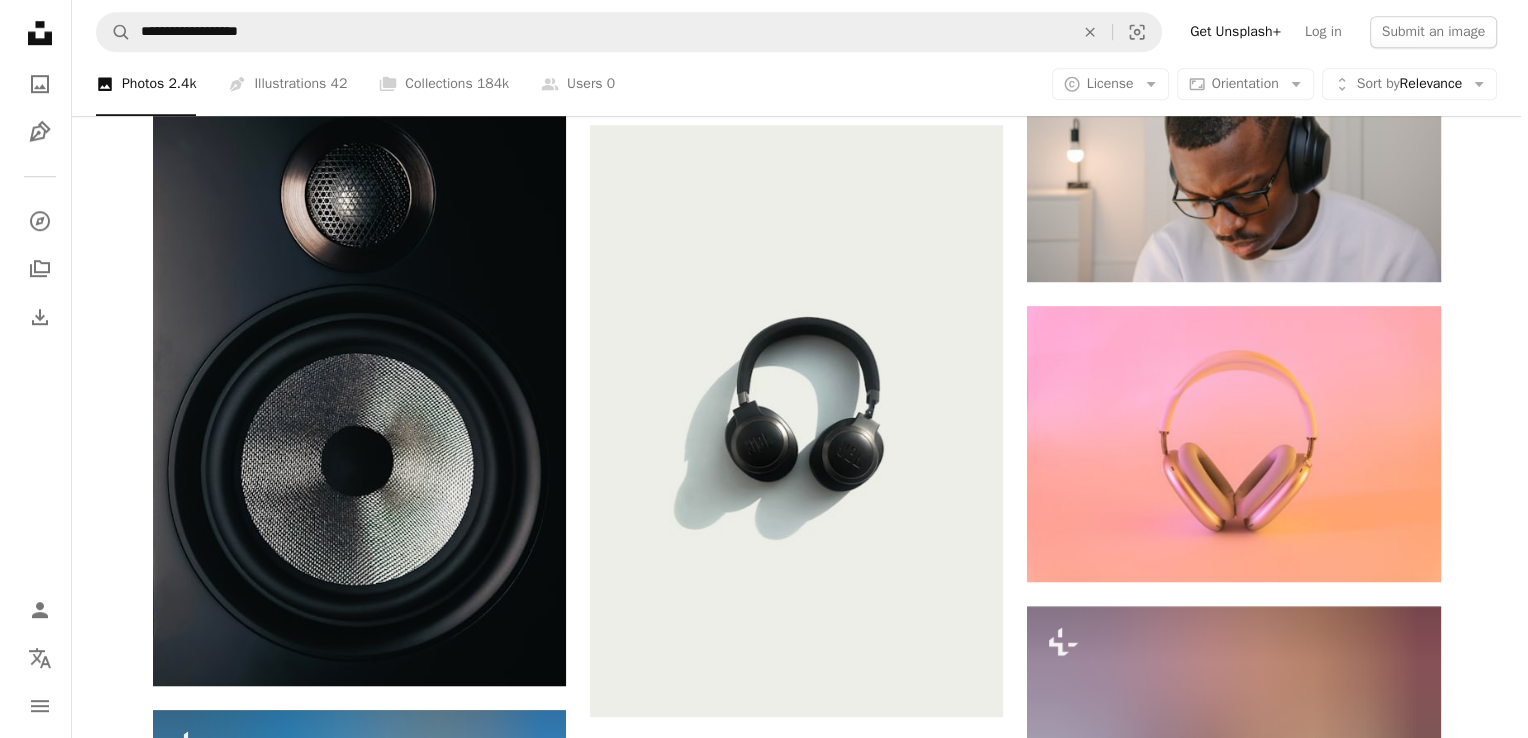 scroll, scrollTop: 1512, scrollLeft: 0, axis: vertical 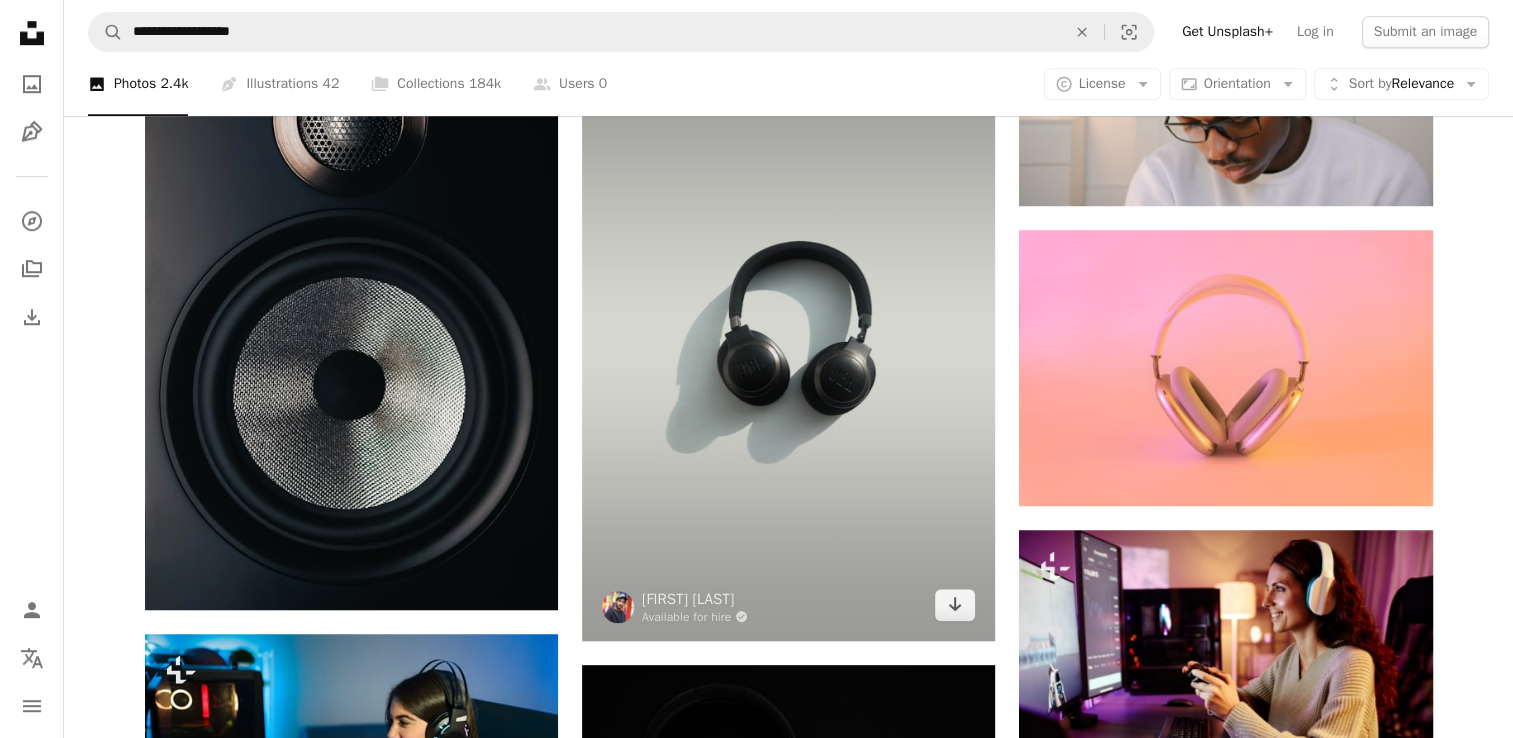 click at bounding box center (788, 345) 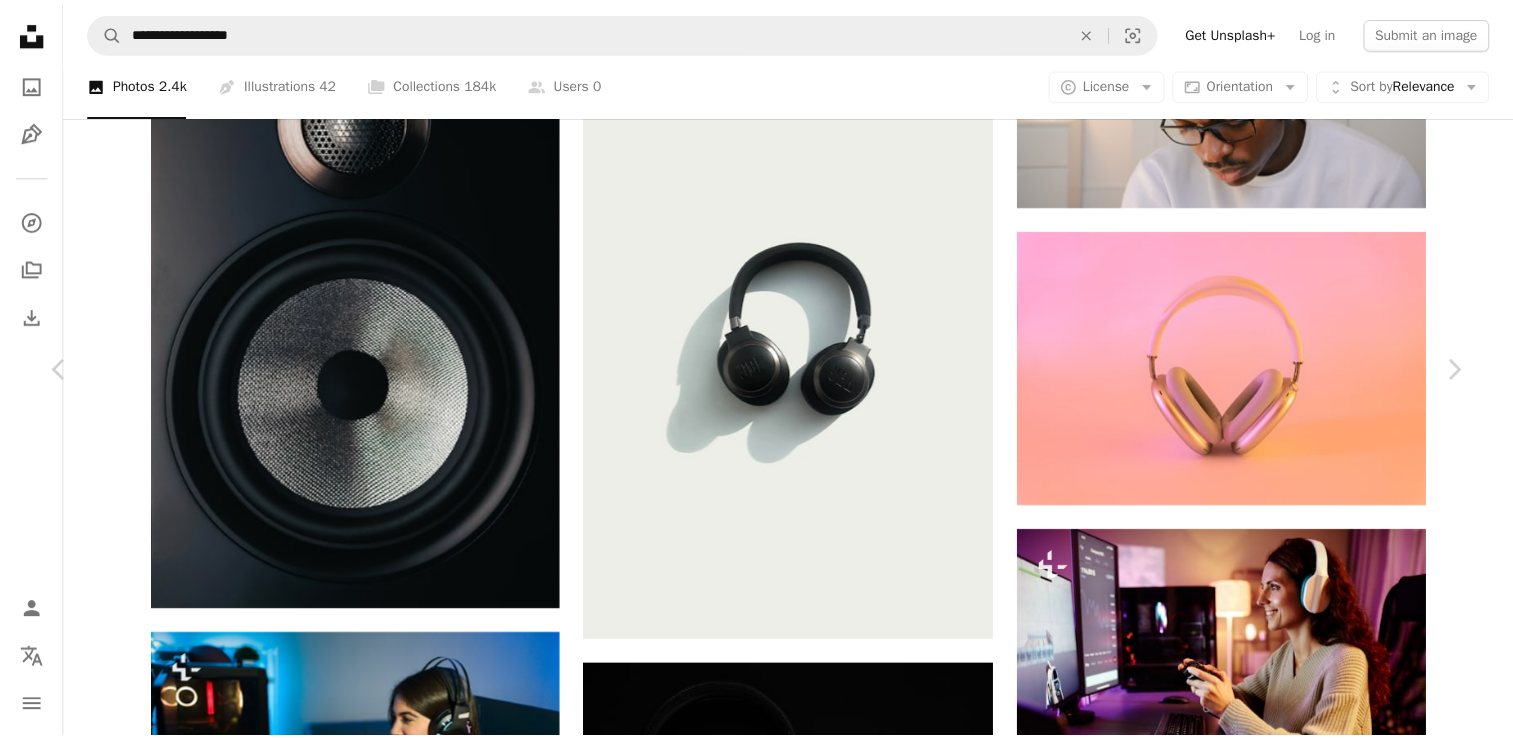 scroll, scrollTop: 3102, scrollLeft: 0, axis: vertical 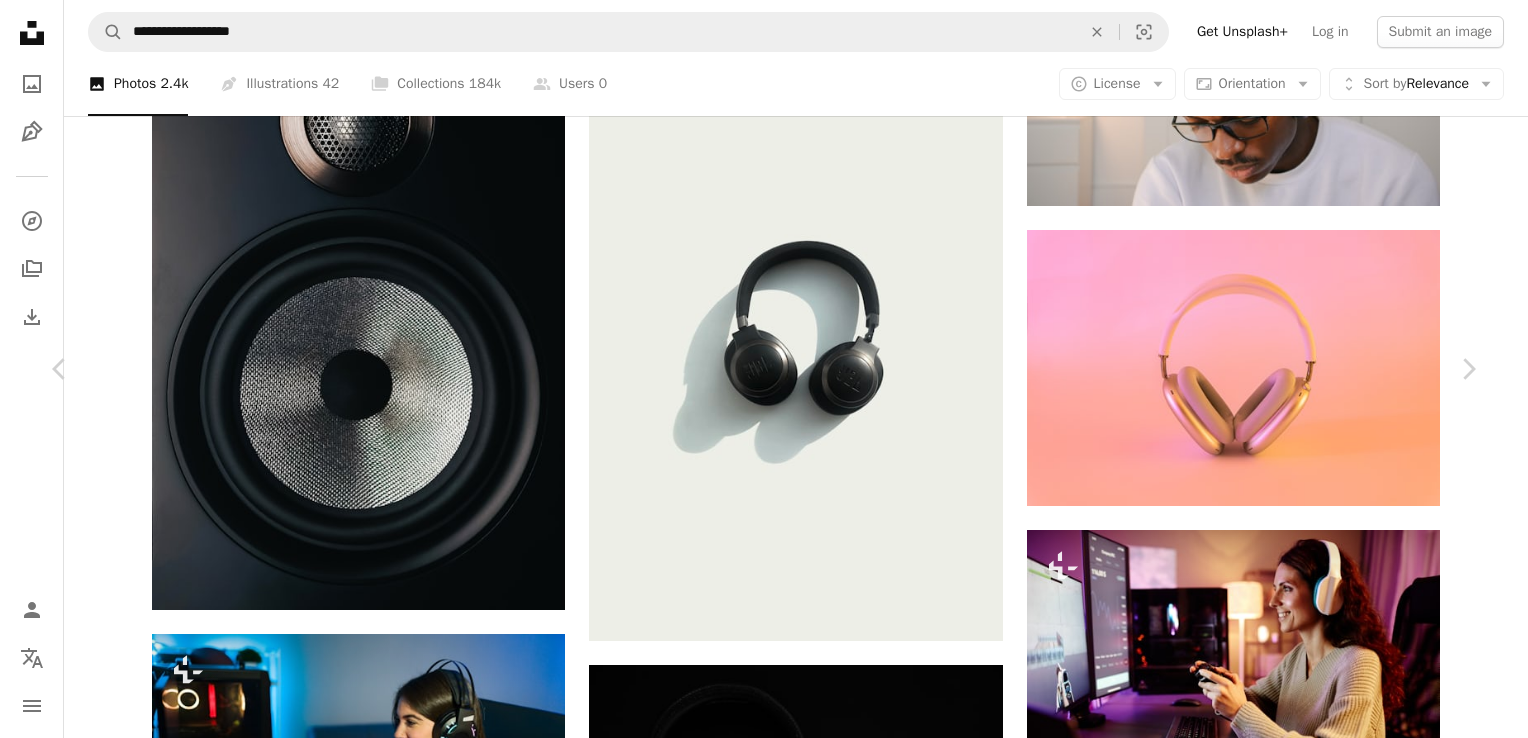 click on "An X shape" at bounding box center (20, 20) 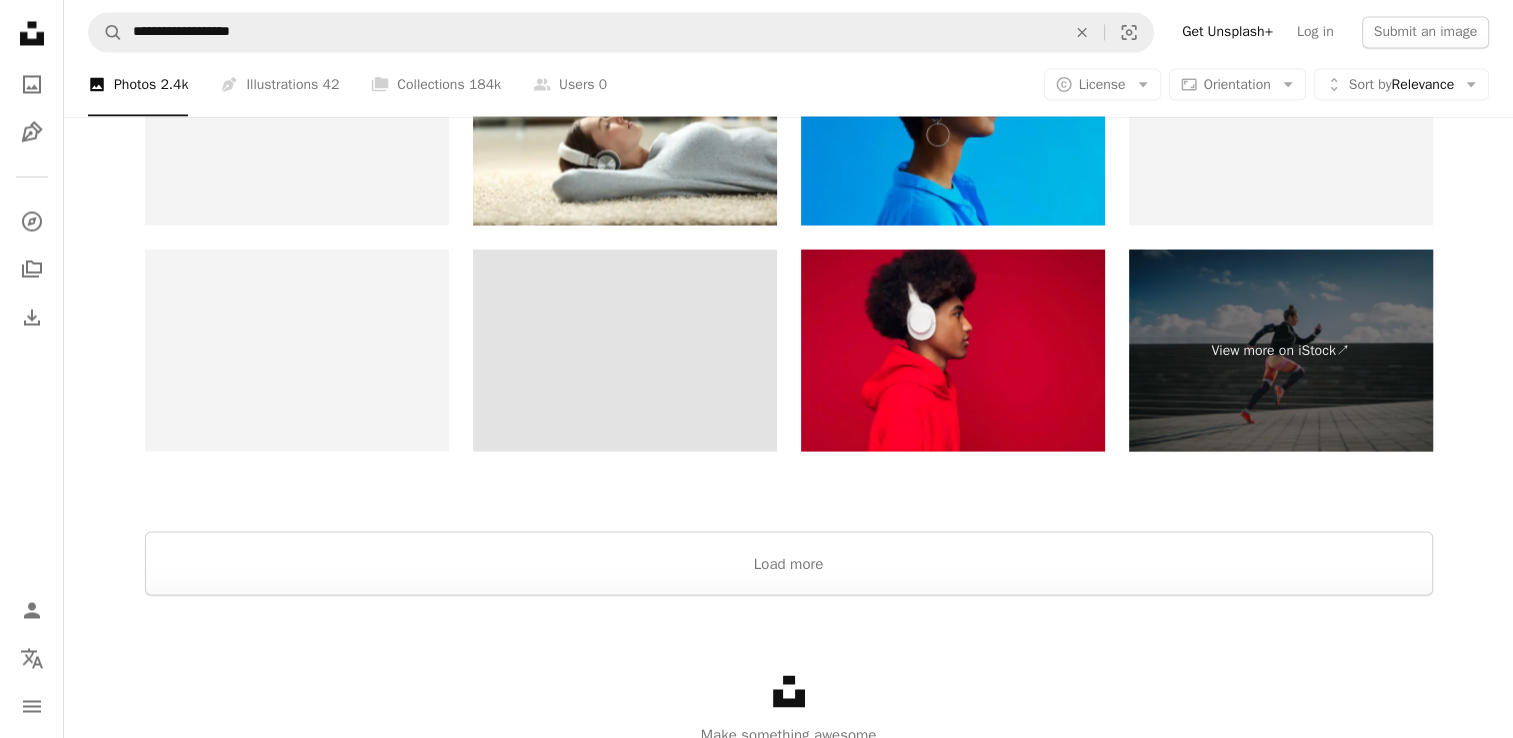 scroll, scrollTop: 3772, scrollLeft: 0, axis: vertical 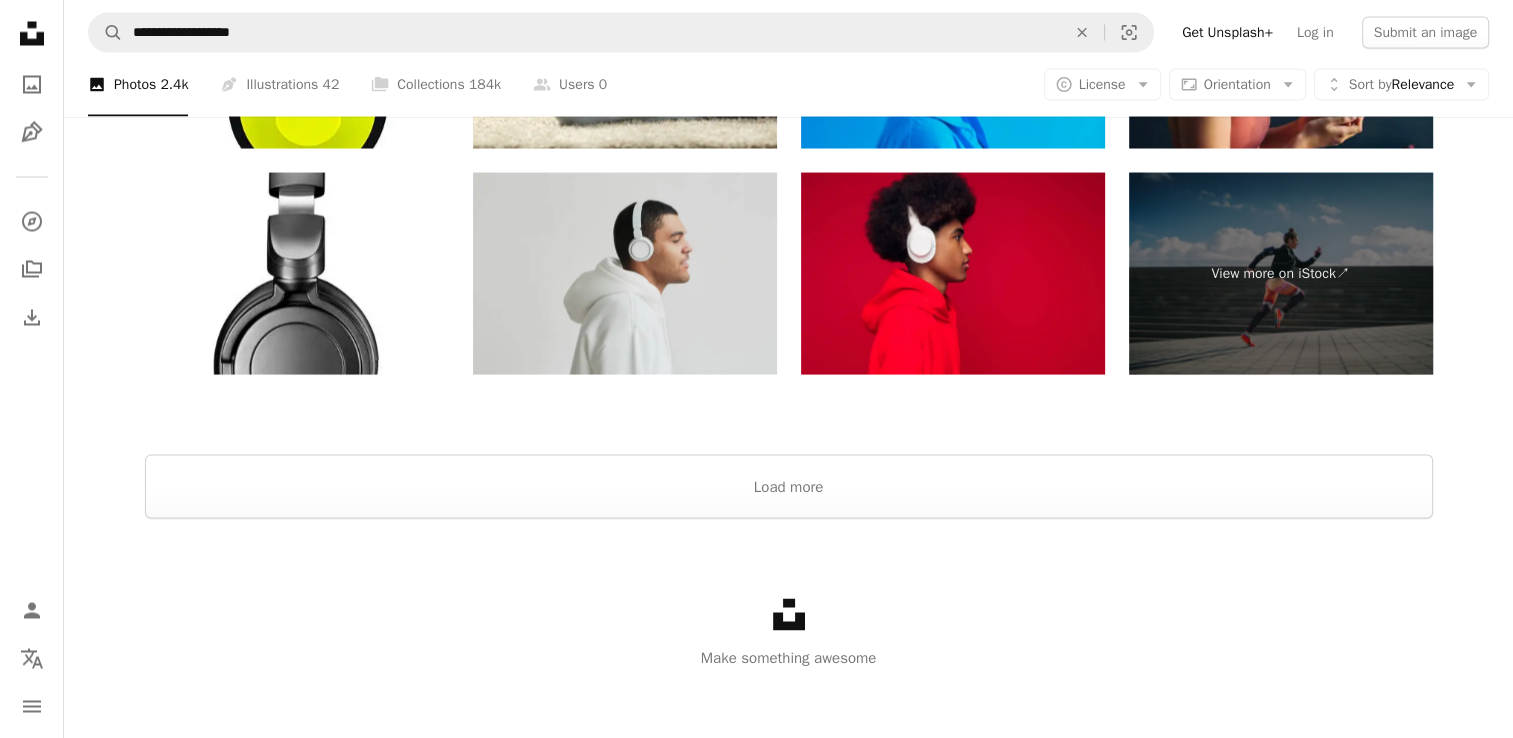 click at bounding box center (625, 273) 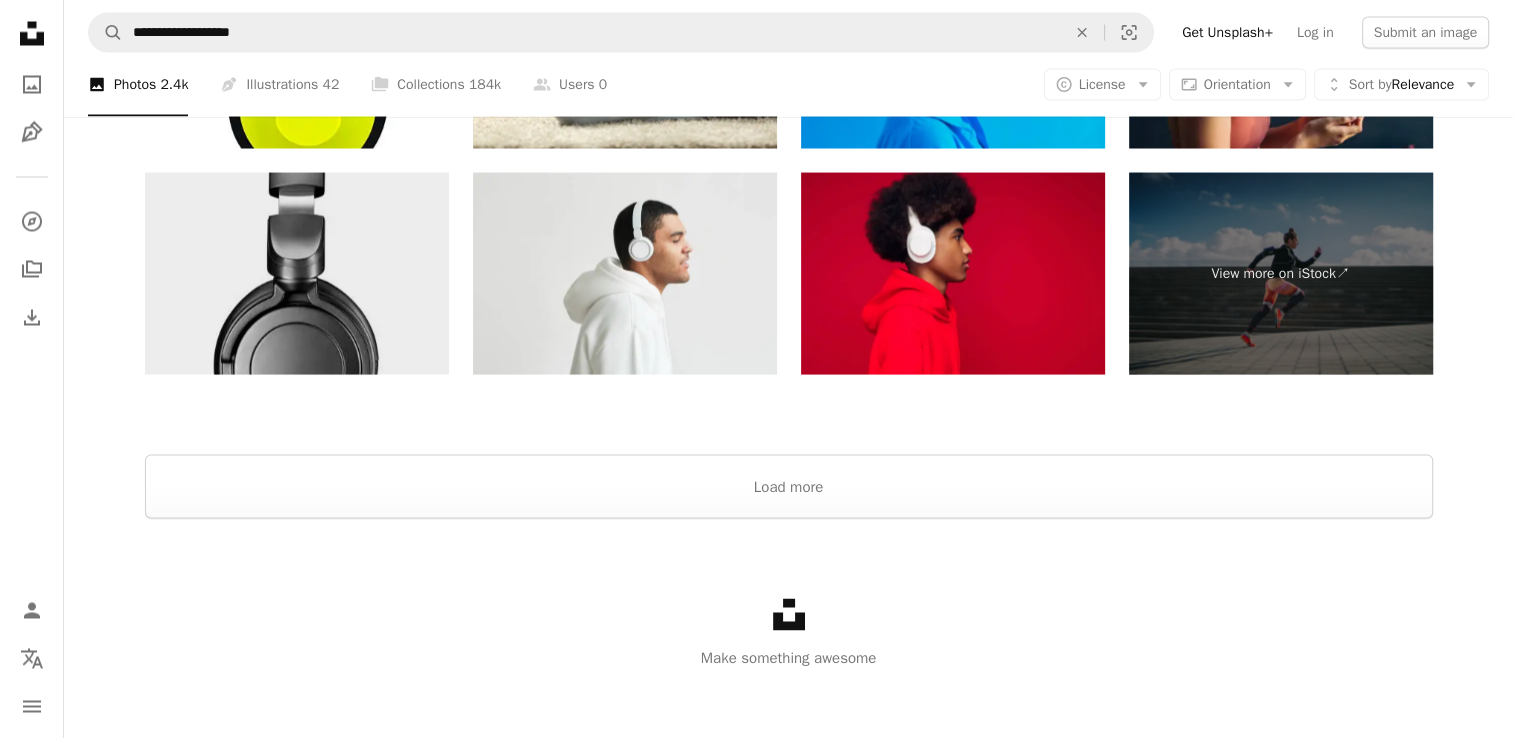 click at bounding box center (297, 273) 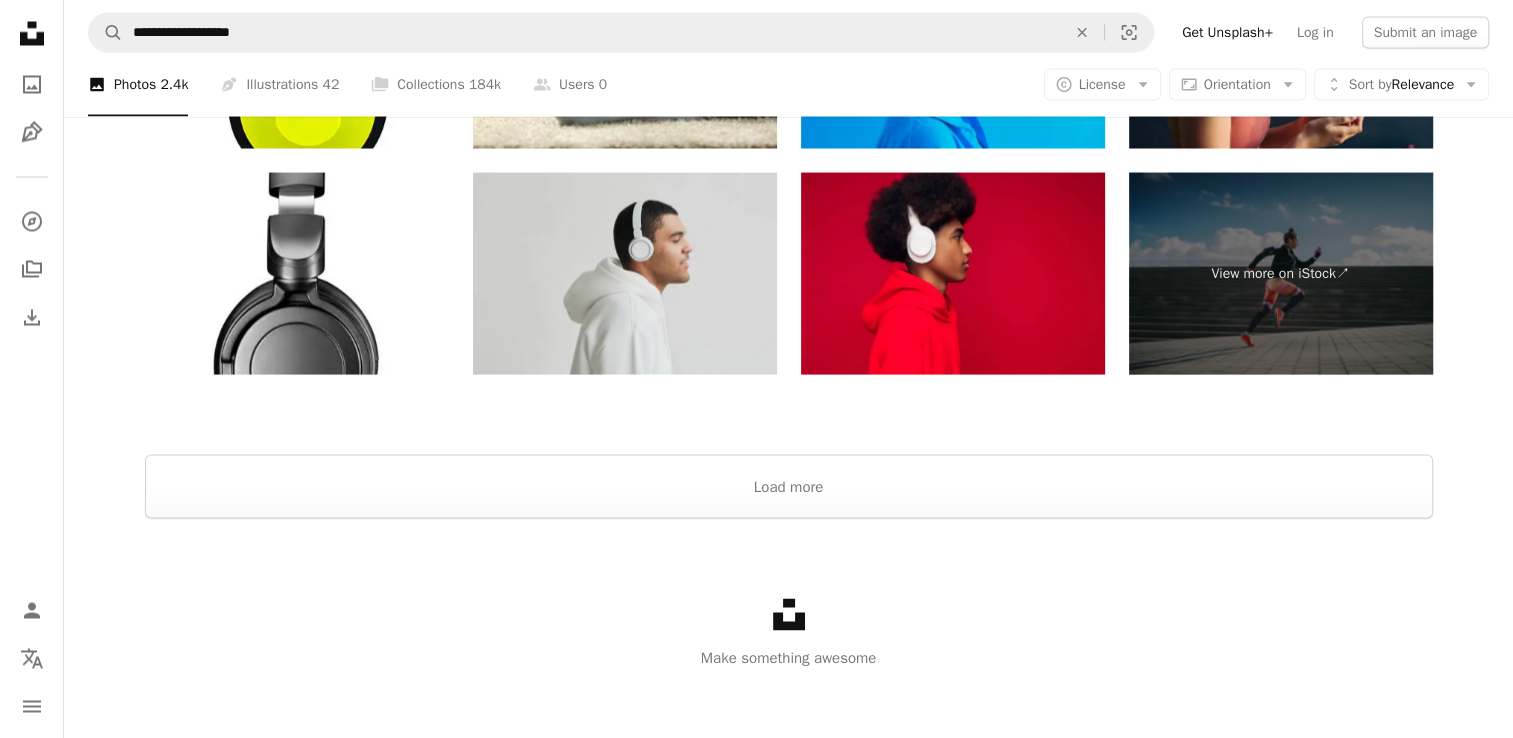 scroll, scrollTop: 3783, scrollLeft: 0, axis: vertical 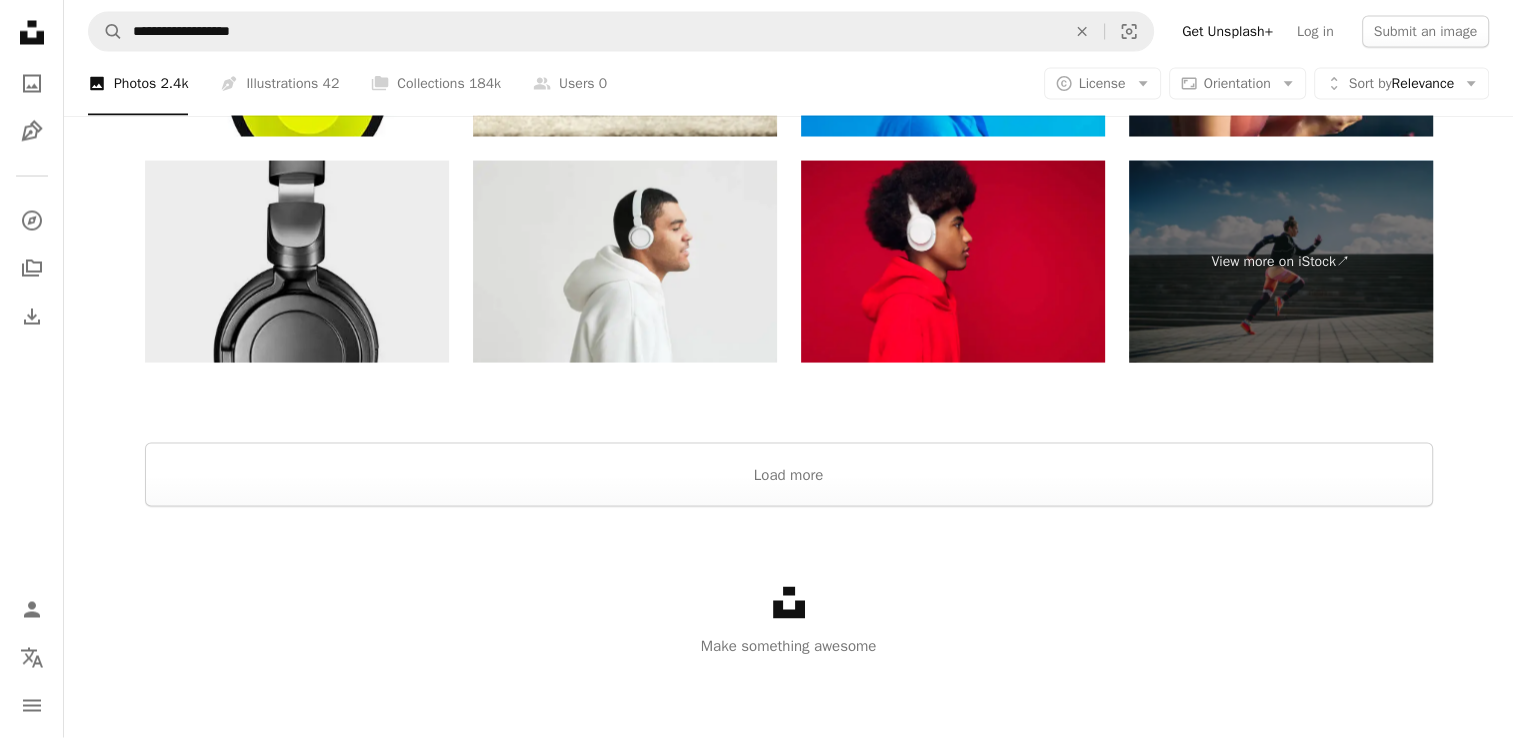 click at bounding box center (297, 262) 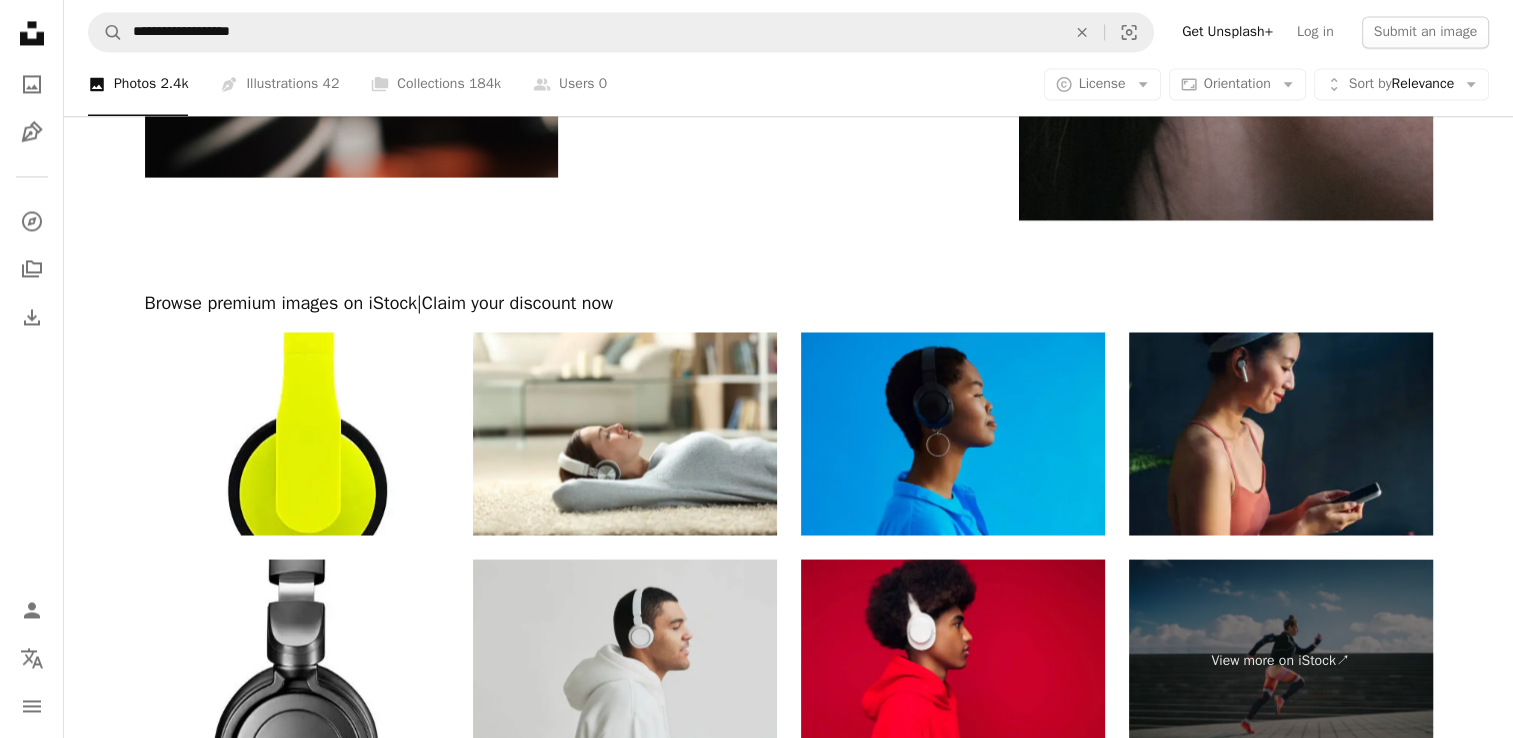 scroll, scrollTop: 3379, scrollLeft: 0, axis: vertical 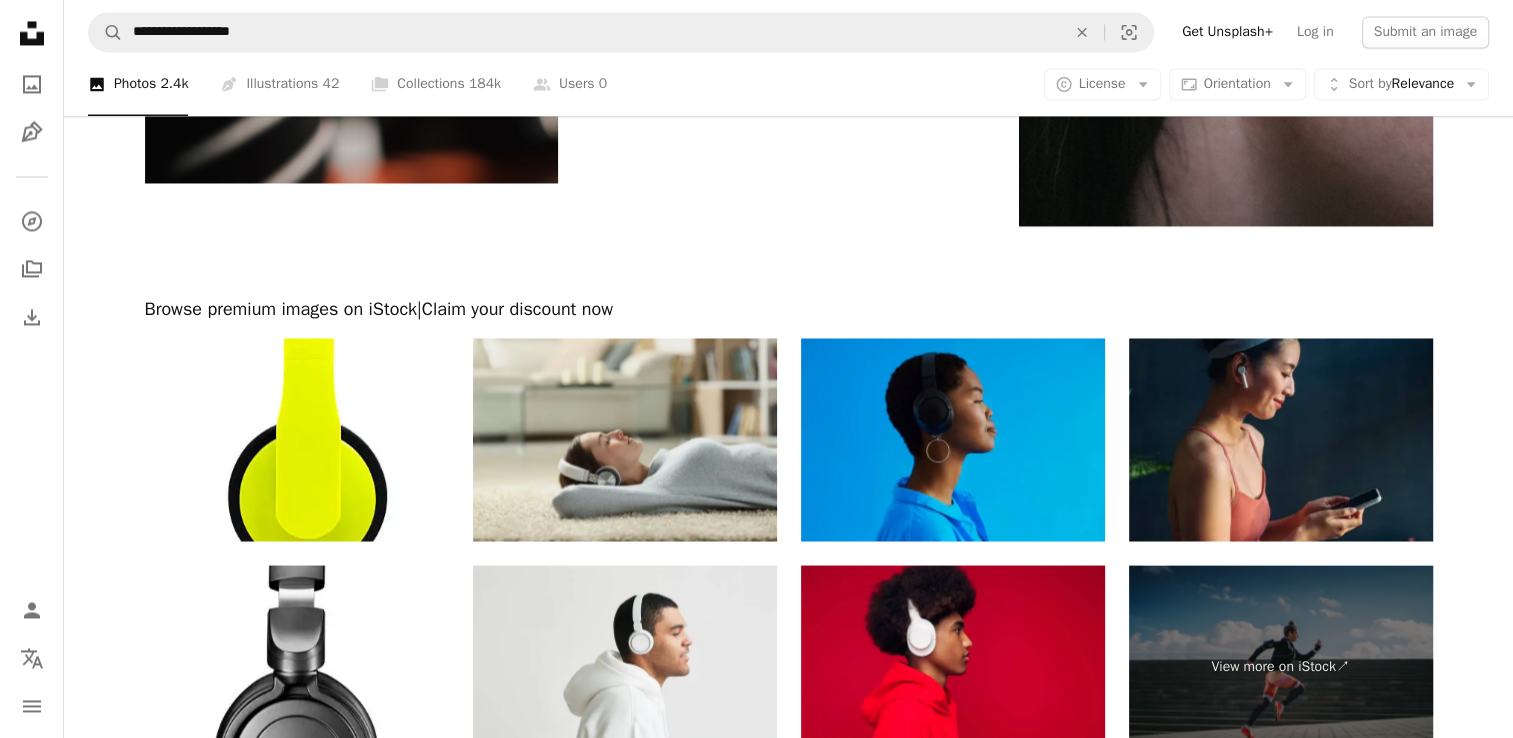 click at bounding box center [625, 439] 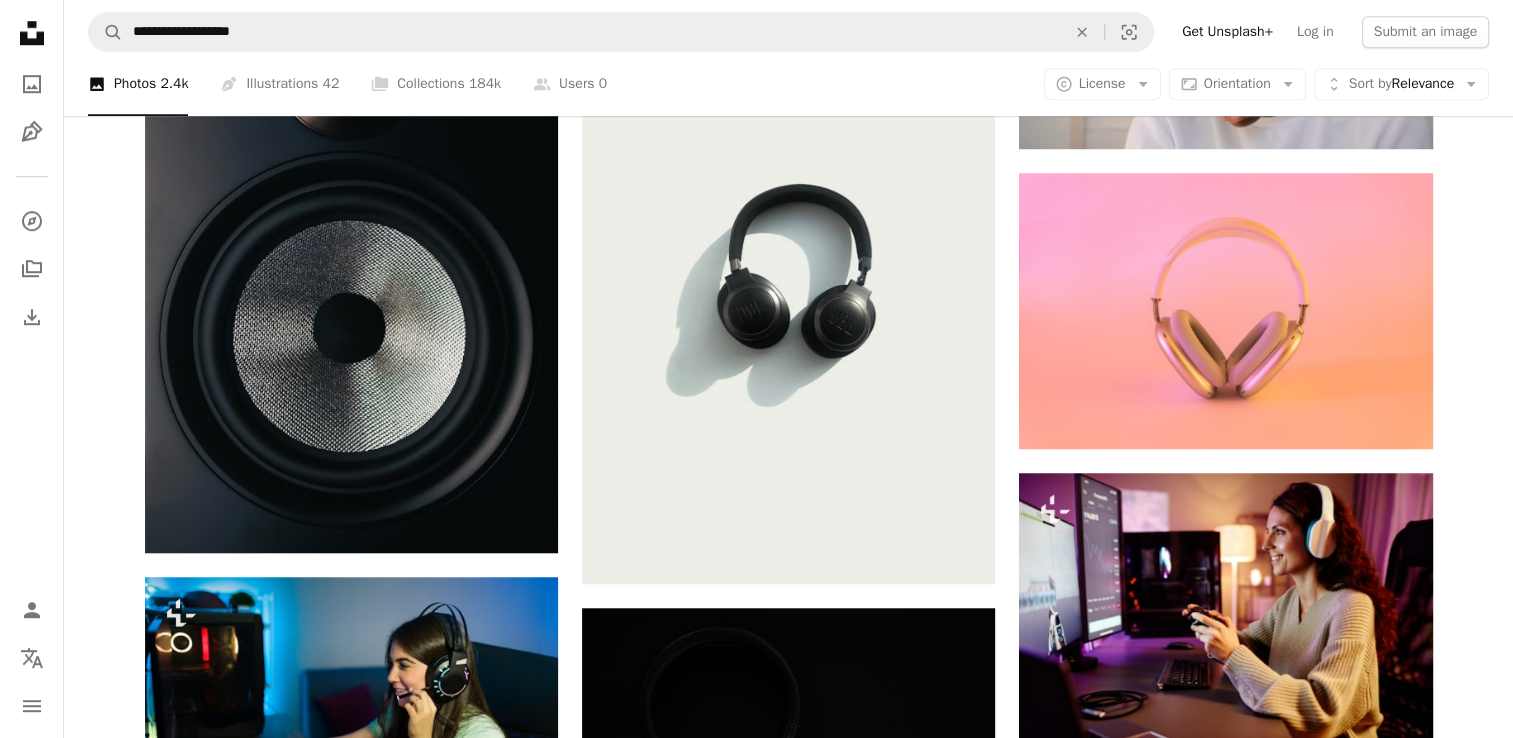 scroll, scrollTop: 1333, scrollLeft: 0, axis: vertical 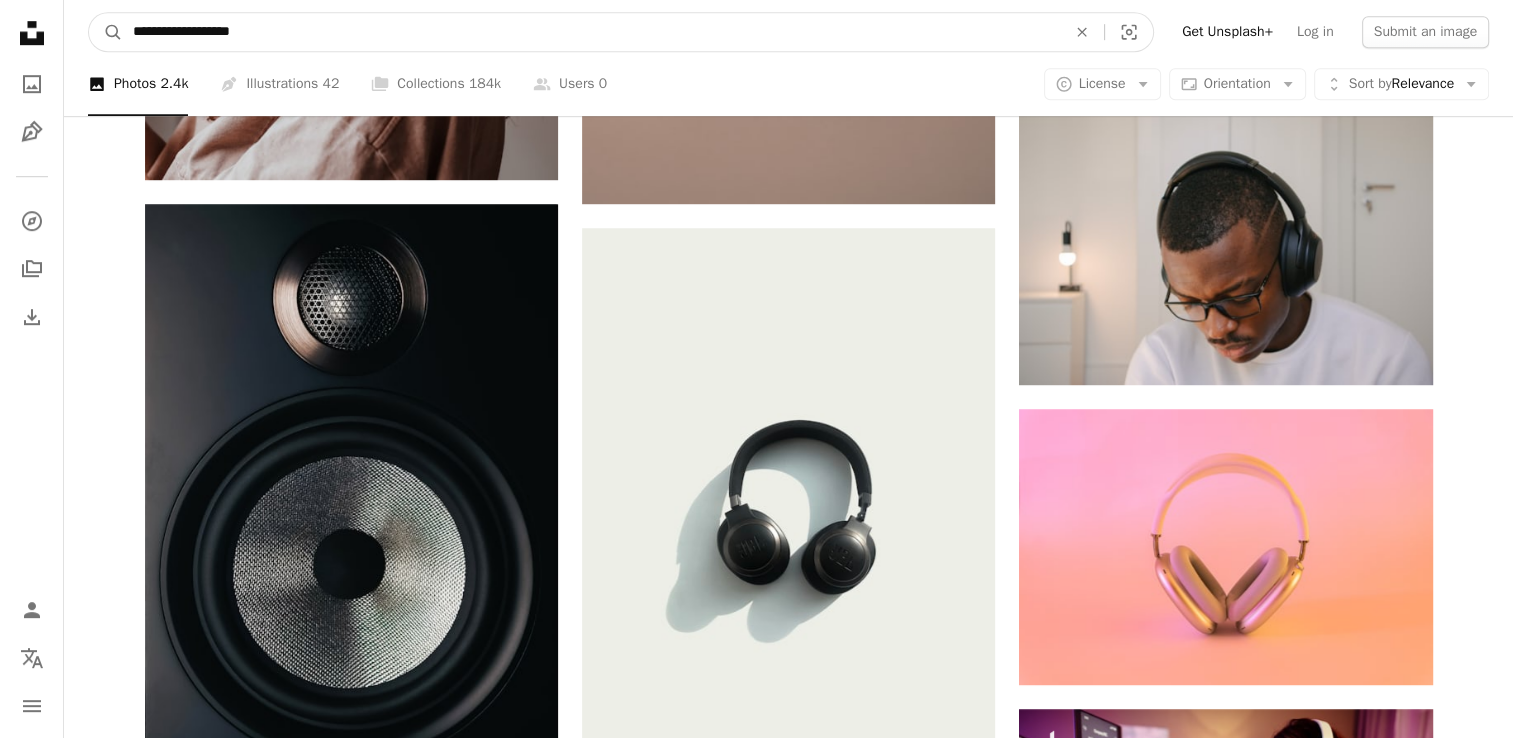 click on "**********" at bounding box center [591, 32] 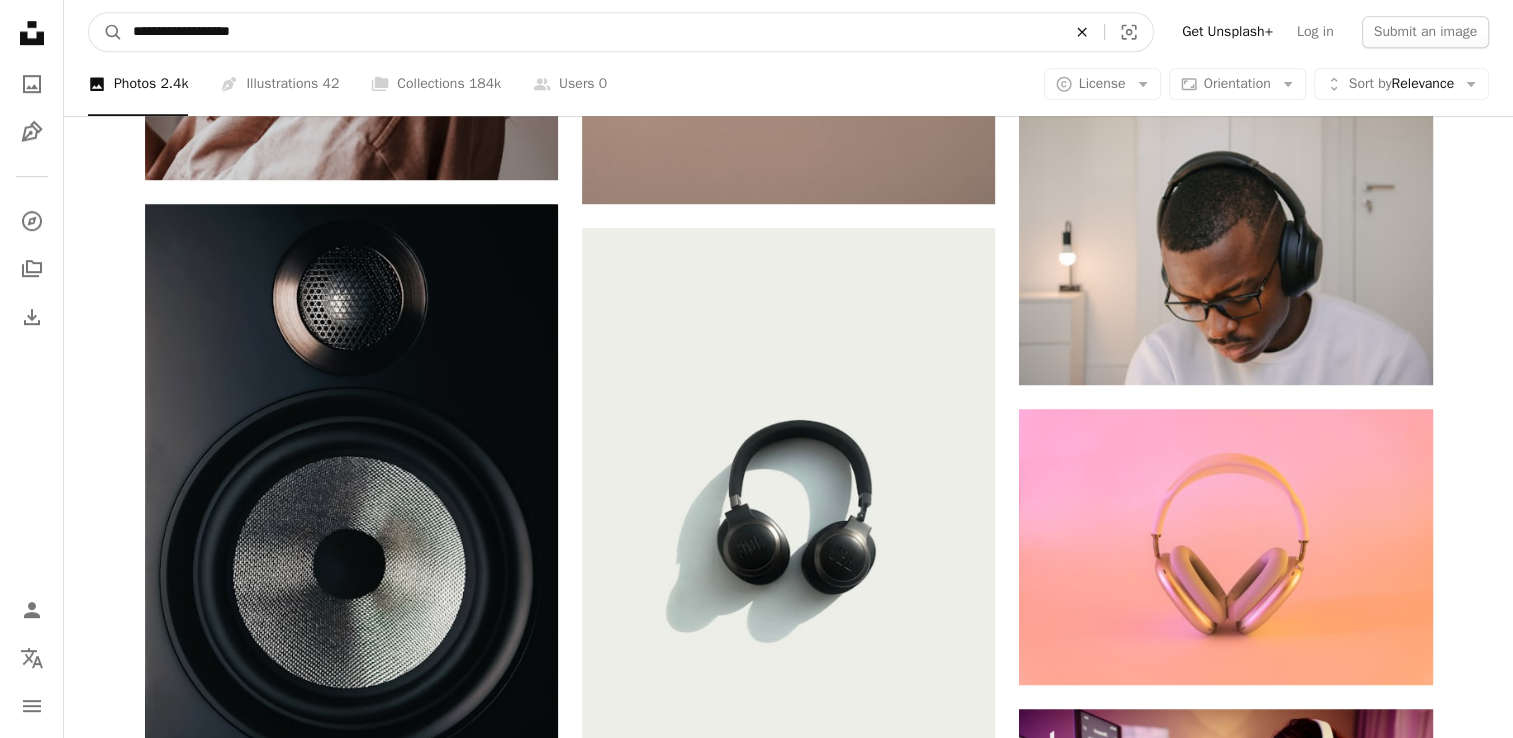 click 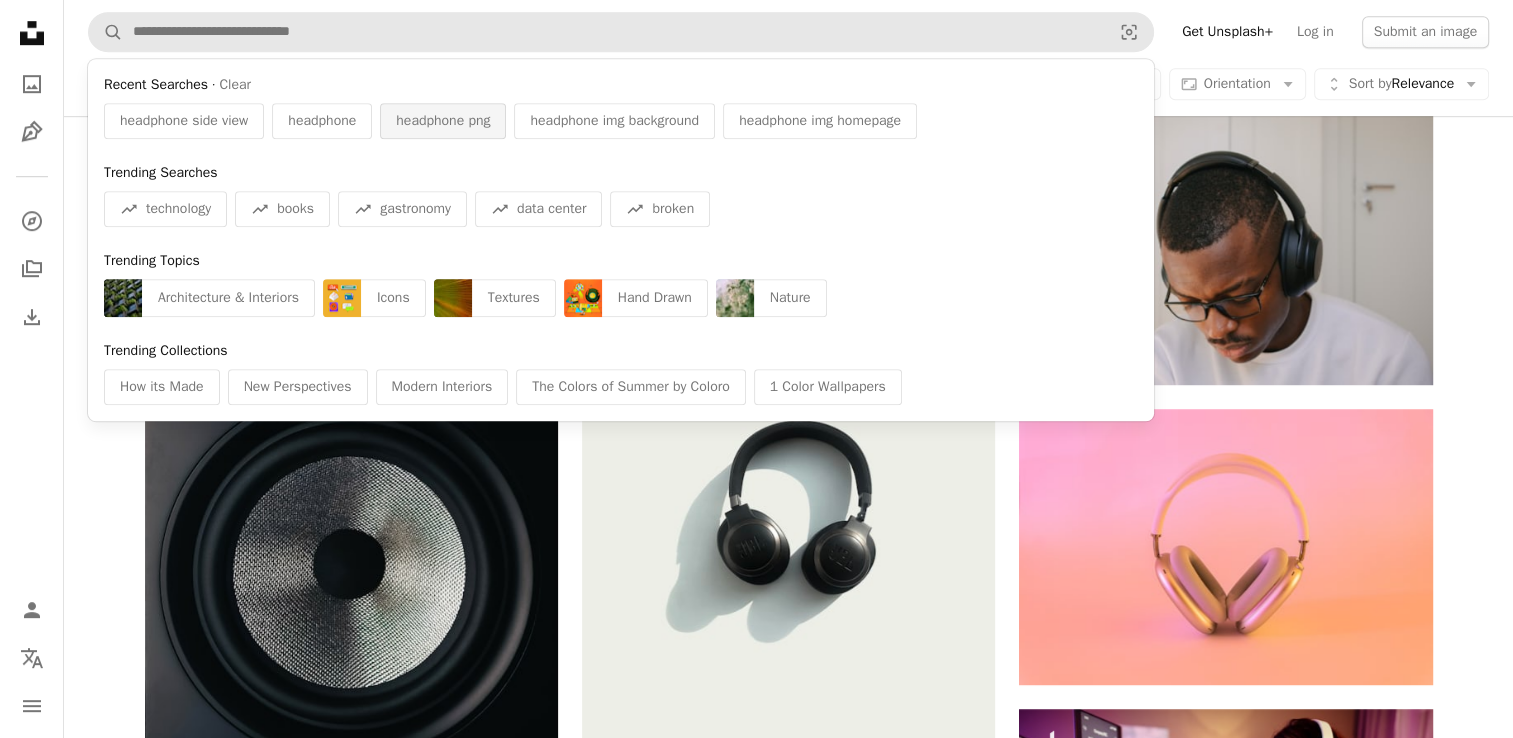 click on "headphone png" at bounding box center (443, 121) 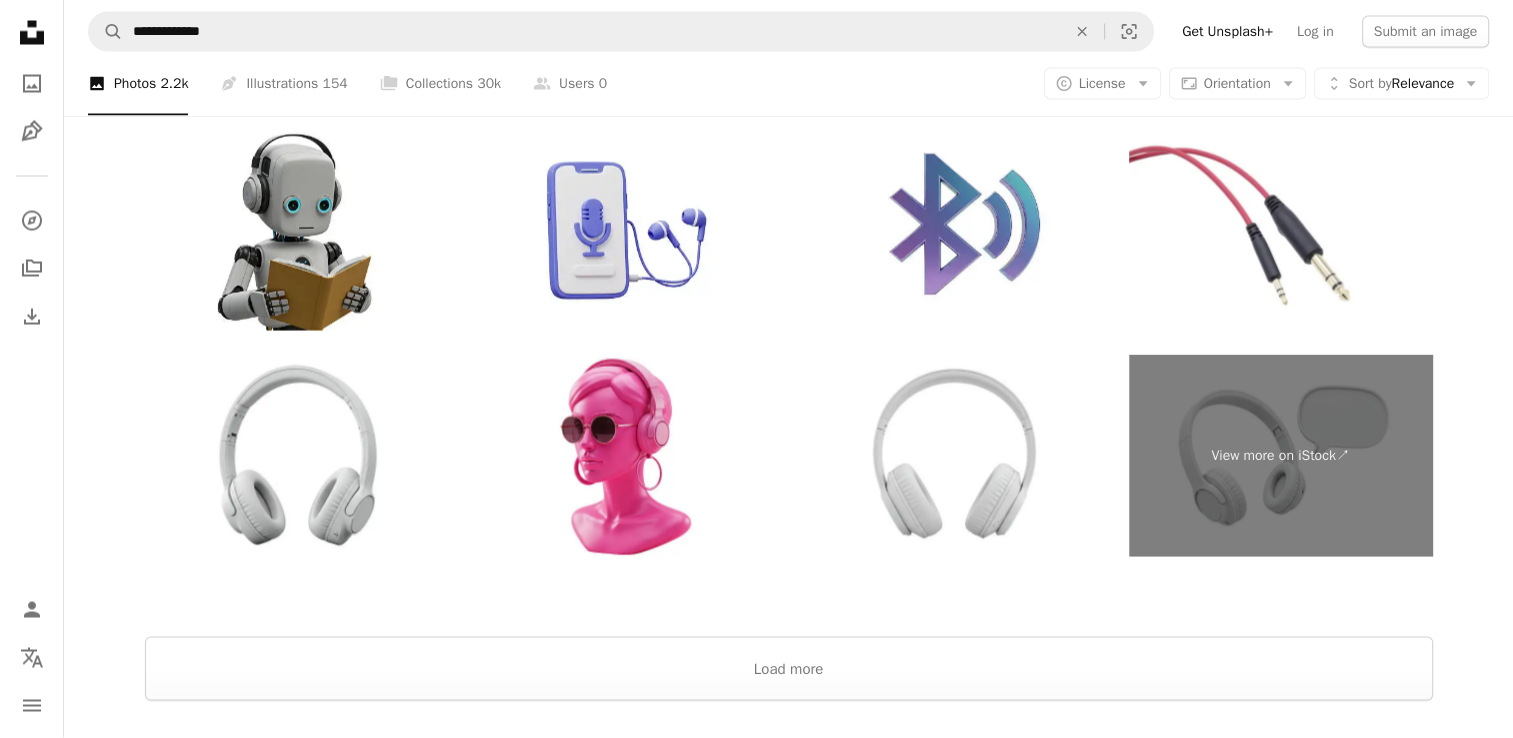 scroll, scrollTop: 3864, scrollLeft: 0, axis: vertical 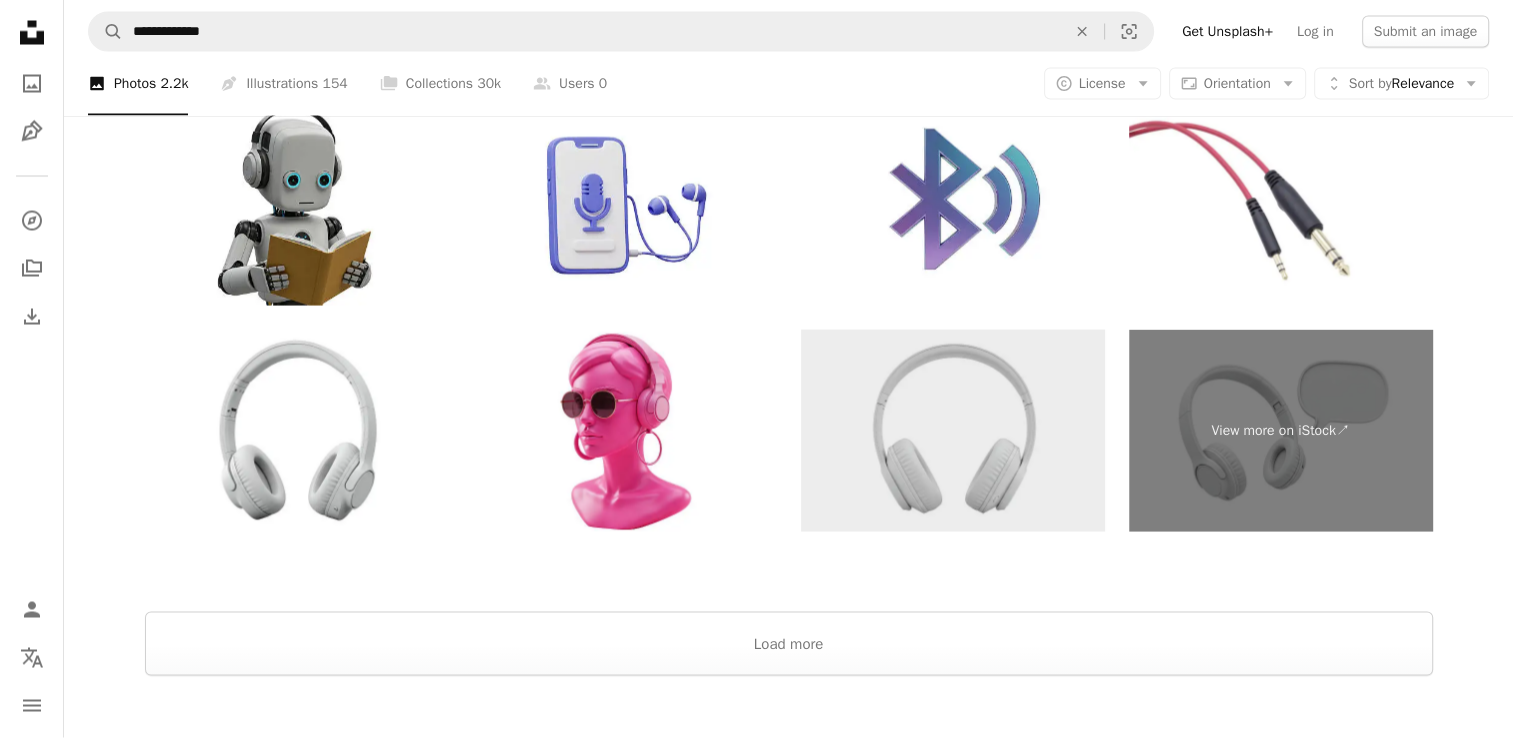 click at bounding box center [953, 431] 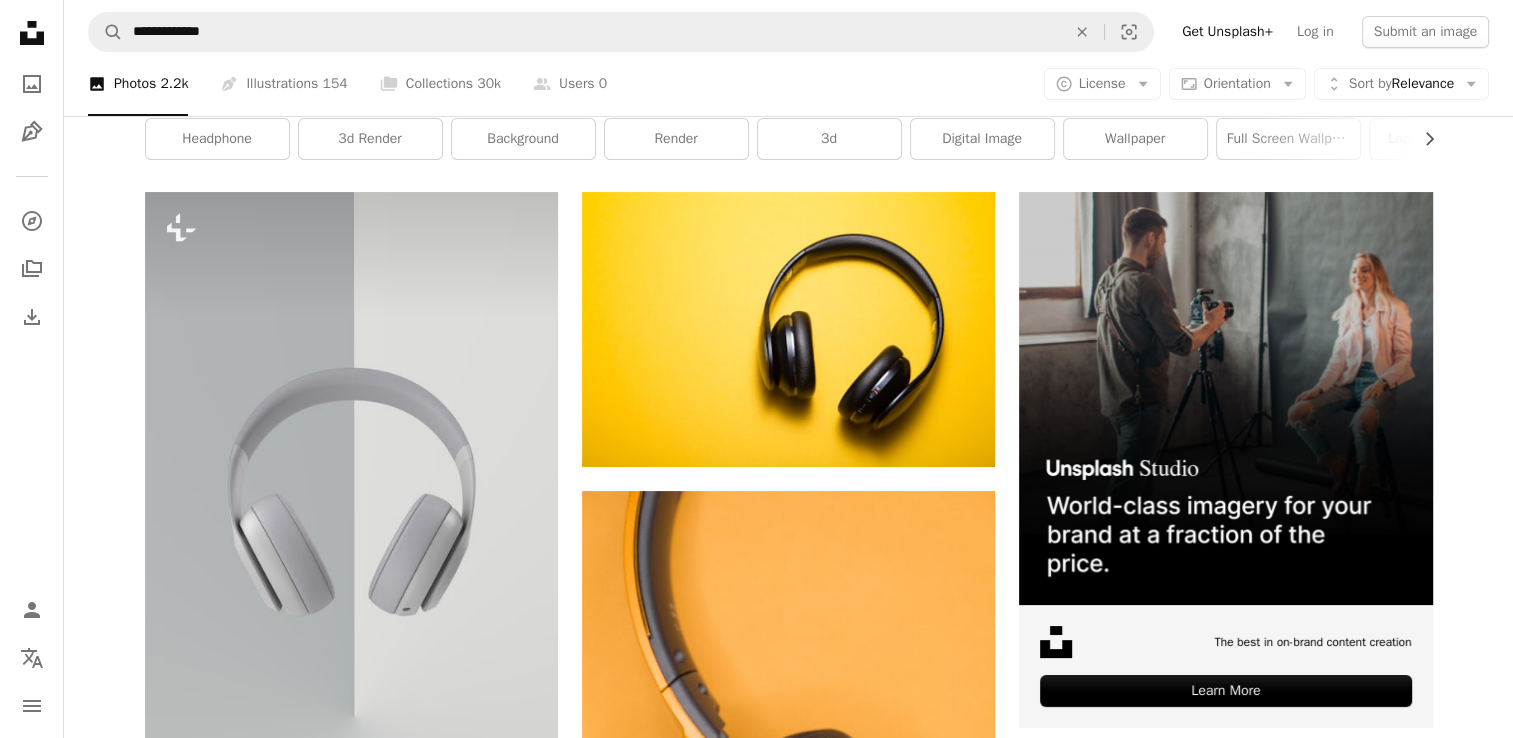 scroll, scrollTop: 0, scrollLeft: 0, axis: both 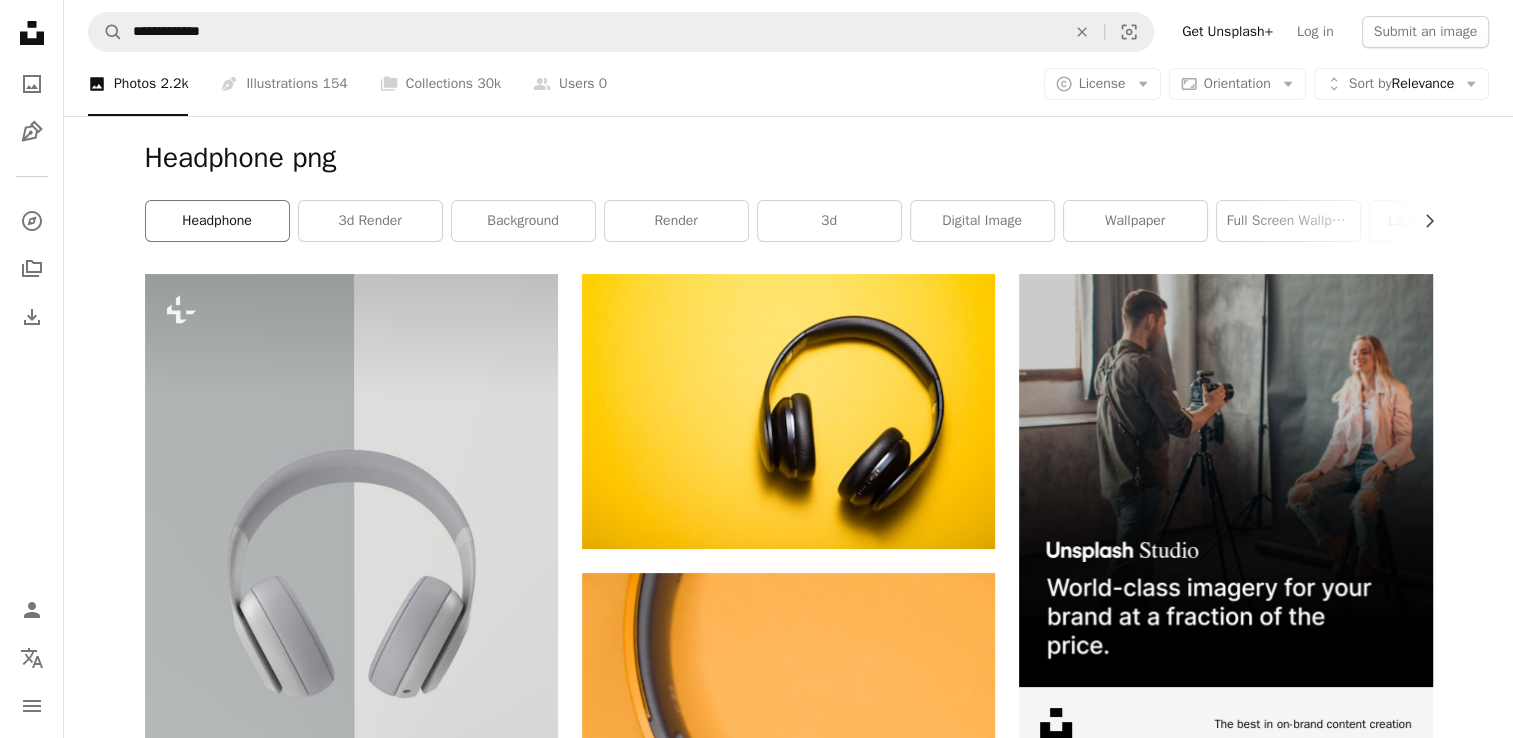 click on "headphone" at bounding box center [217, 221] 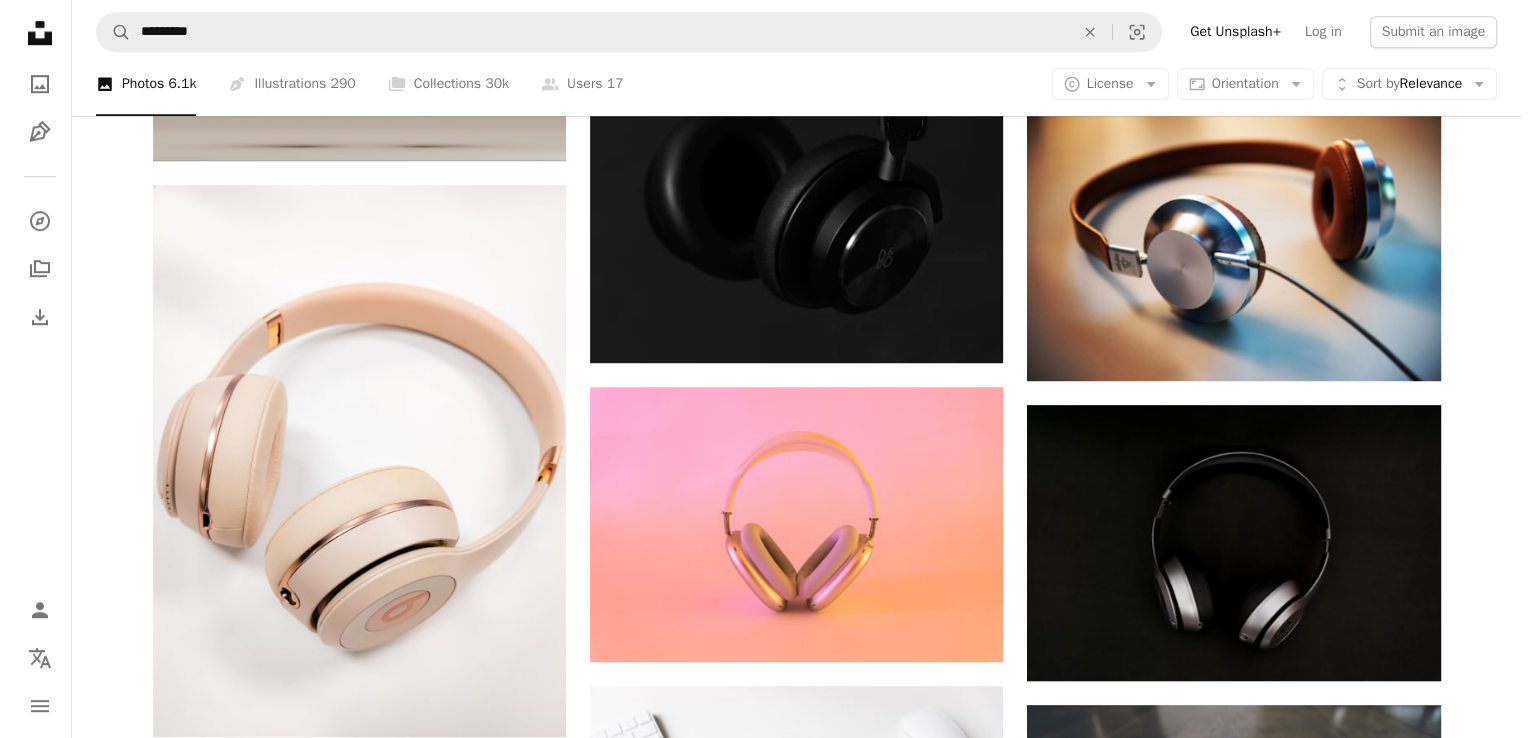 scroll, scrollTop: 1656, scrollLeft: 0, axis: vertical 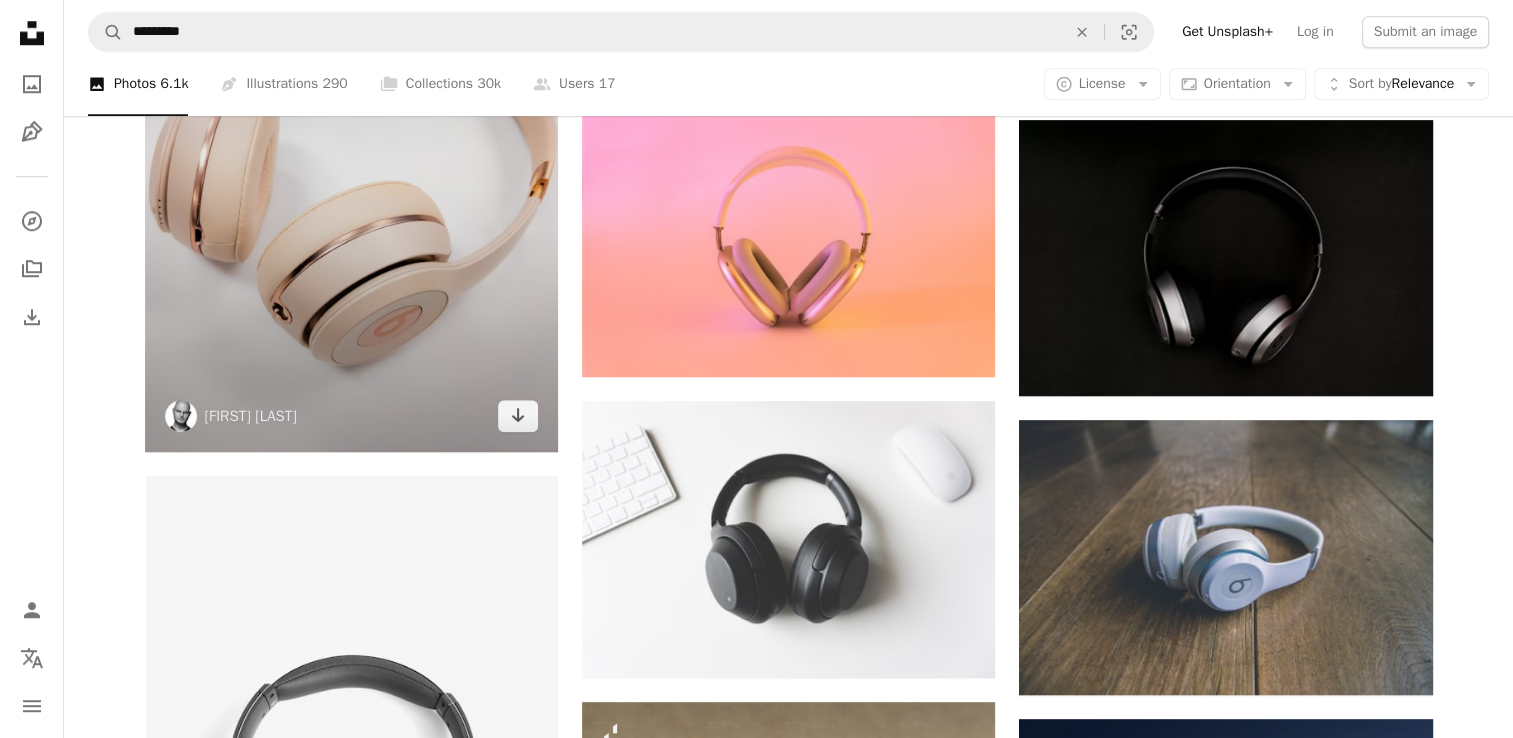 click at bounding box center (351, 175) 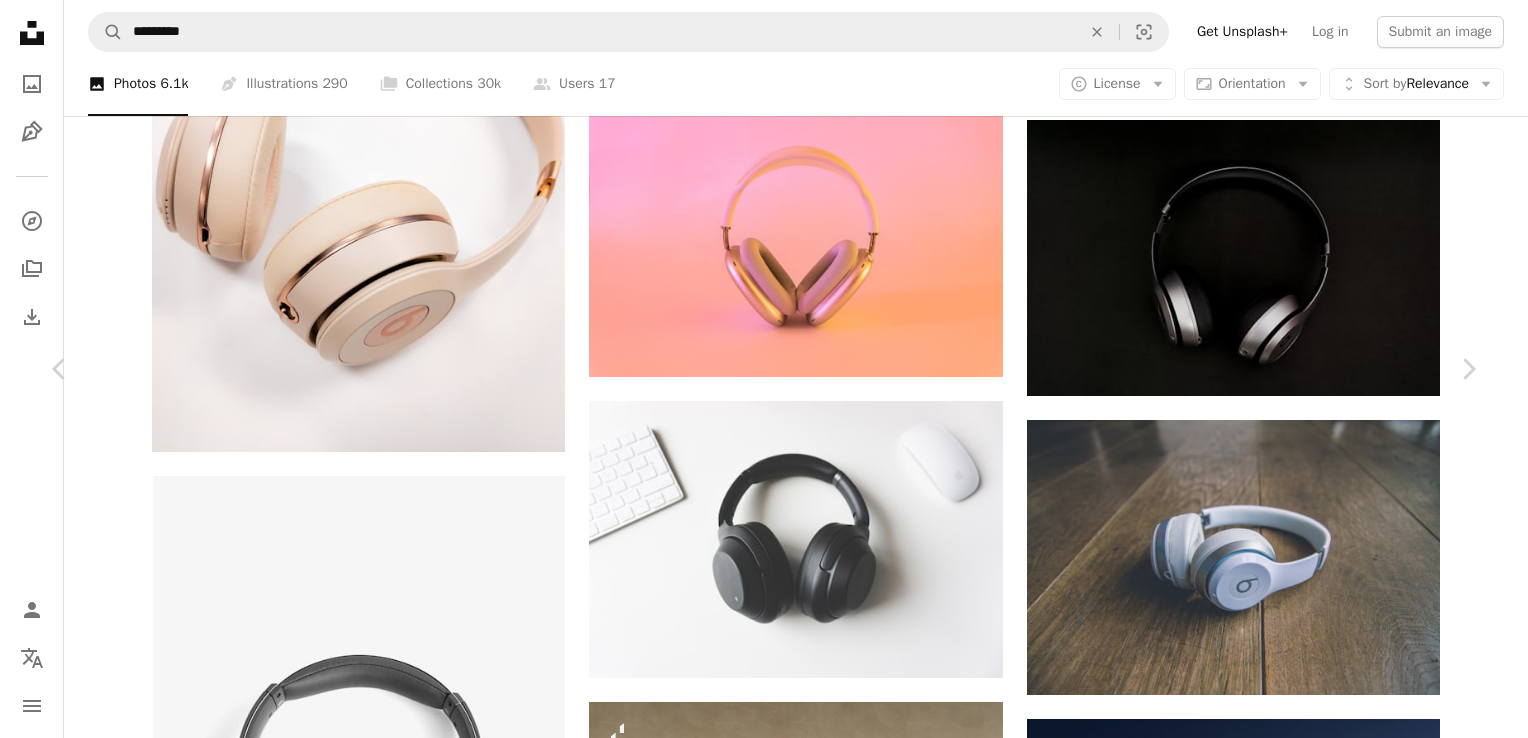 scroll, scrollTop: 246, scrollLeft: 0, axis: vertical 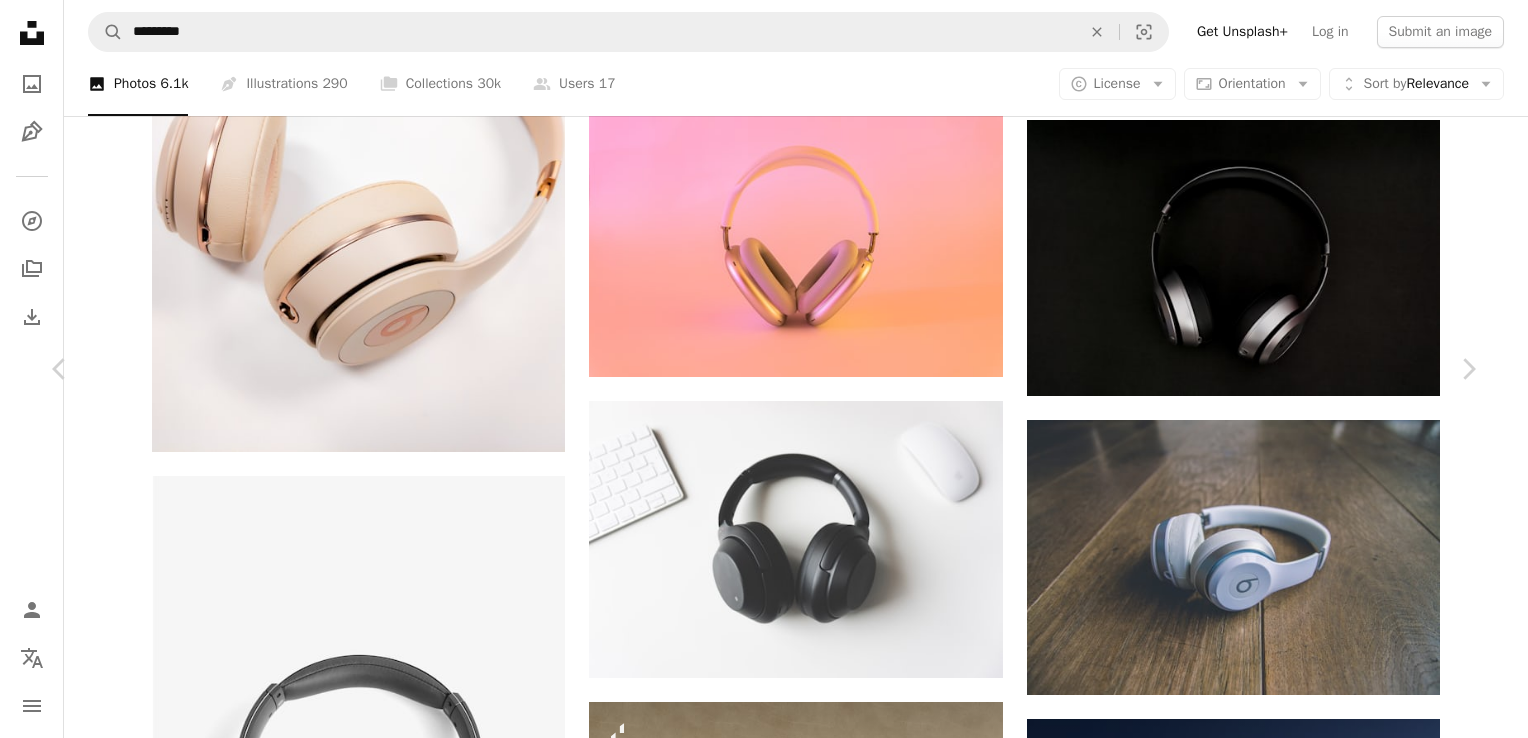 click at bounding box center (756, 9630) 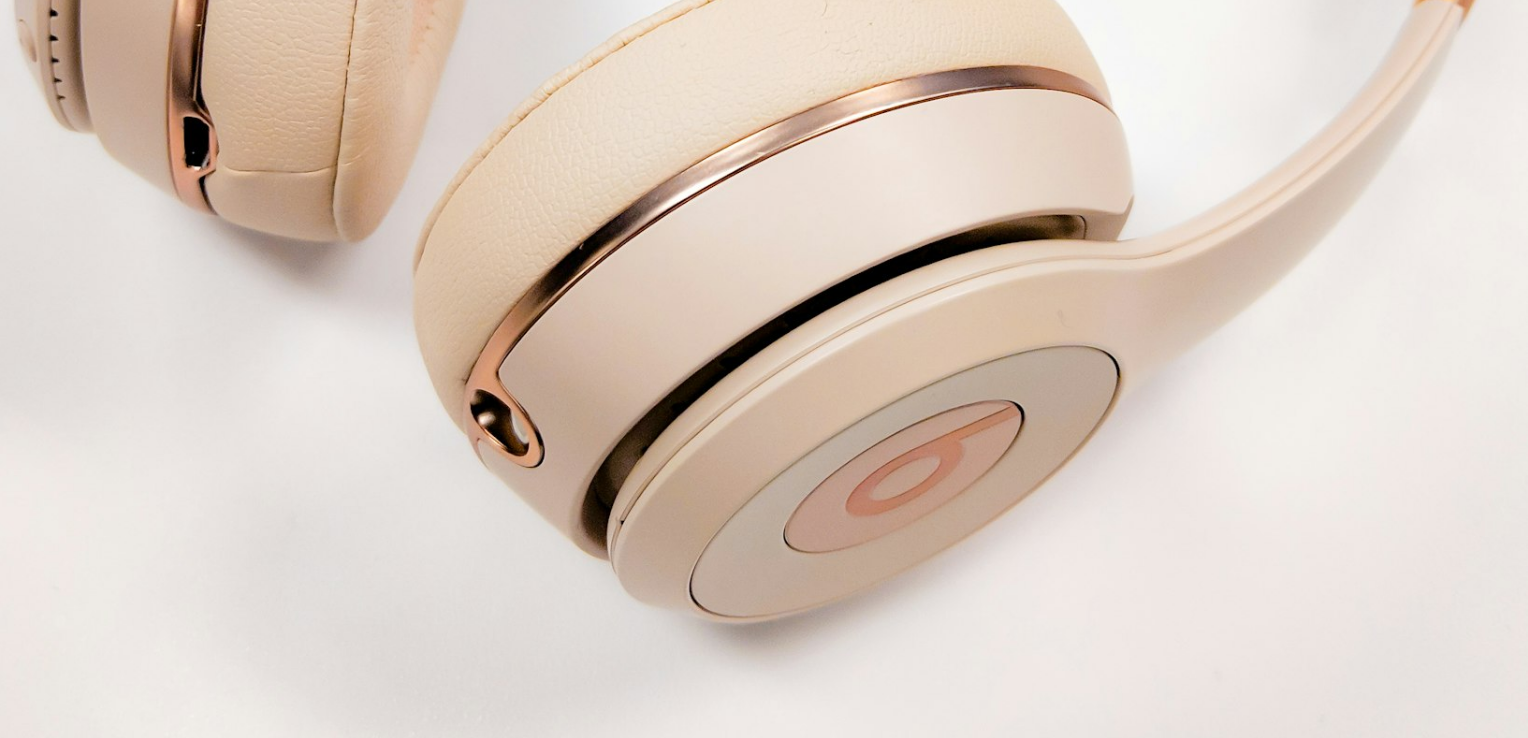 scroll, scrollTop: 1258, scrollLeft: 0, axis: vertical 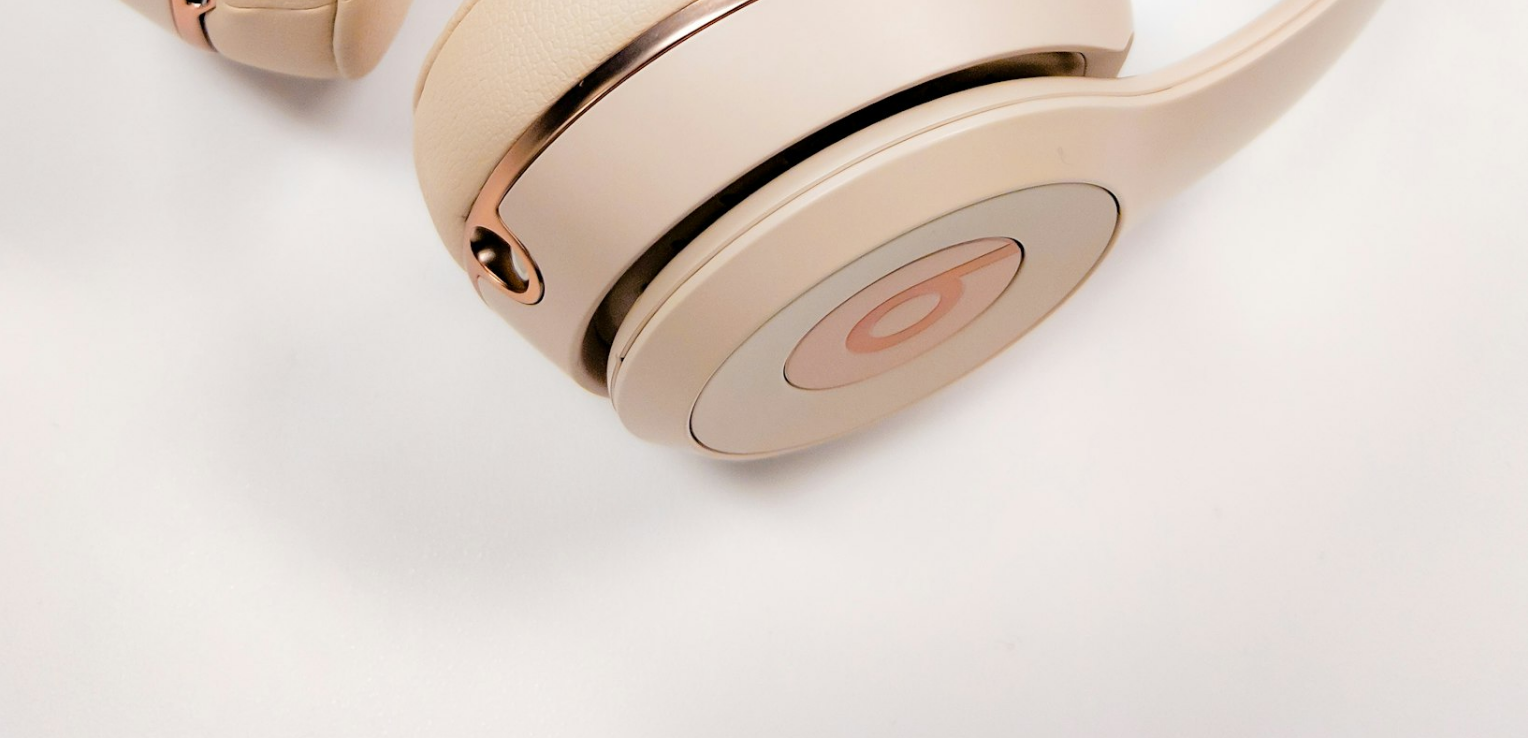 click at bounding box center [764, -239] 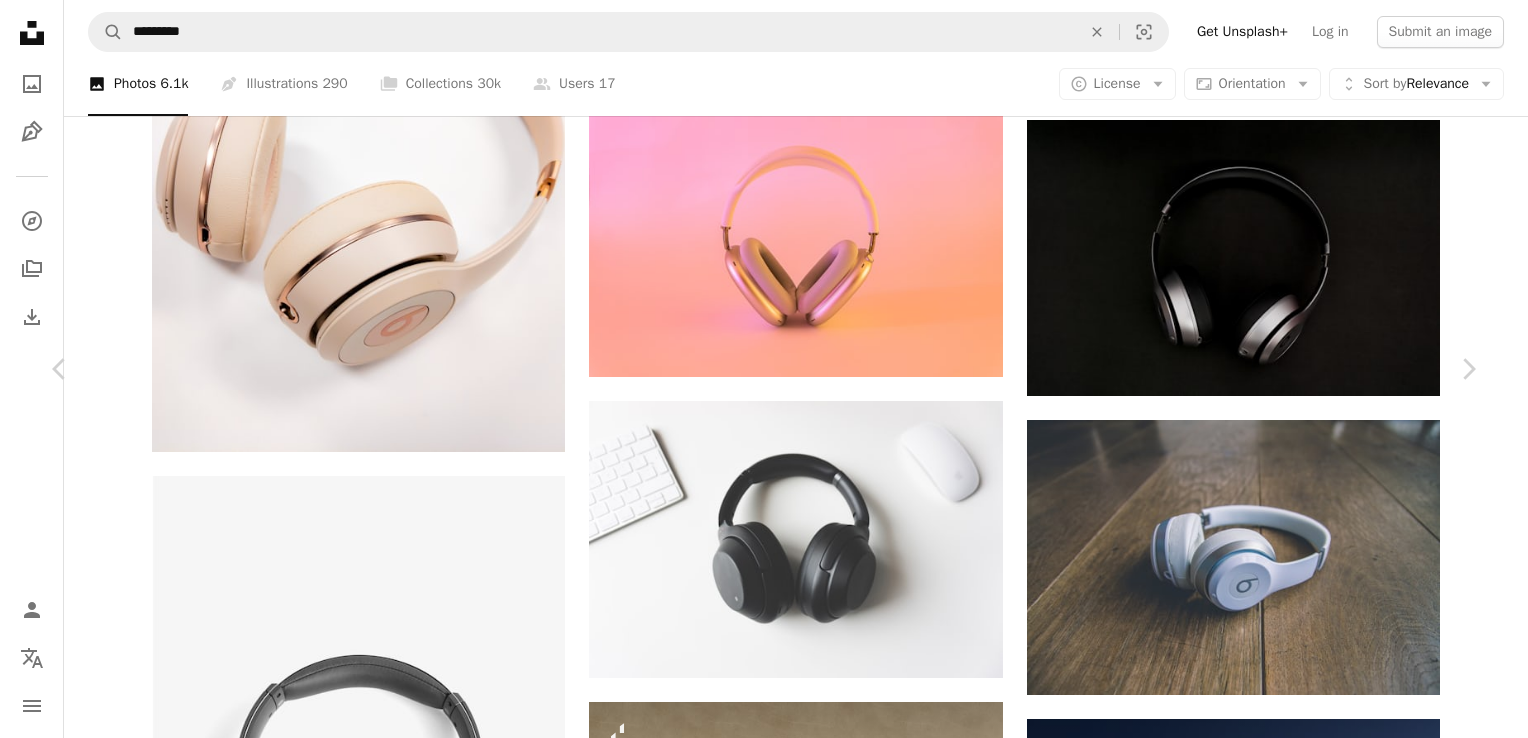 scroll, scrollTop: 980, scrollLeft: 0, axis: vertical 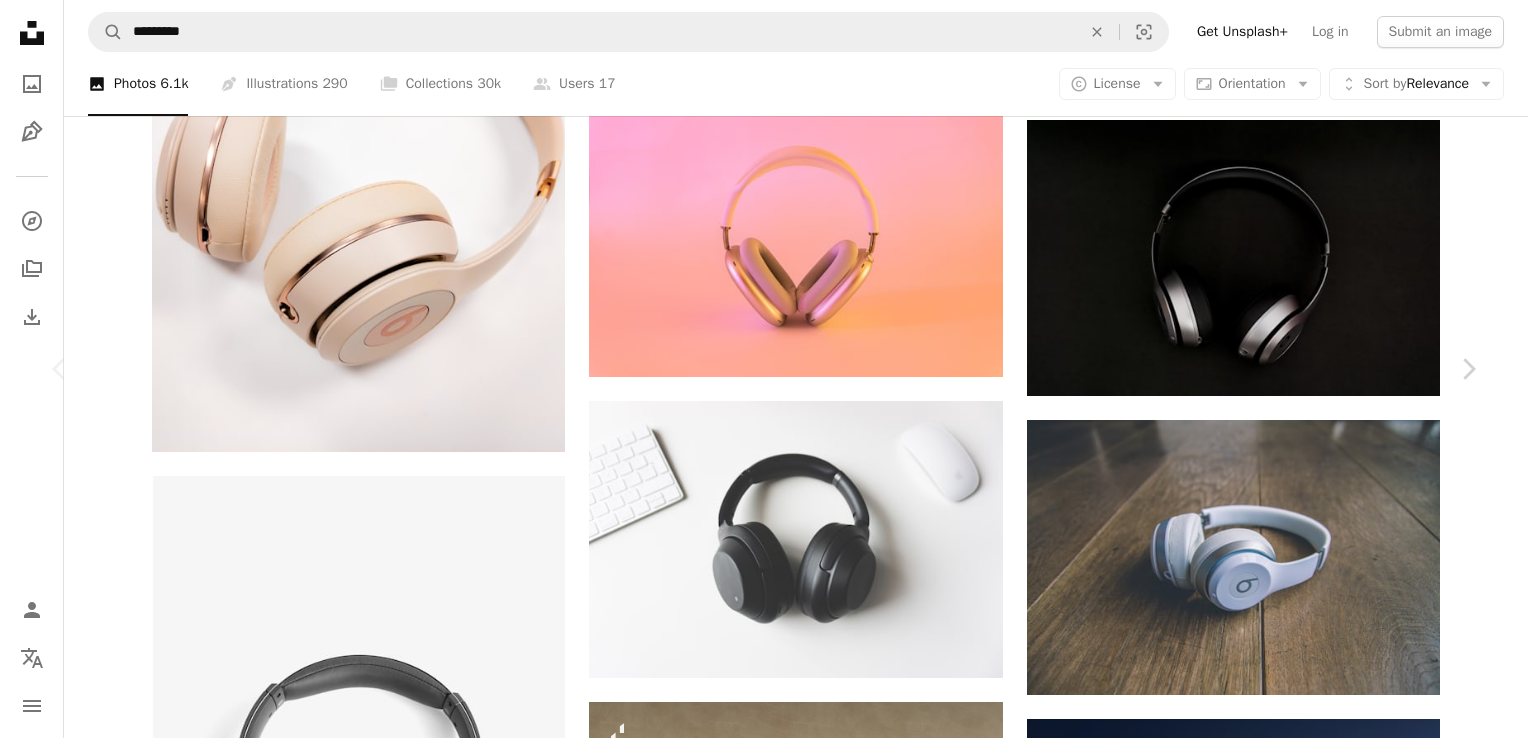click on "View more on iStock  ↗" at bounding box center [1225, 9797] 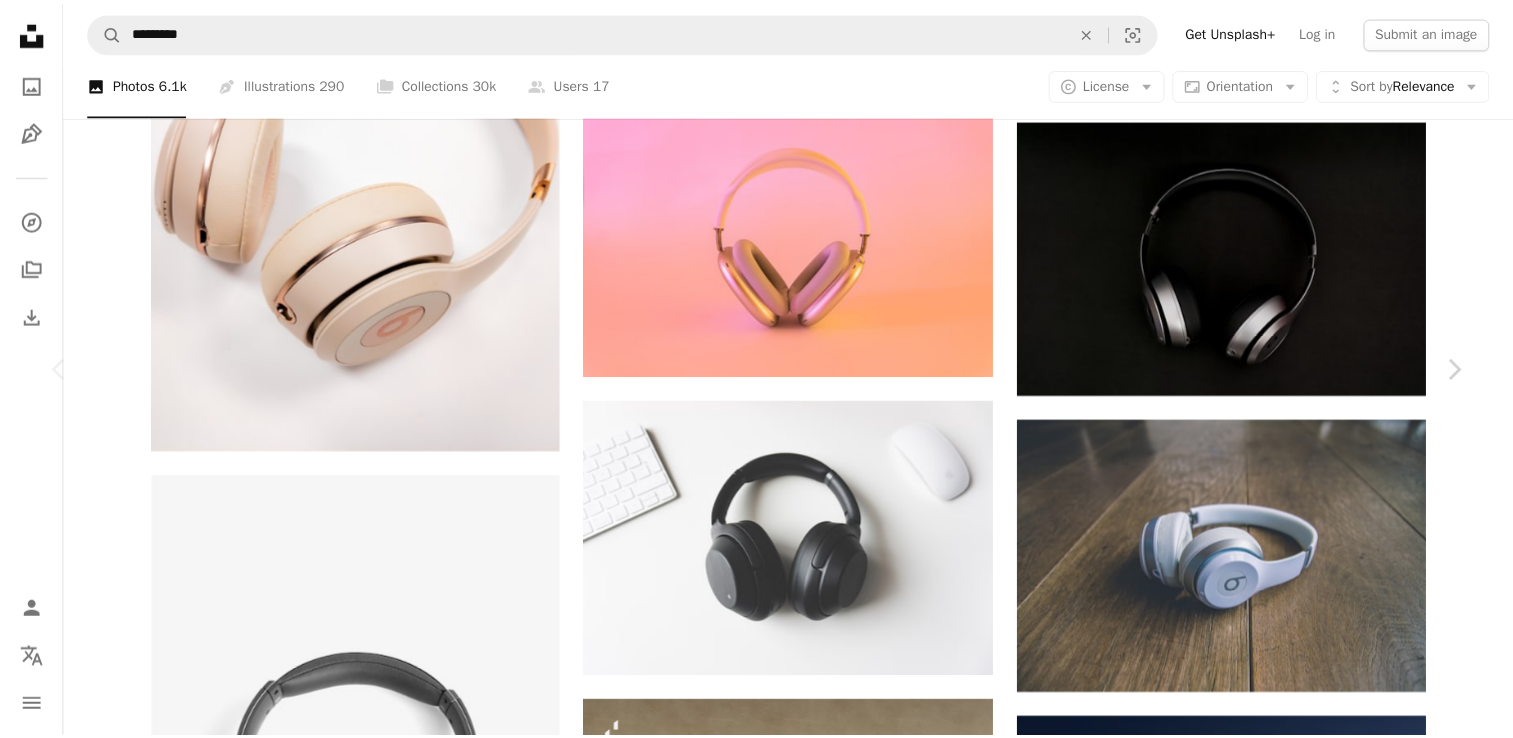 scroll, scrollTop: 0, scrollLeft: 0, axis: both 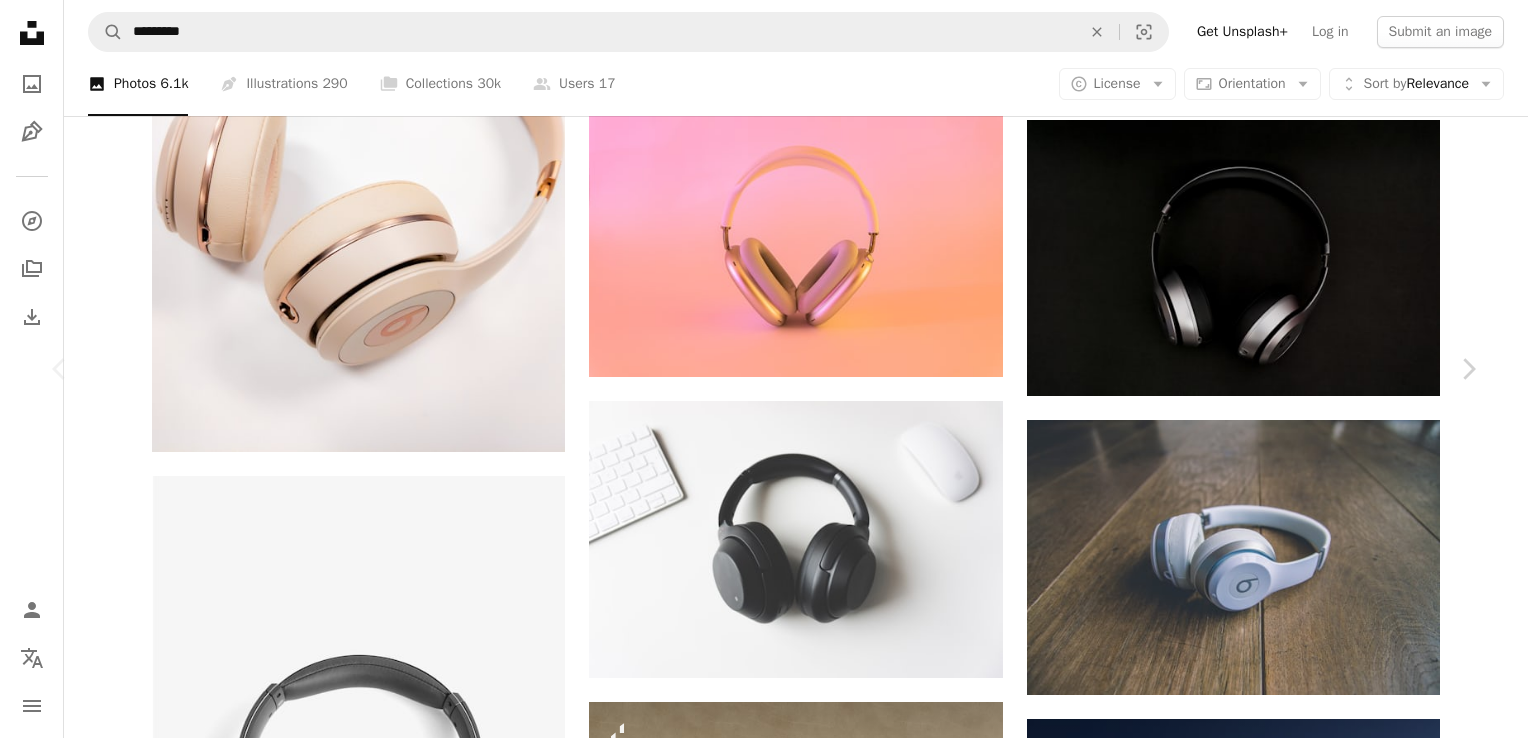 click on "An X shape" at bounding box center [20, 20] 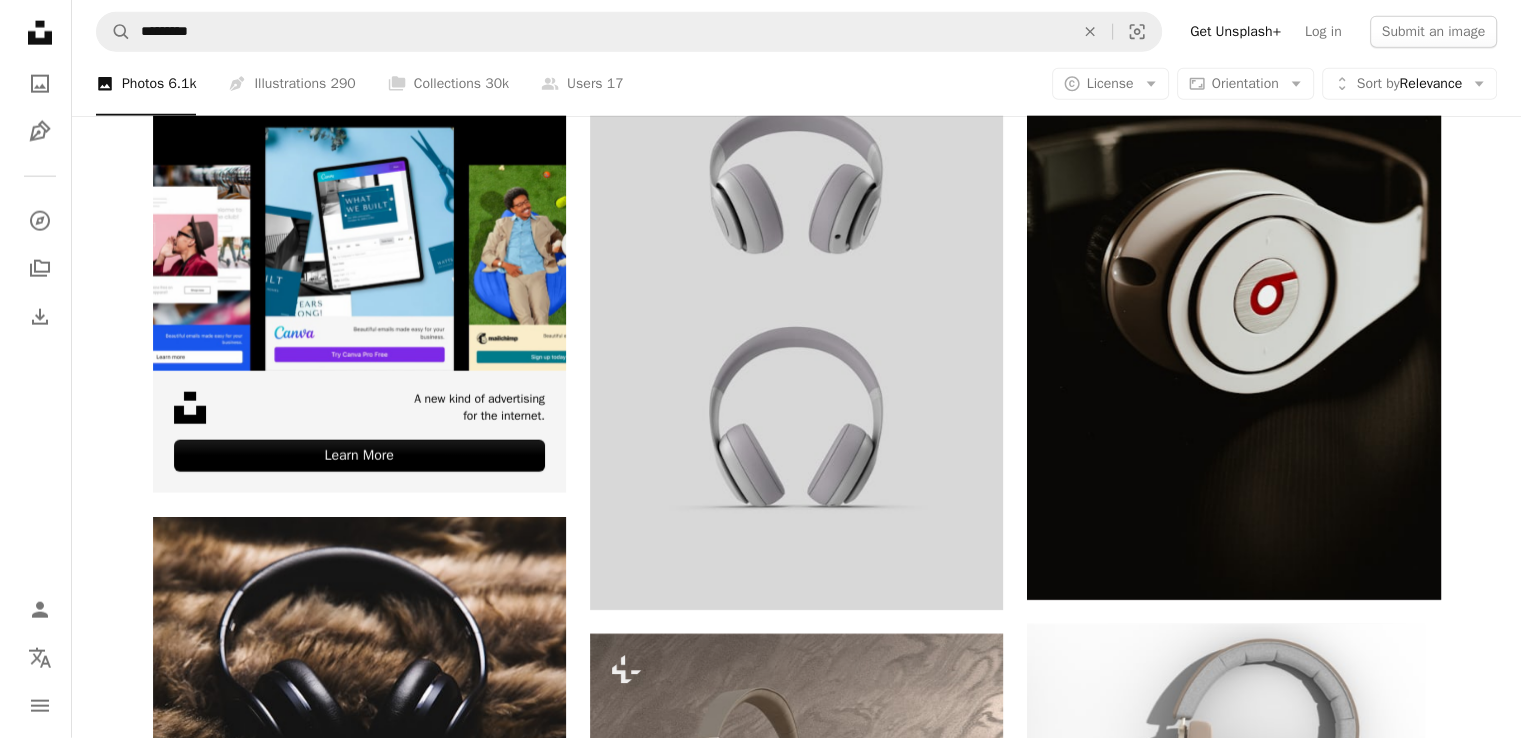 scroll, scrollTop: 4934, scrollLeft: 0, axis: vertical 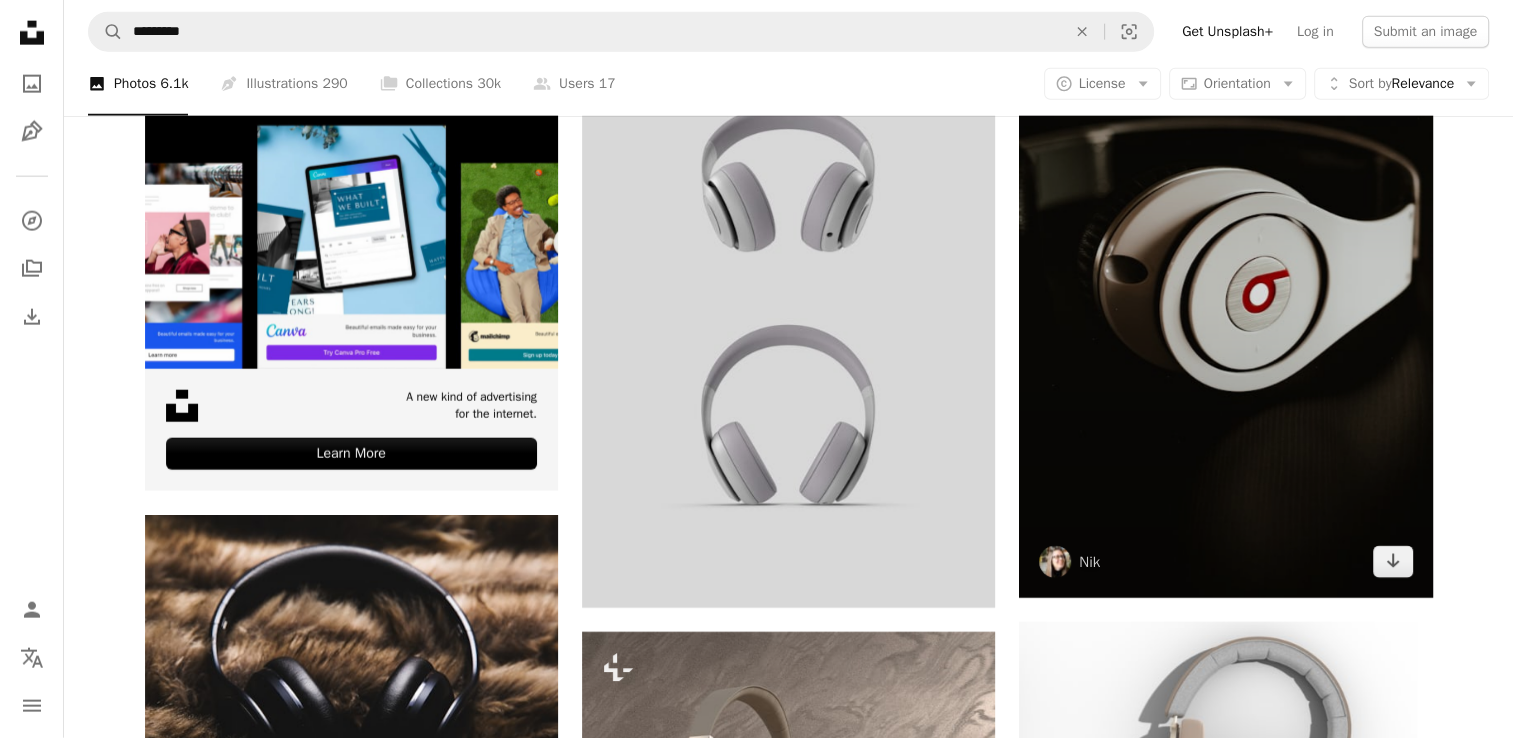 click at bounding box center [1225, 290] 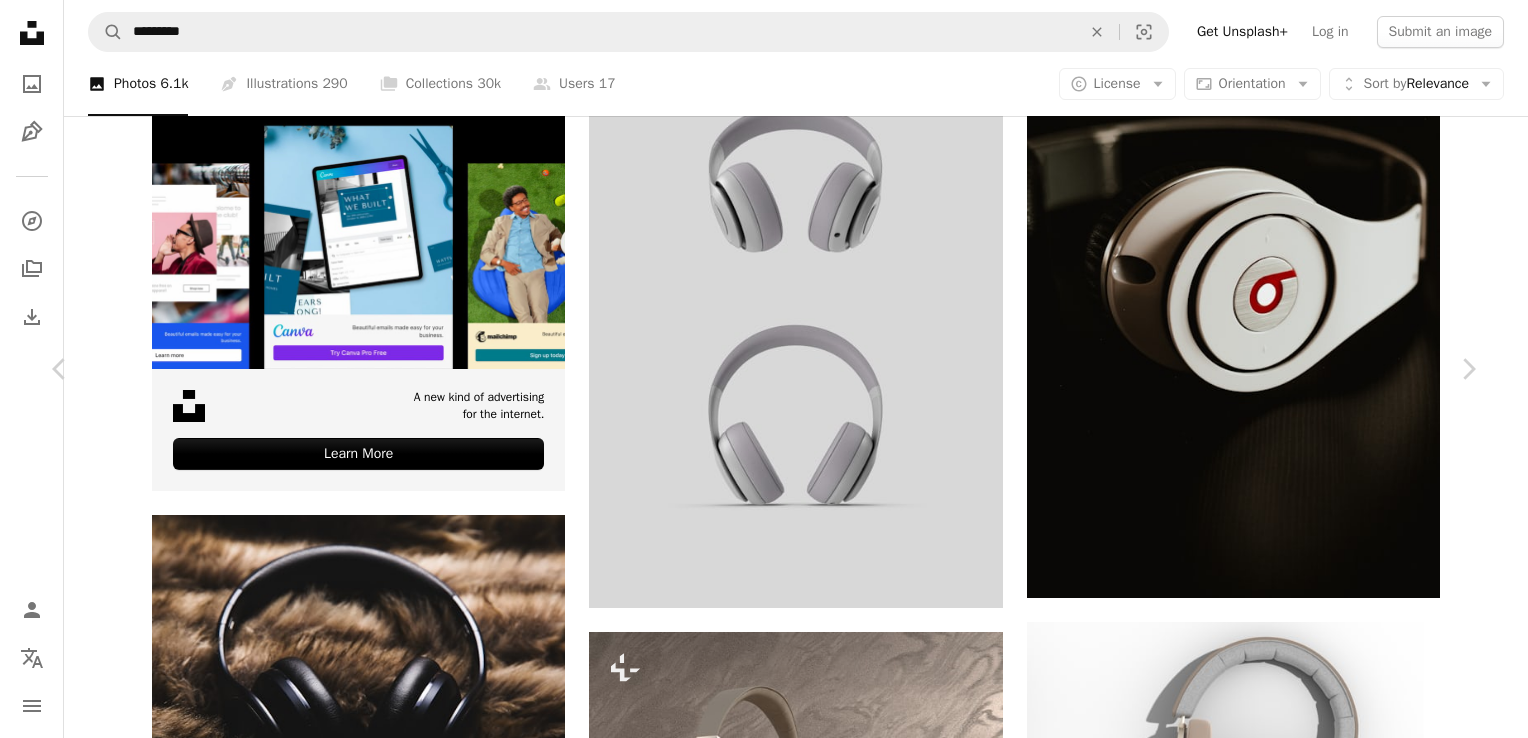 scroll, scrollTop: 1475, scrollLeft: 0, axis: vertical 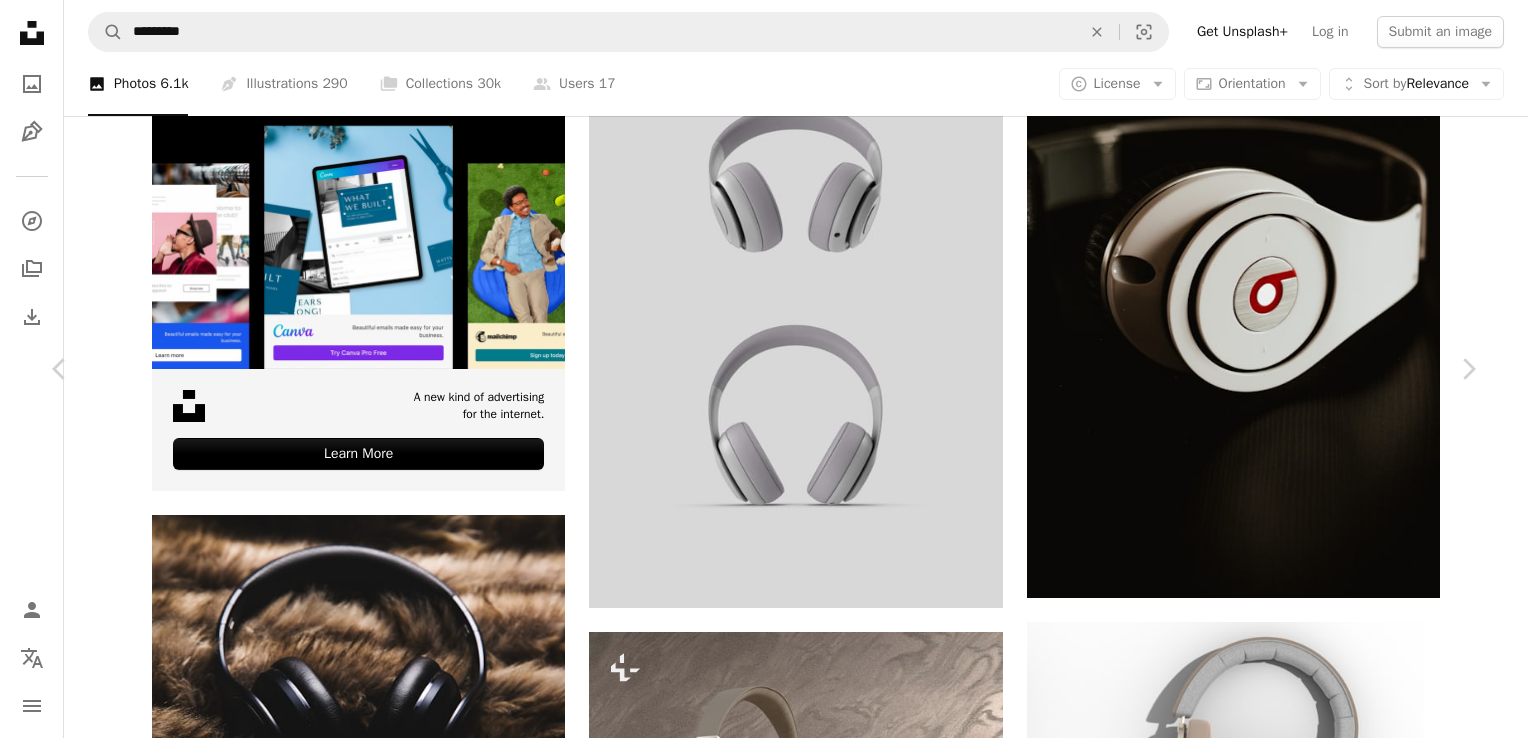 click on "View more on iStock  ↗" at bounding box center (1225, 6647) 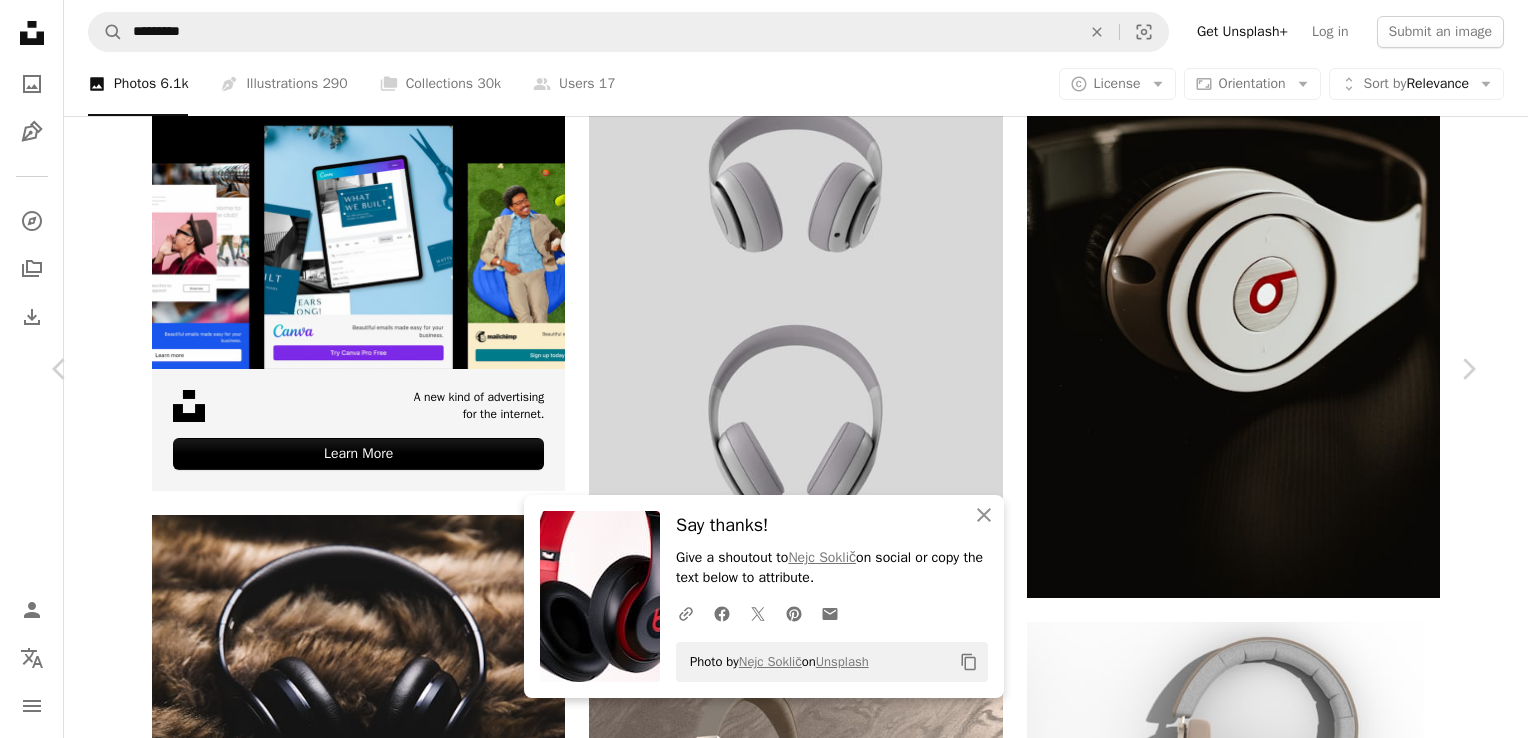 scroll, scrollTop: 928, scrollLeft: 0, axis: vertical 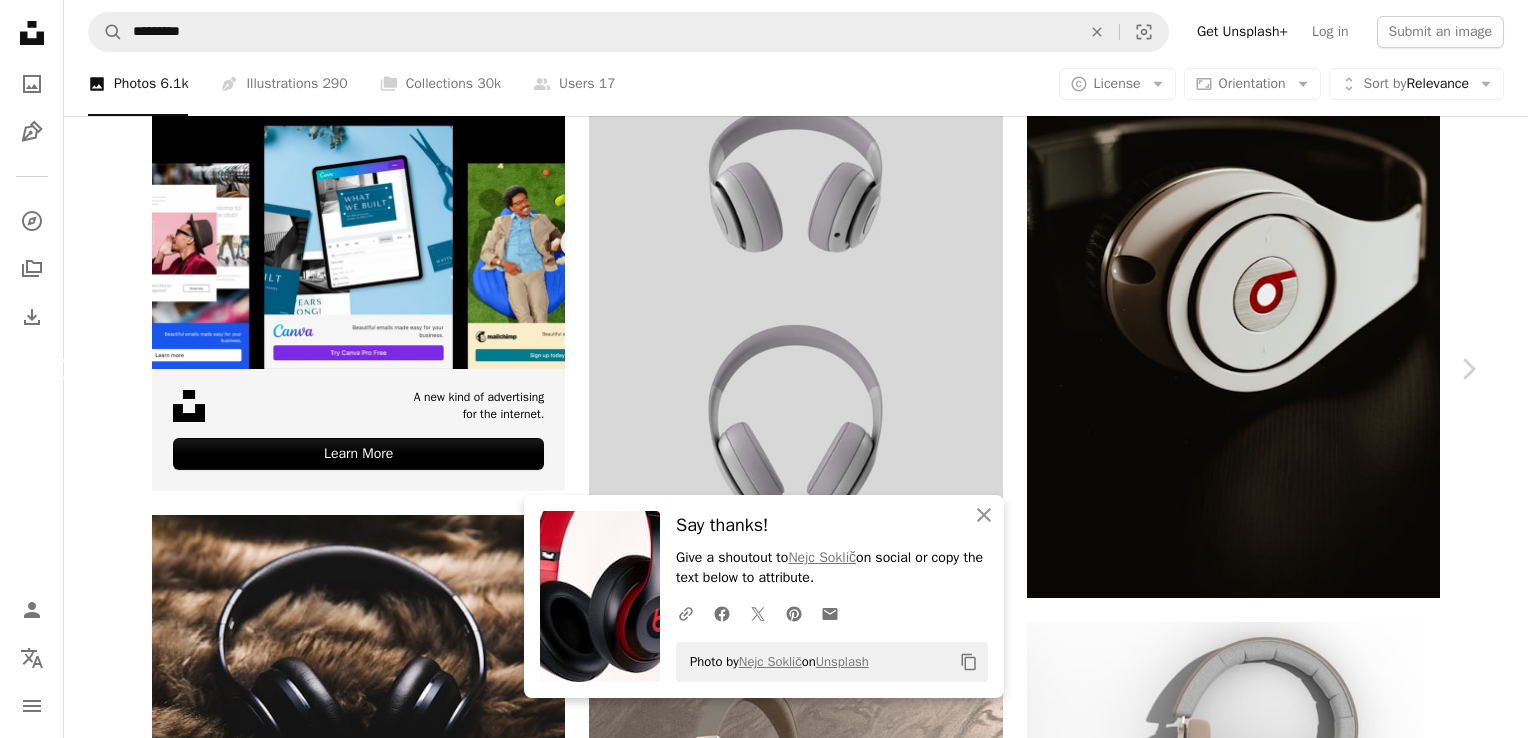 click on "Chevron left" at bounding box center [60, 369] 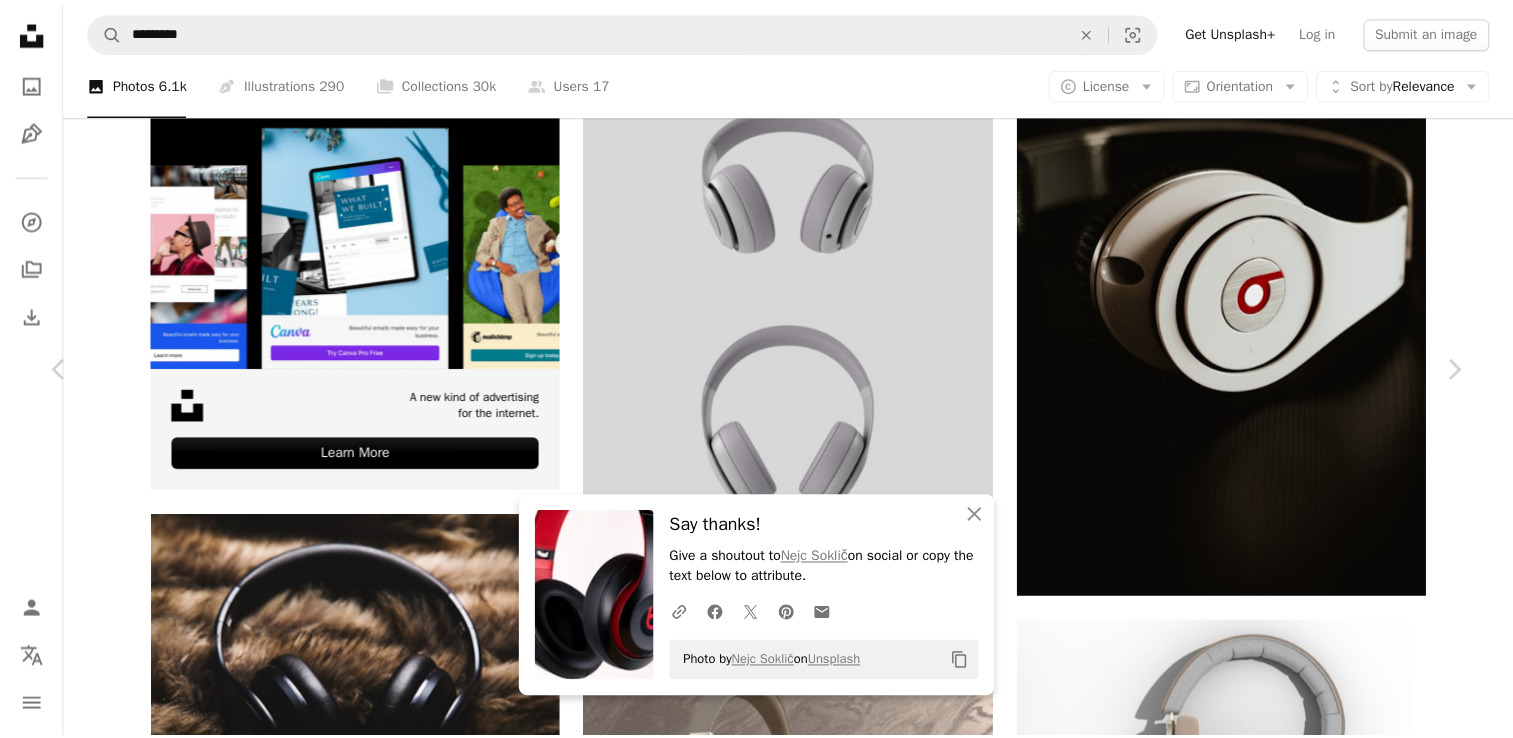 scroll, scrollTop: 152, scrollLeft: 0, axis: vertical 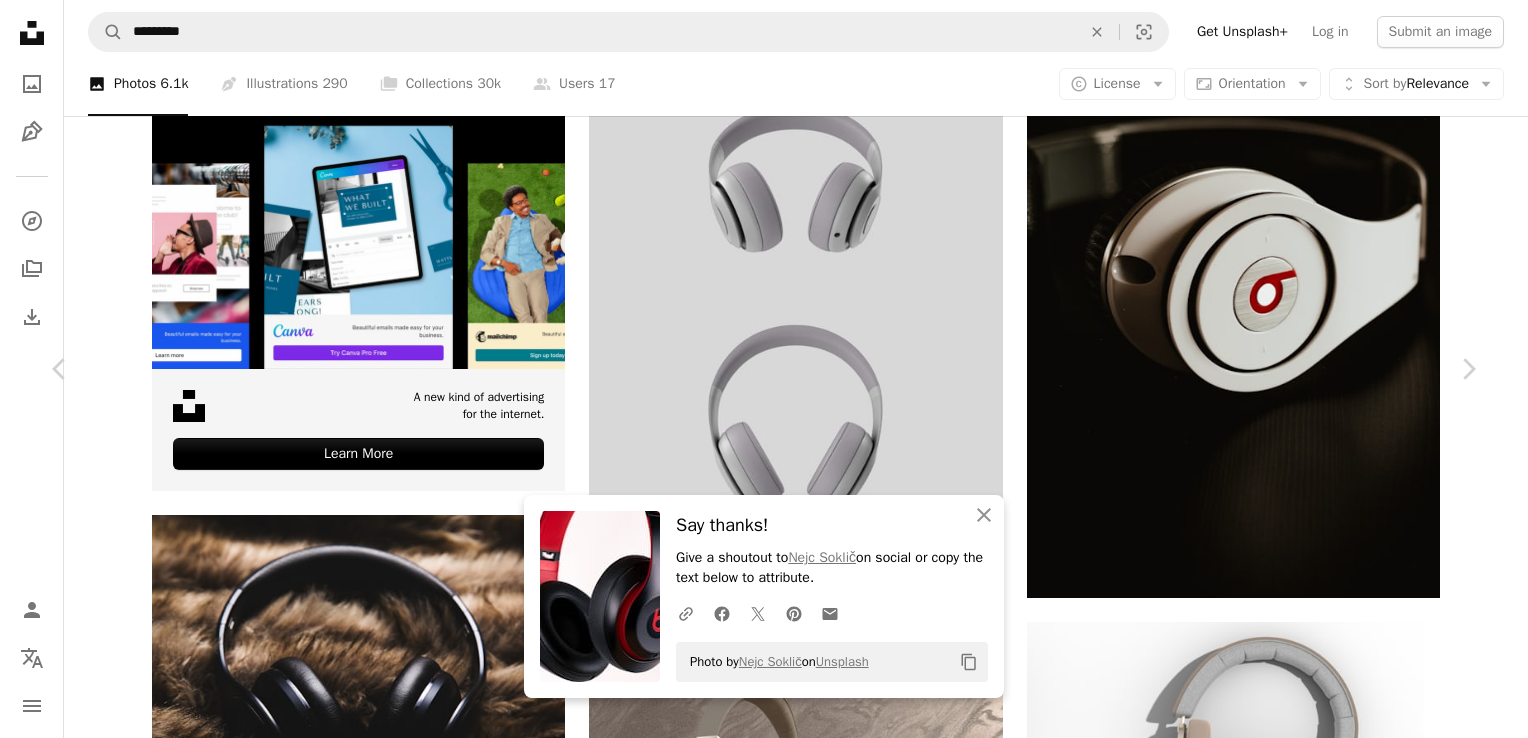 click on "An X shape Chevron left Chevron right An X shape Close Say thanks! Give a shoutout to  Nejc Soklič  on social or copy the text below to attribute. A URL sharing icon (chains) Facebook icon X (formerly Twitter) icon Pinterest icon An envelope Photo by  Nejc Soklič  on  Unsplash
Copy content Elshan Neymatov For  Unsplash+ A heart A plus sign Edit image   Plus sign for Unsplash+ A lock   Download Zoom in A forward-right arrow Share More Actions Calendar outlined Published on  March 23, 2023 Safety Licensed under the  Unsplash+ License wallpaper background iphone wallpaper laptop wallpaper 4K Images full hd wallpaper Music full screen wallpaper screensaver headphones 3d render digital image beige render plastic headphone device imac wallpaper Creative Commons images From this series Plus sign for Unsplash+ Plus sign for Unsplash+ Related images Plus sign for Unsplash+ A heart A plus sign Elshan Neymatov For  Unsplash+ A lock   Download Plus sign for Unsplash+ A heart A plus sign Allison Saeng For" at bounding box center [764, 6589] 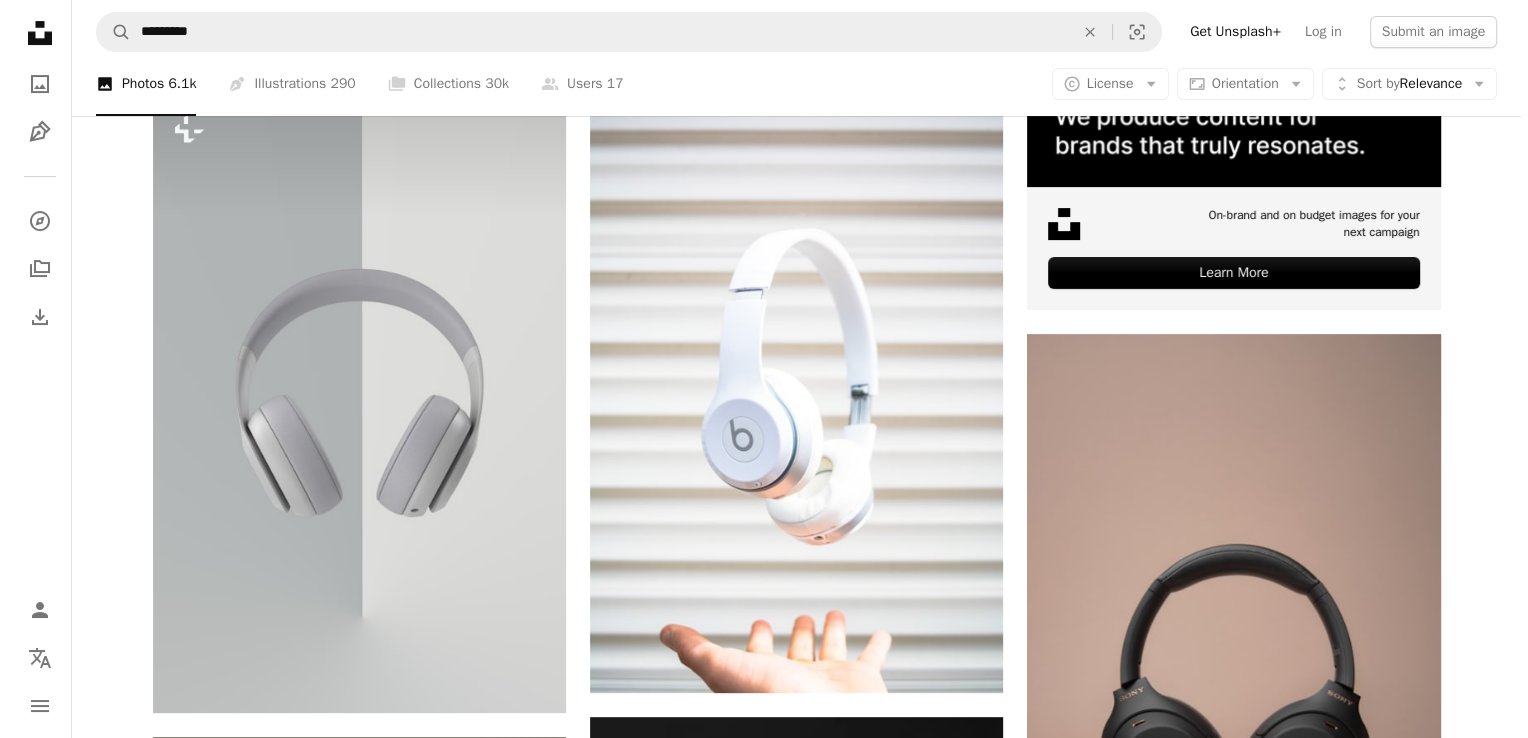 scroll, scrollTop: 500, scrollLeft: 0, axis: vertical 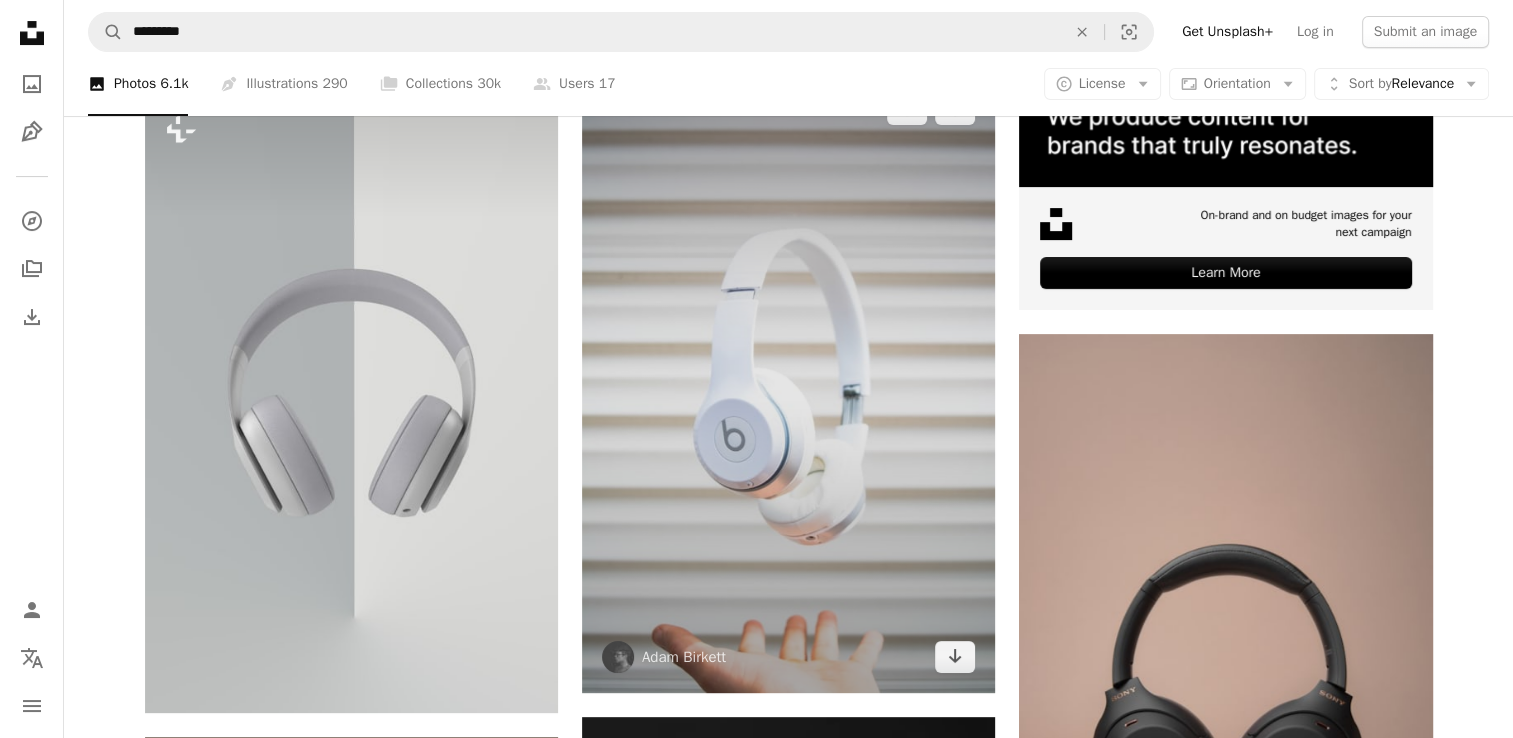 click at bounding box center (788, 383) 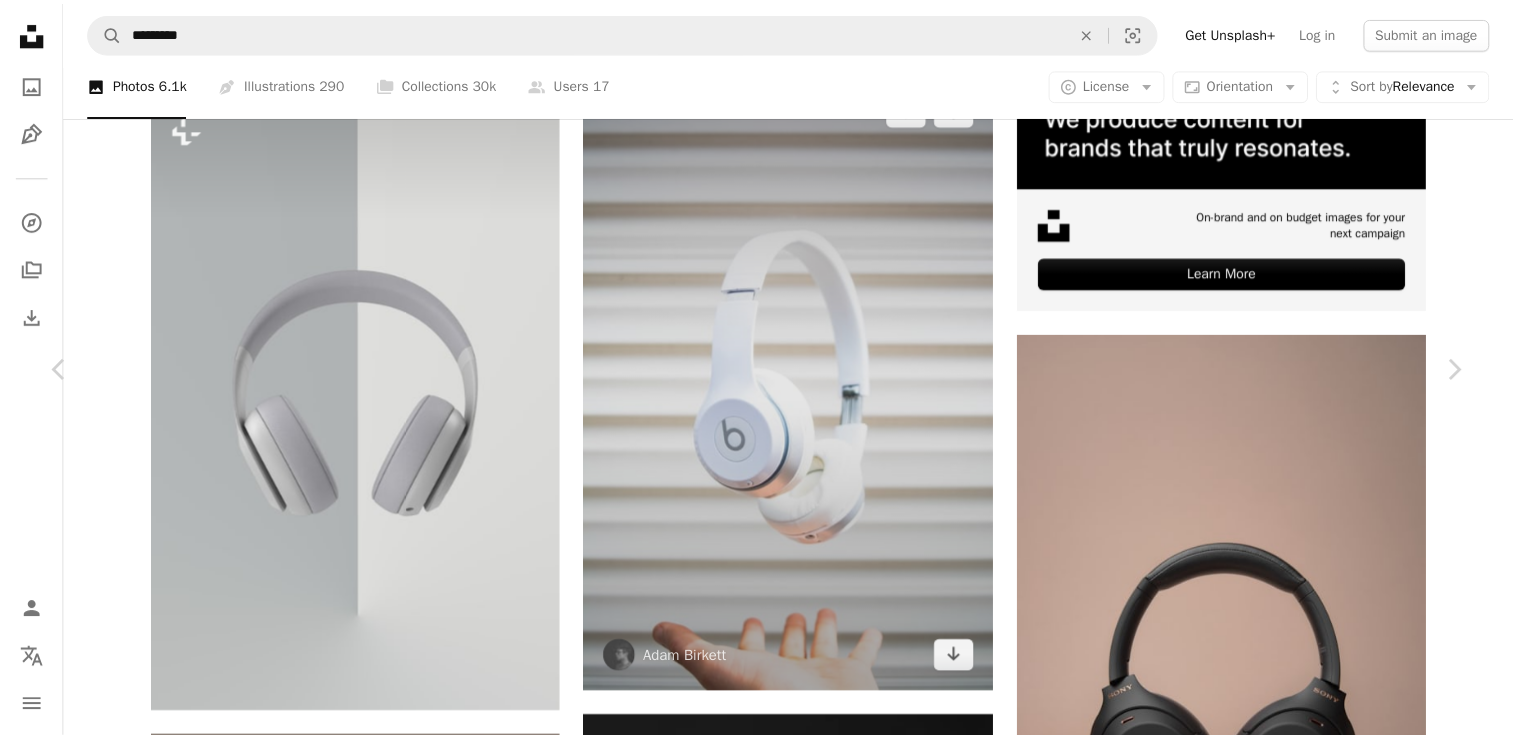 scroll, scrollTop: 824, scrollLeft: 0, axis: vertical 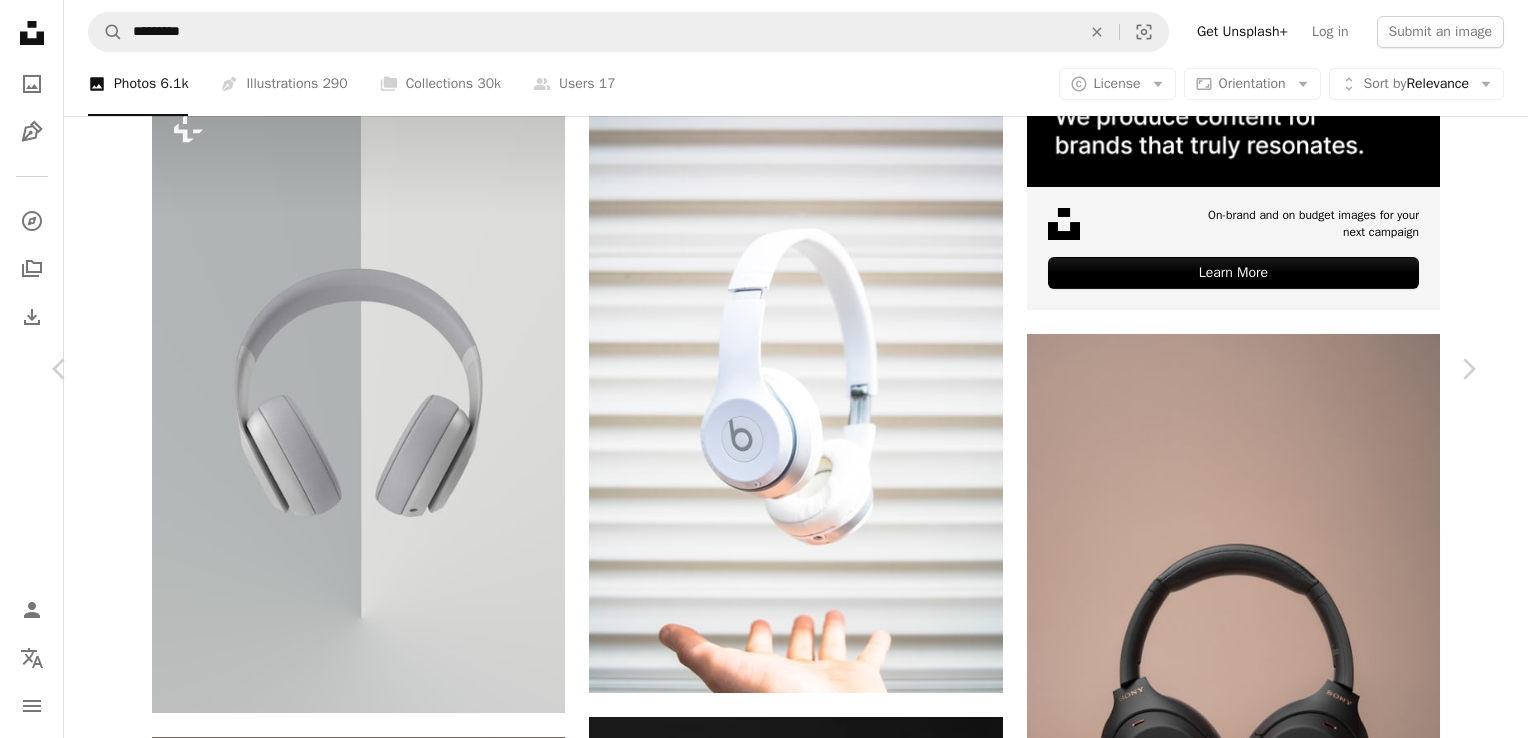 click on "View more on iStock  ↗" at bounding box center (1225, 11017) 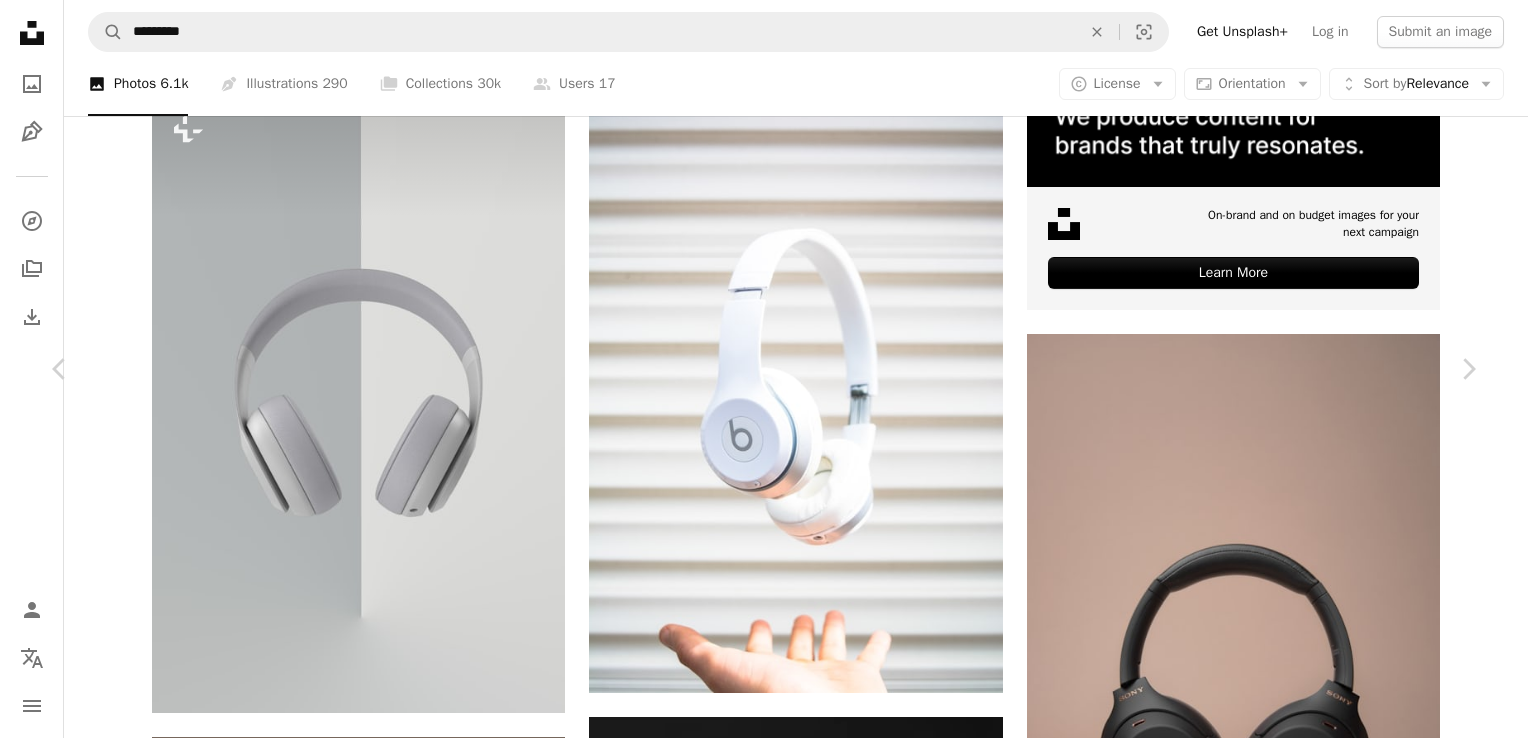 click on "An X shape Chevron left Chevron right Adam Birkett abrkett A heart A plus sign Edit image   Plus sign for Unsplash+ Download free Chevron down Zoom in Views 10,921,639 Downloads 45,255 Featured in Photos ,  Technology A forward-right arrow Share Info icon Info More Actions A map marker Scunthorpe, United Kingdom Calendar outlined Published on  April 11, 2017 Camera NIKON CORPORATION, NIKON D5200 Safety Free to use under the  Unsplash License portrait Music wall white hand minimal headphones headphone earphones floating earphone float wireless beats catch catching beats by dre tech product united kingdom Public domain images Browse premium related images on iStock  |  Save 20% with code UNSPLASH20 View more on iStock  ↗ Related images A heart A plus sign Kenny Eliason Arrow pointing down Plus sign for Unsplash+ A heart A plus sign Behnam Norouzi For  Unsplash+ A lock   Download A heart A plus sign Karanjit Borah Available for hire A checkmark inside of a circle Arrow pointing down Plus sign for Unsplash+" at bounding box center (764, 11023) 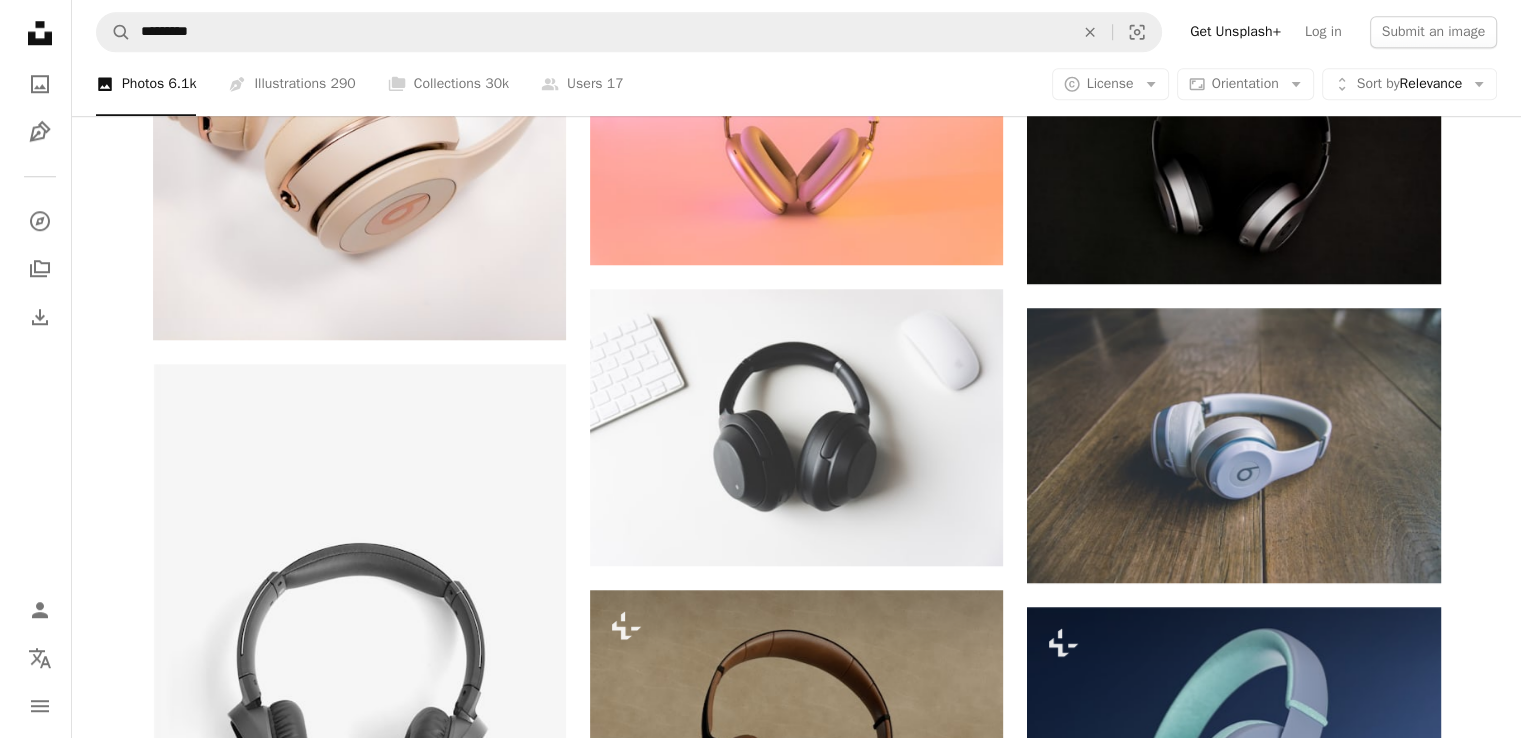 scroll, scrollTop: 1790, scrollLeft: 0, axis: vertical 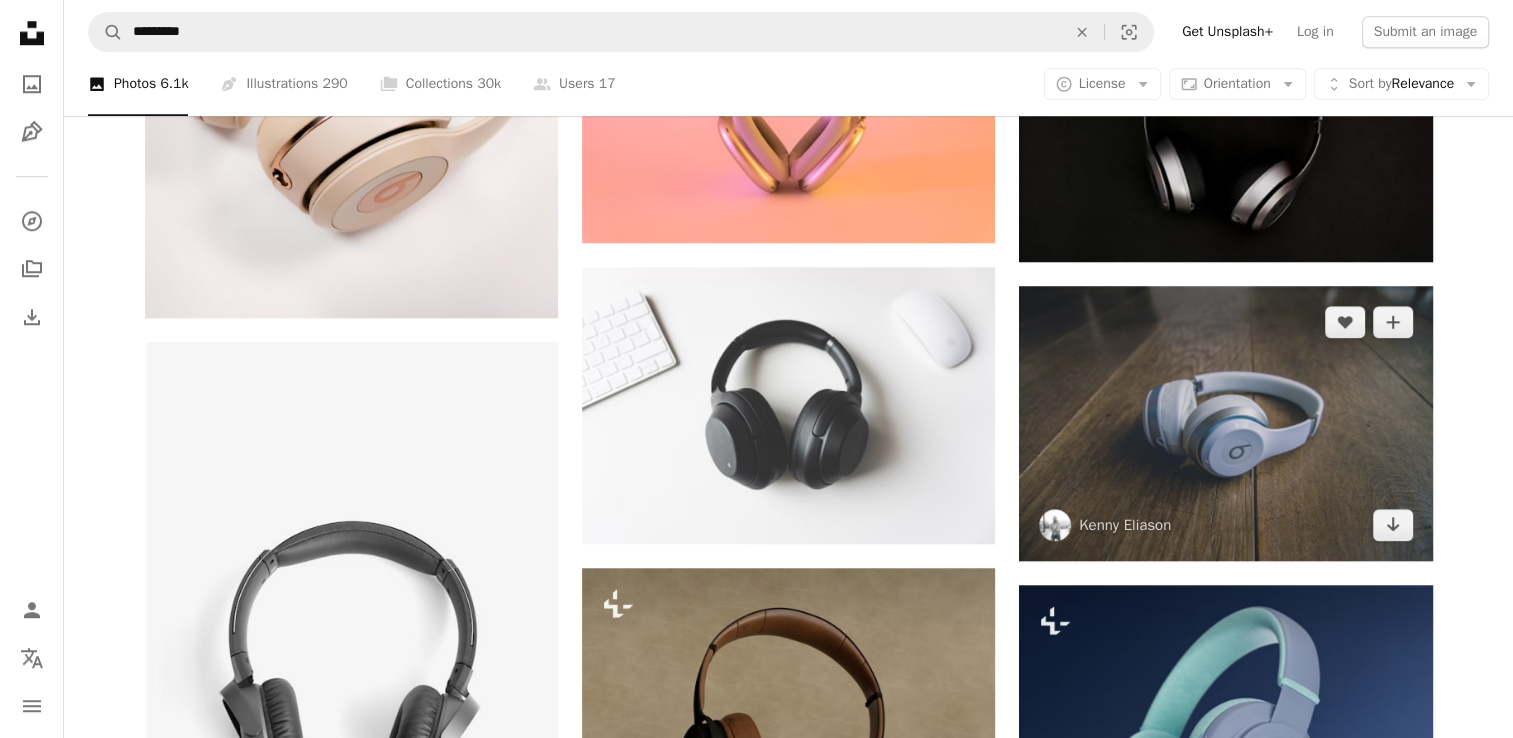 click at bounding box center (1225, 423) 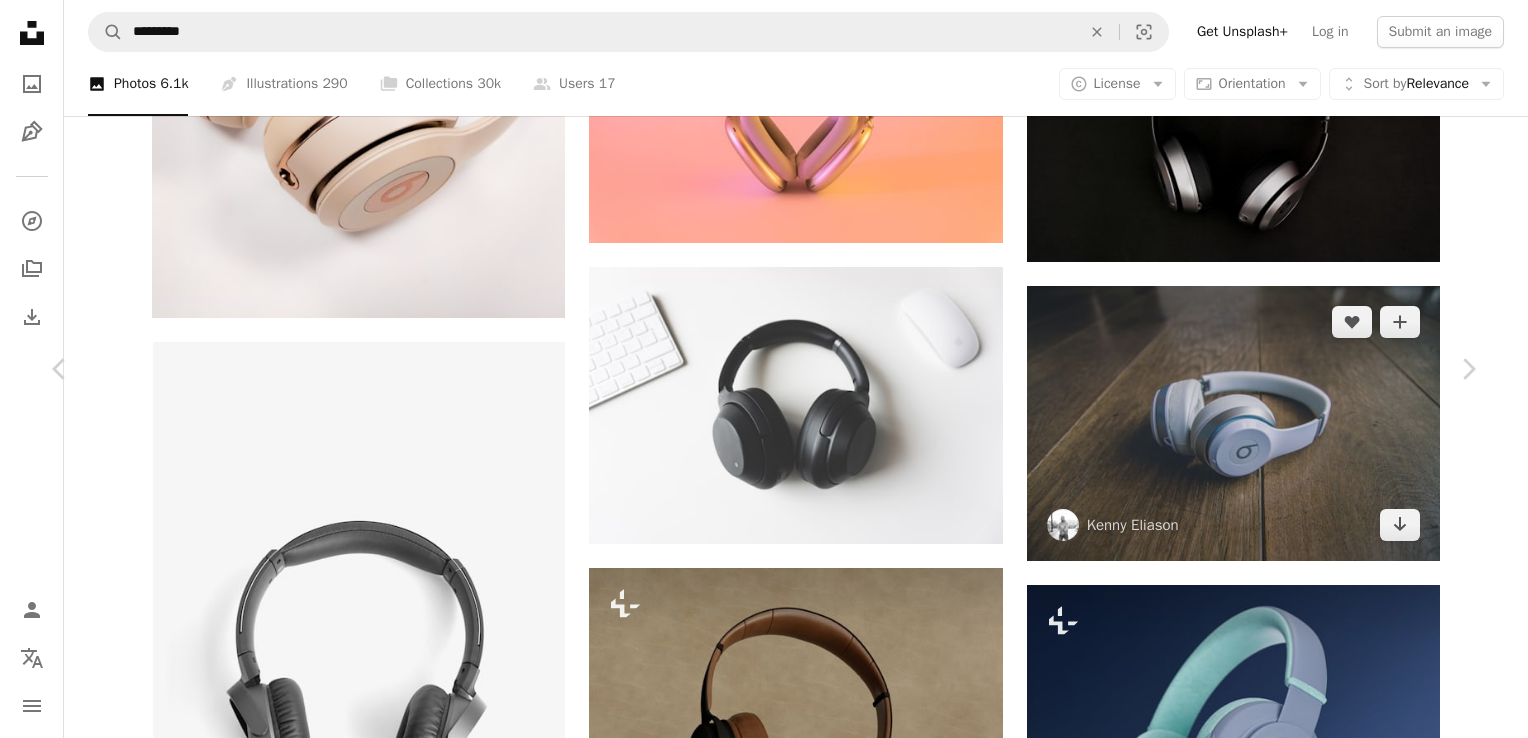 scroll, scrollTop: 1943, scrollLeft: 0, axis: vertical 